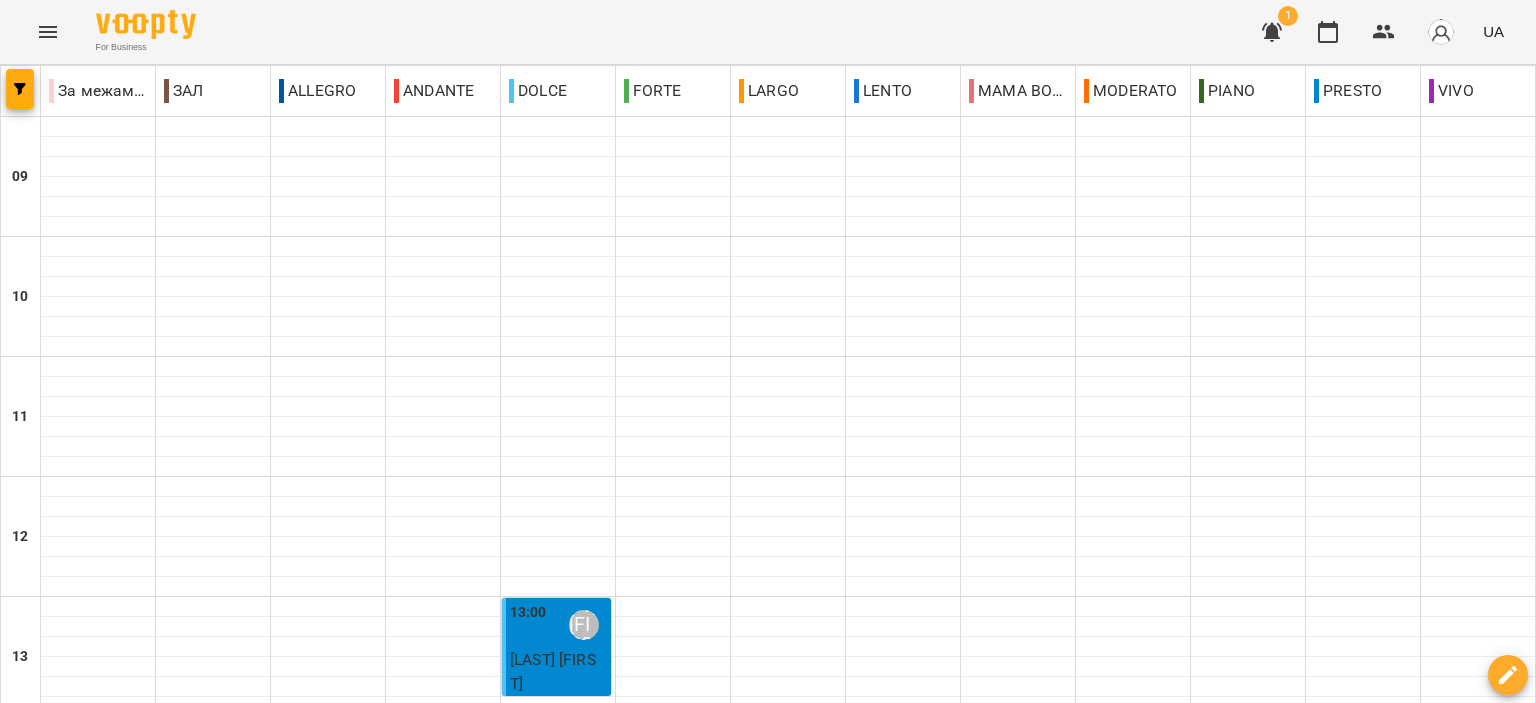 scroll, scrollTop: 0, scrollLeft: 0, axis: both 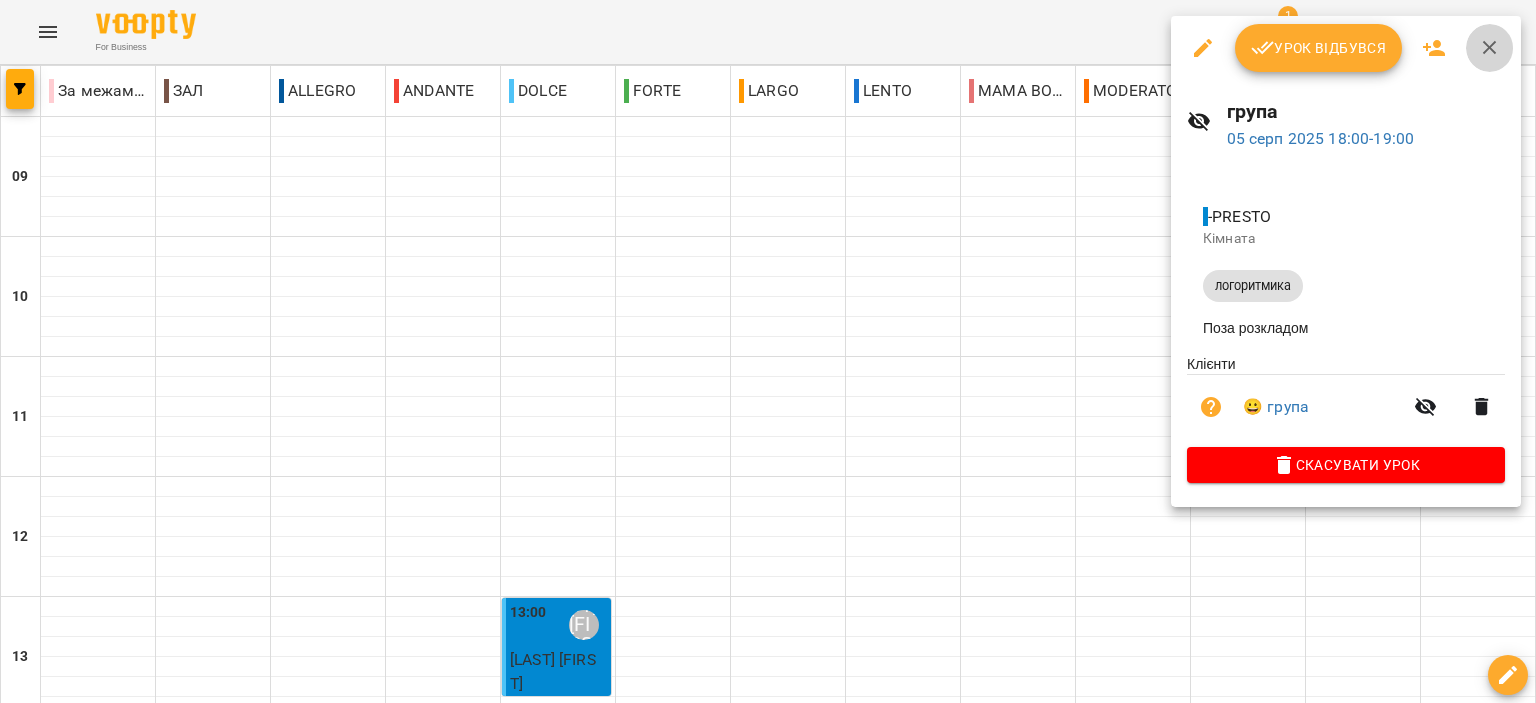 click 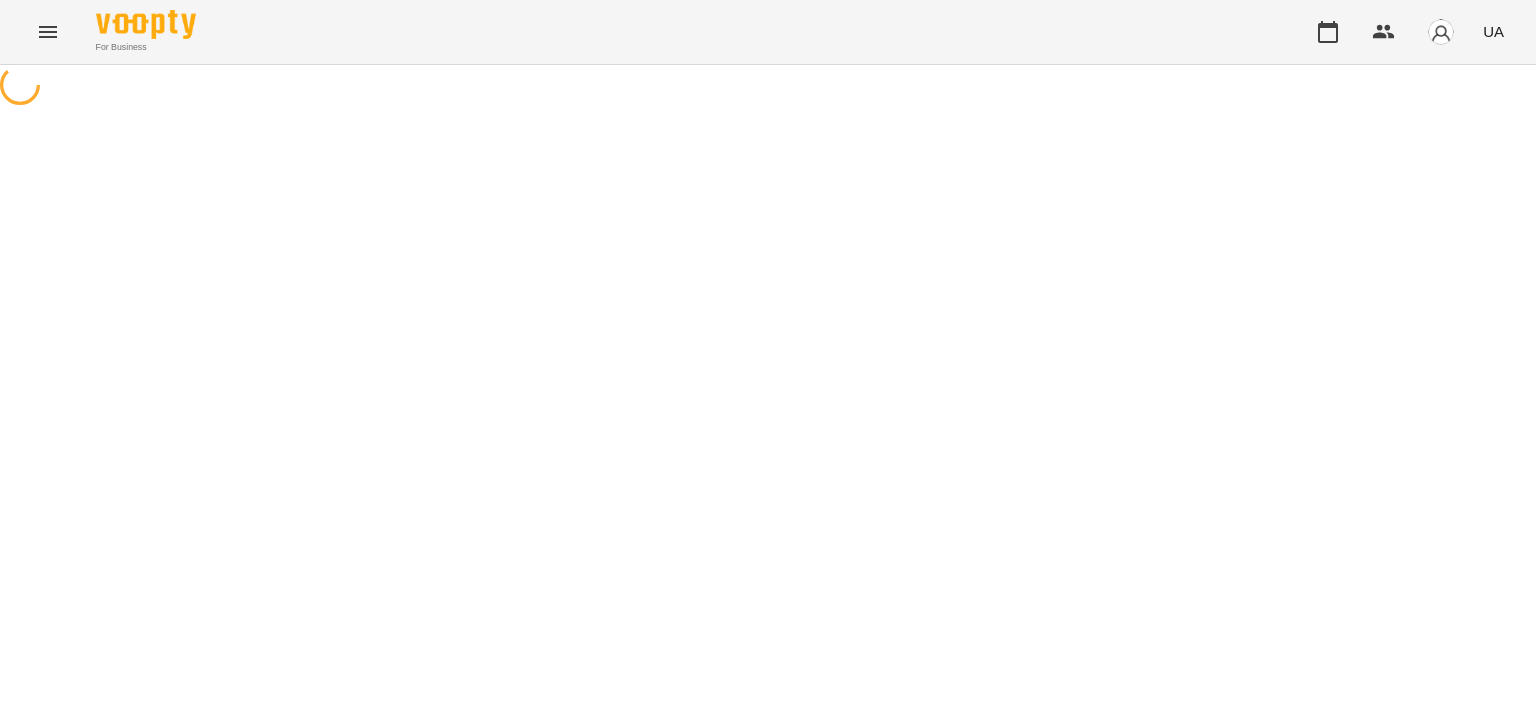 scroll, scrollTop: 0, scrollLeft: 0, axis: both 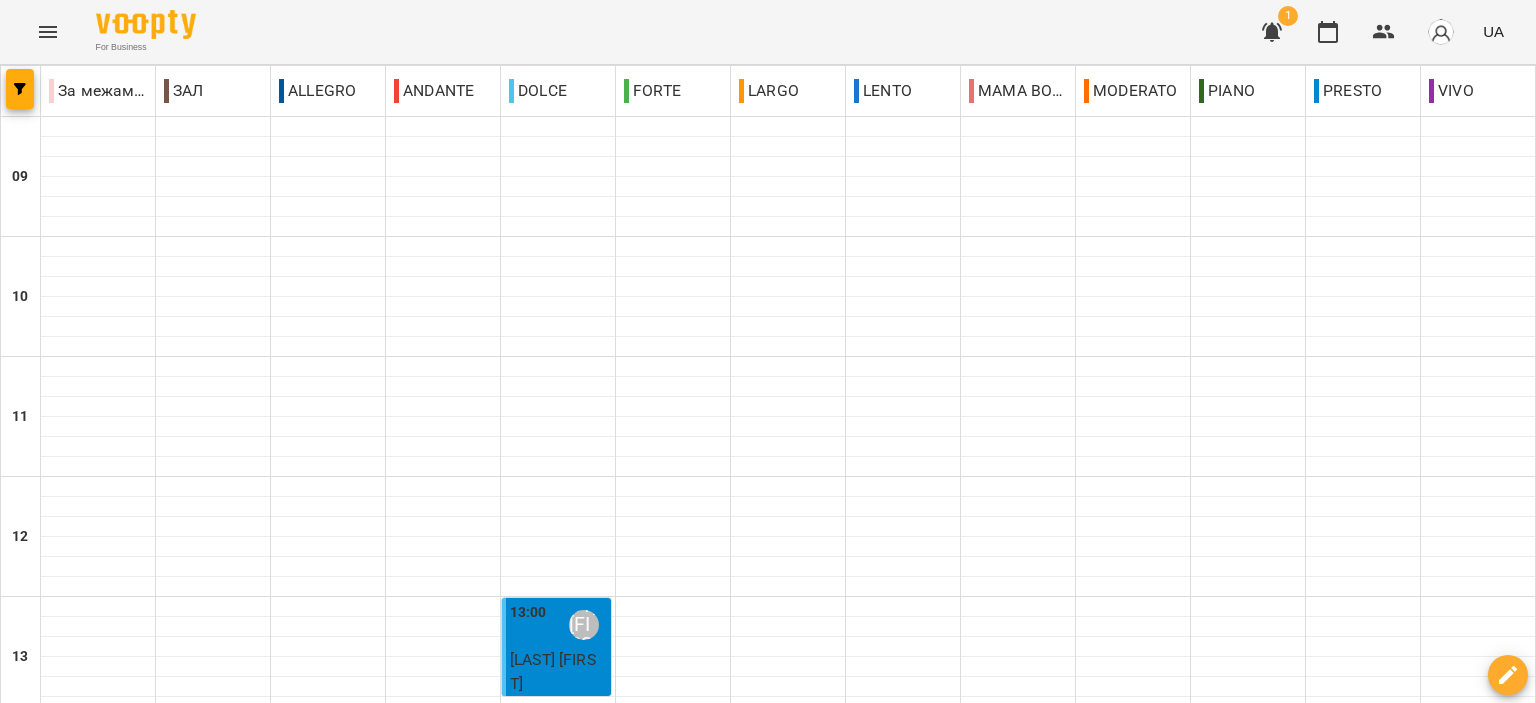 click on "логоритмика" at bounding box center [1363, 1275] 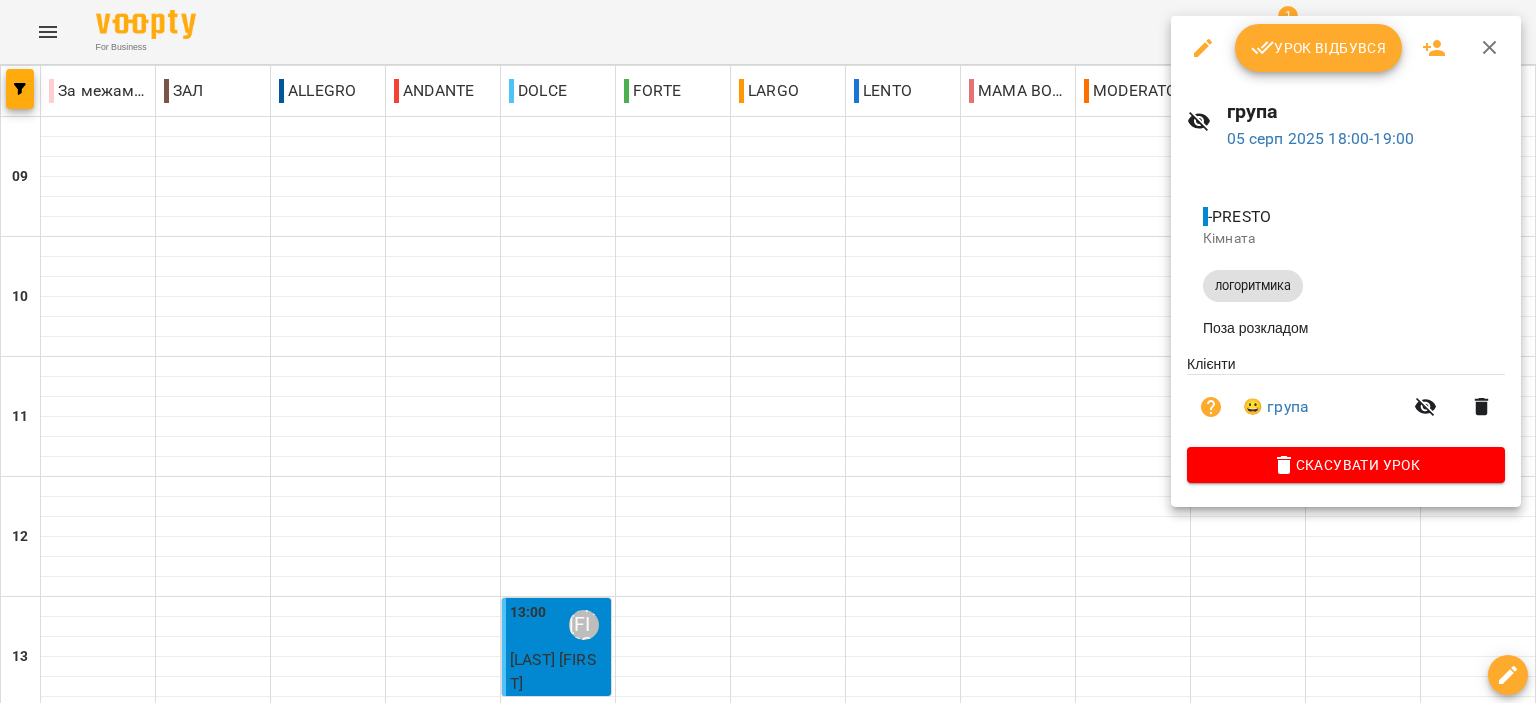 click on "Урок відбувся" at bounding box center [1319, 48] 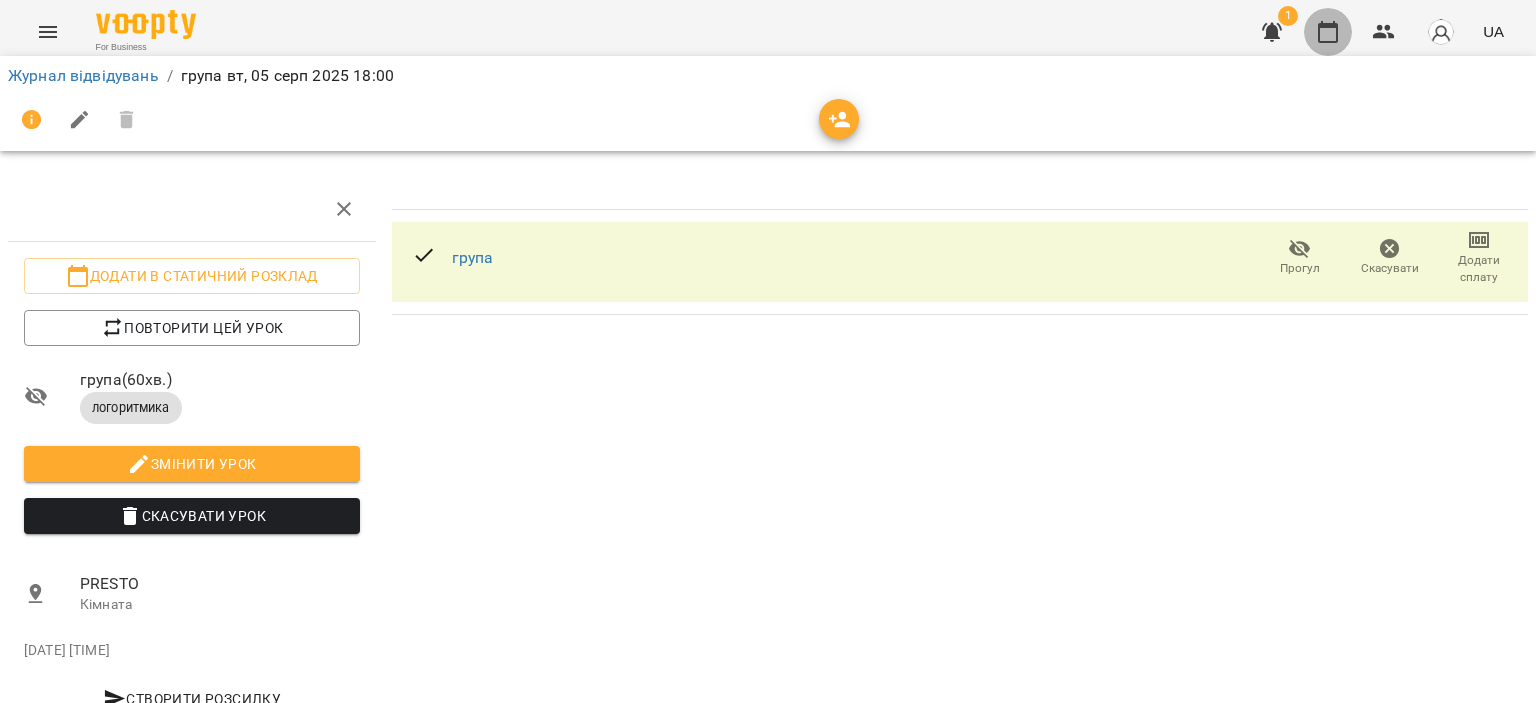 click 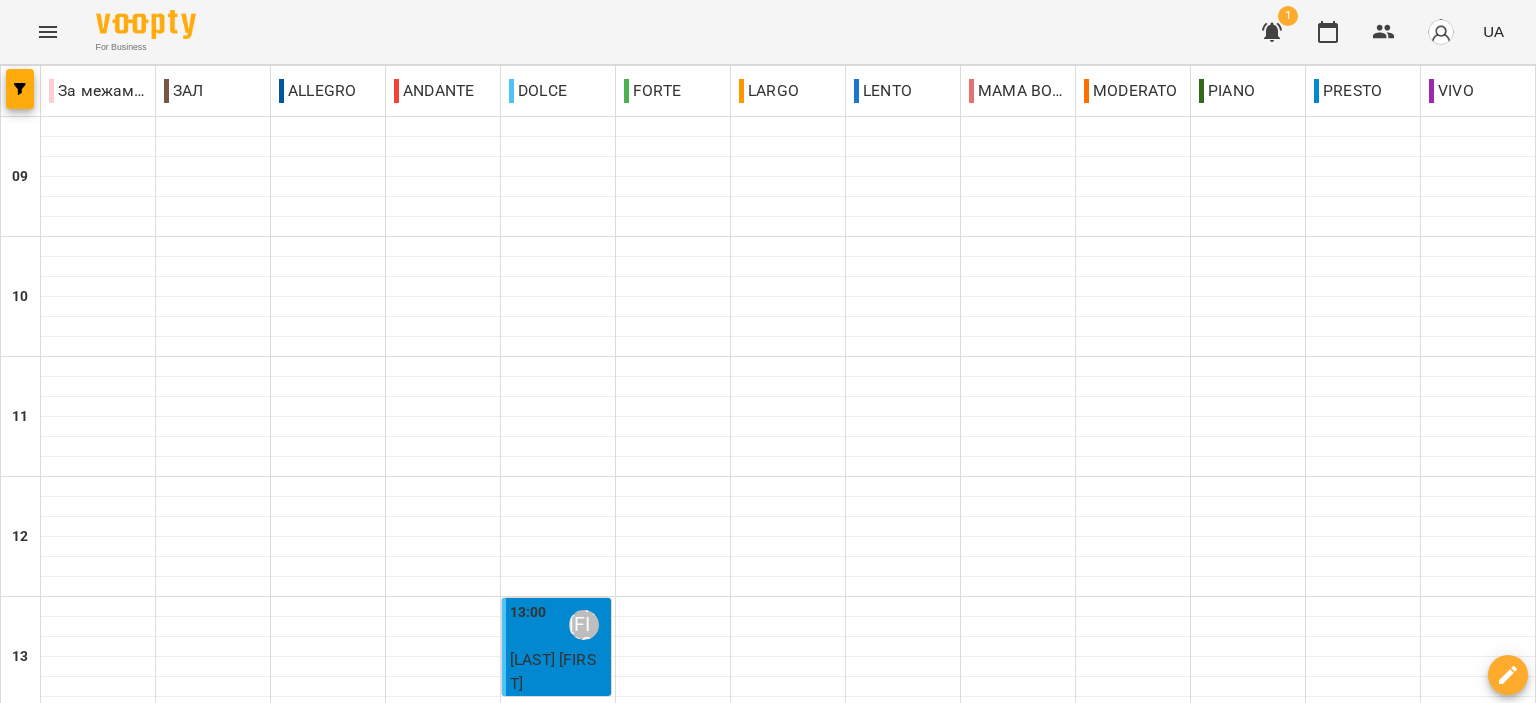 click 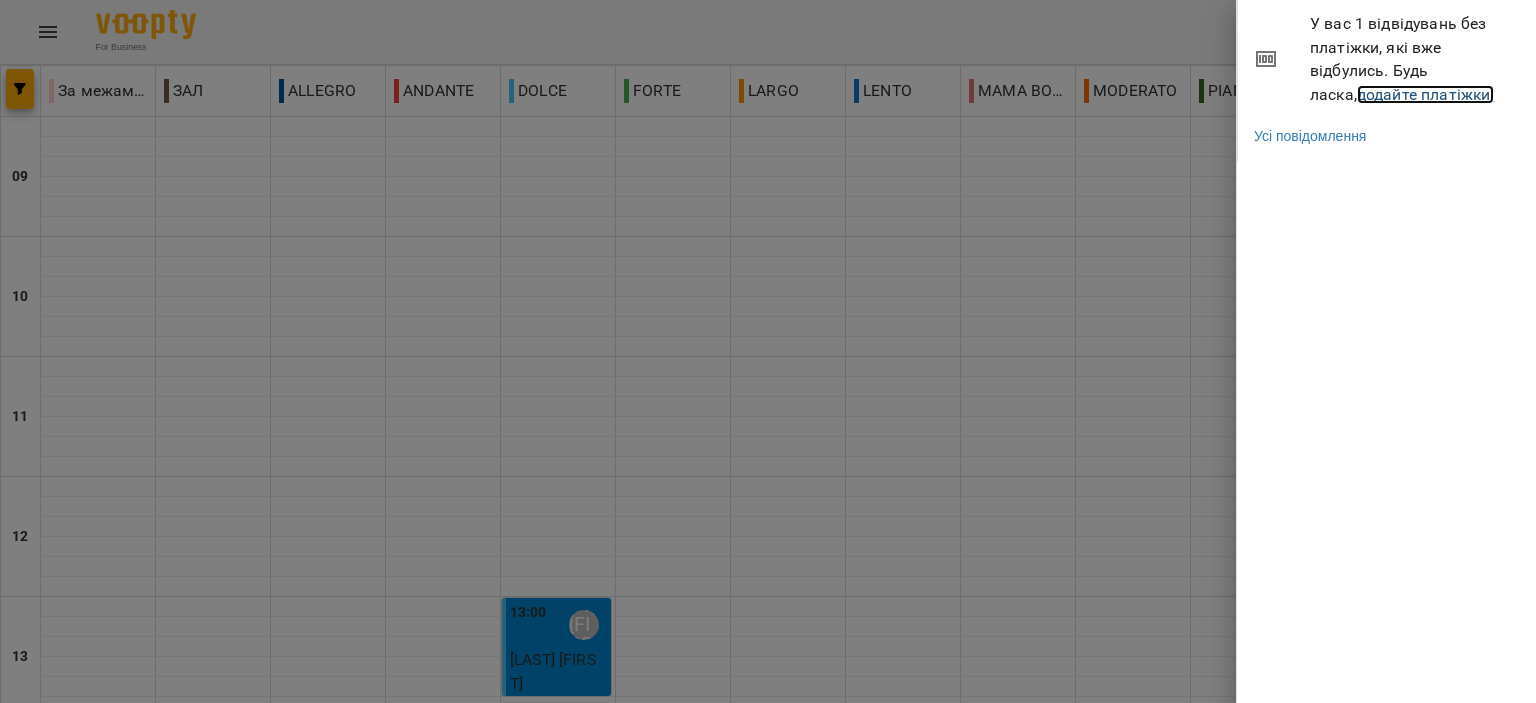 click on "додайте платіжки!" at bounding box center (1426, 94) 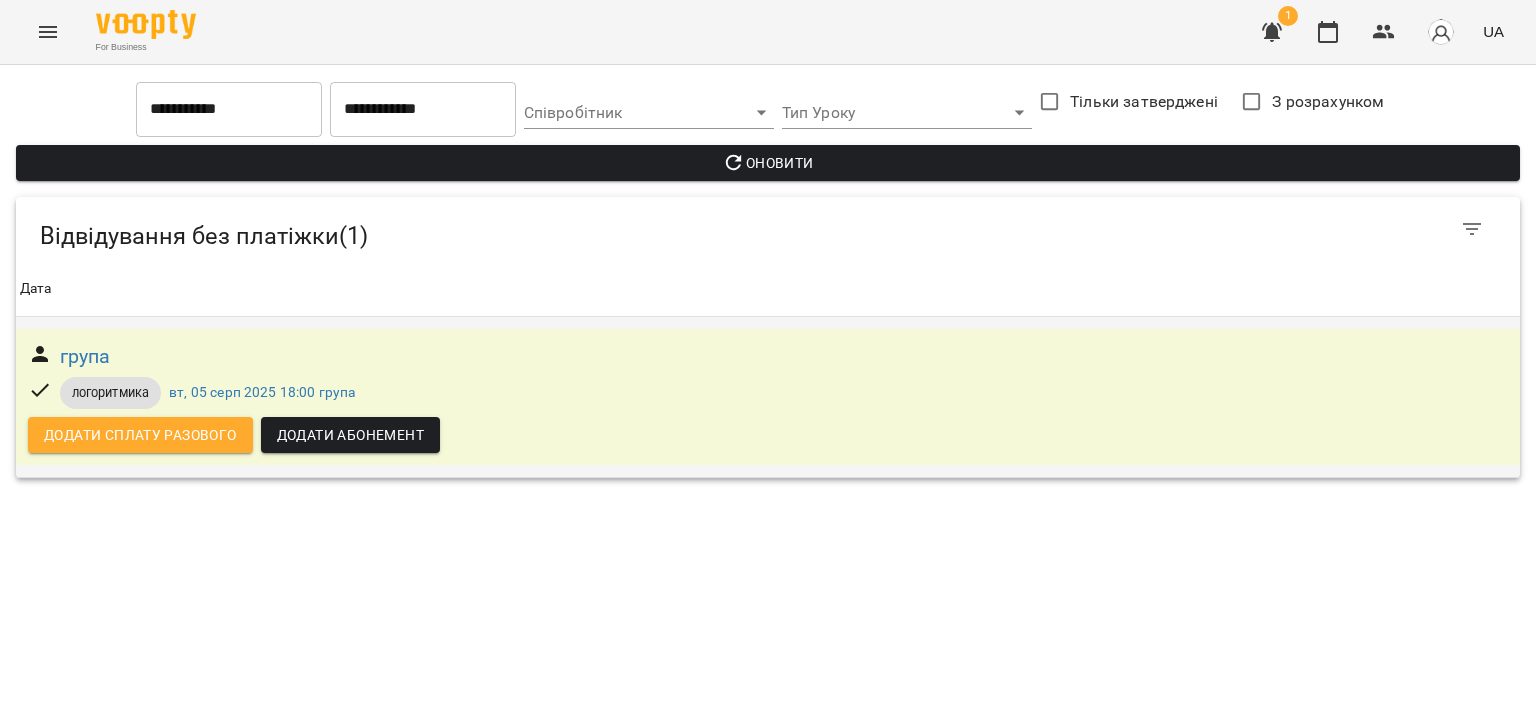 click on "Додати сплату разового" at bounding box center [140, 435] 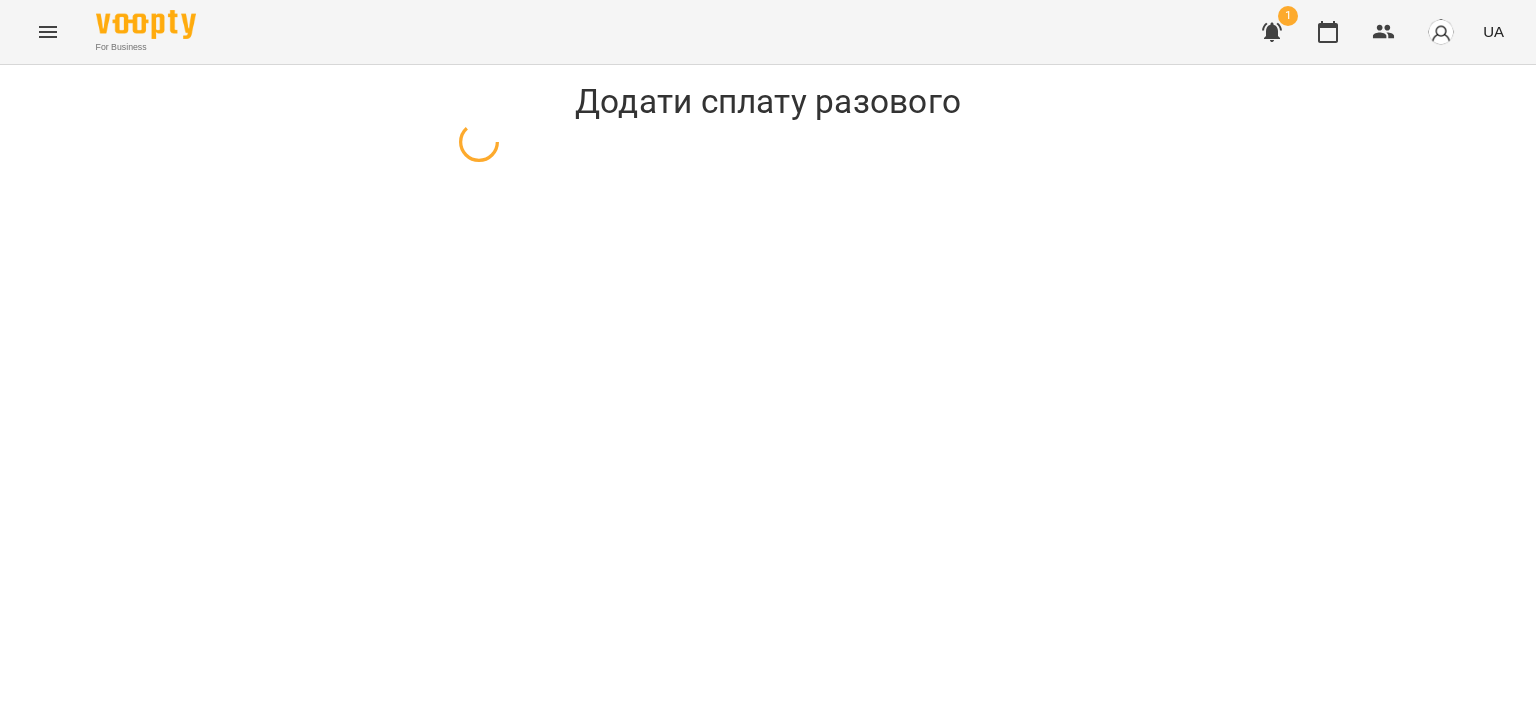 select on "**********" 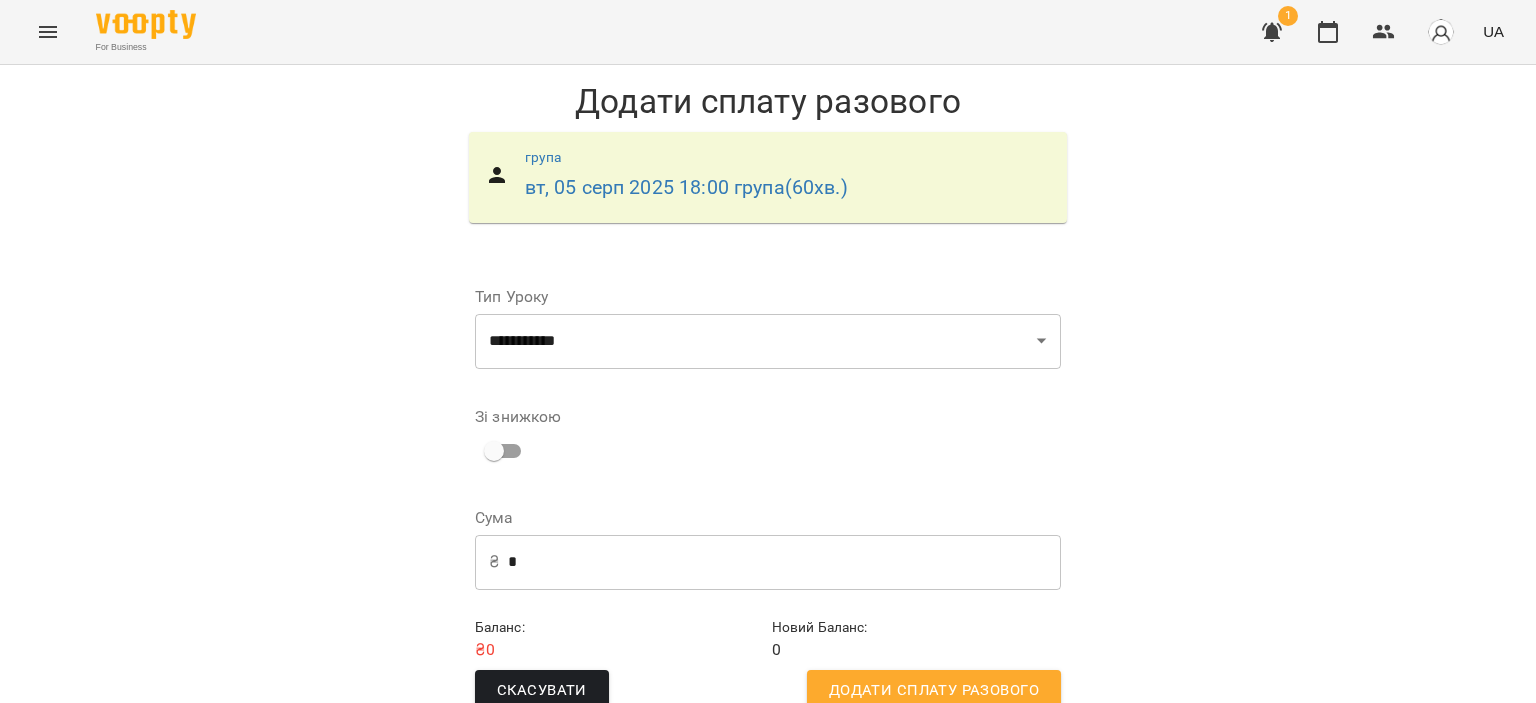 scroll, scrollTop: 40, scrollLeft: 0, axis: vertical 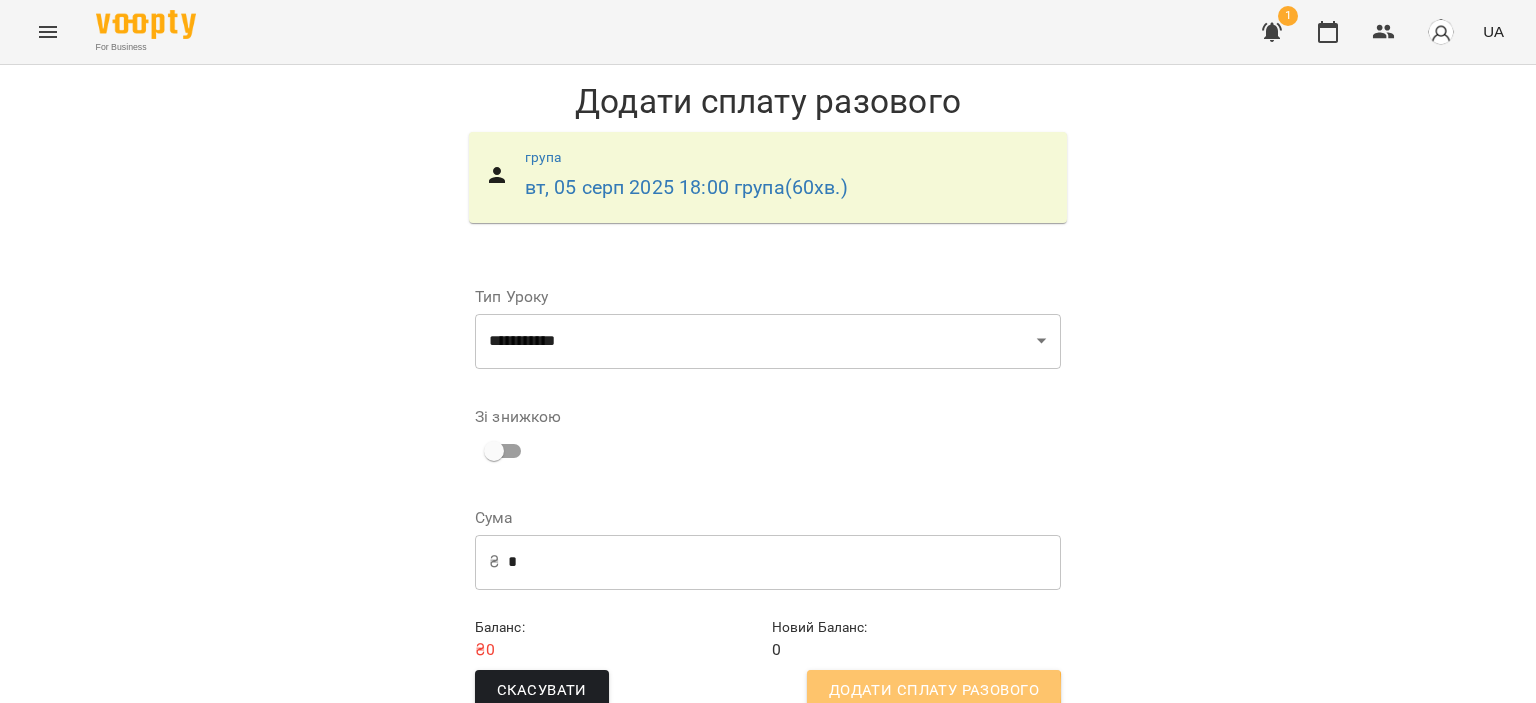 click on "Додати сплату разового" at bounding box center [934, 691] 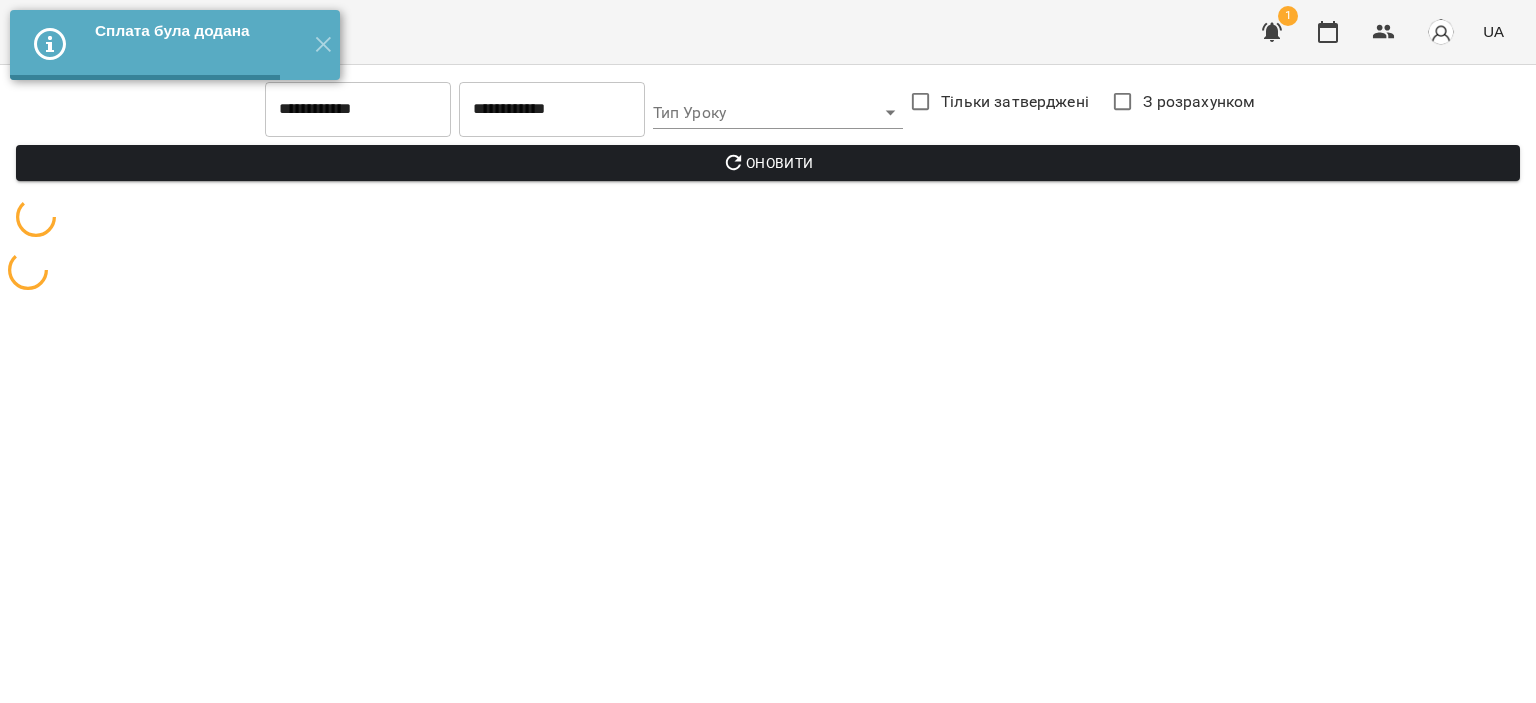 scroll, scrollTop: 0, scrollLeft: 0, axis: both 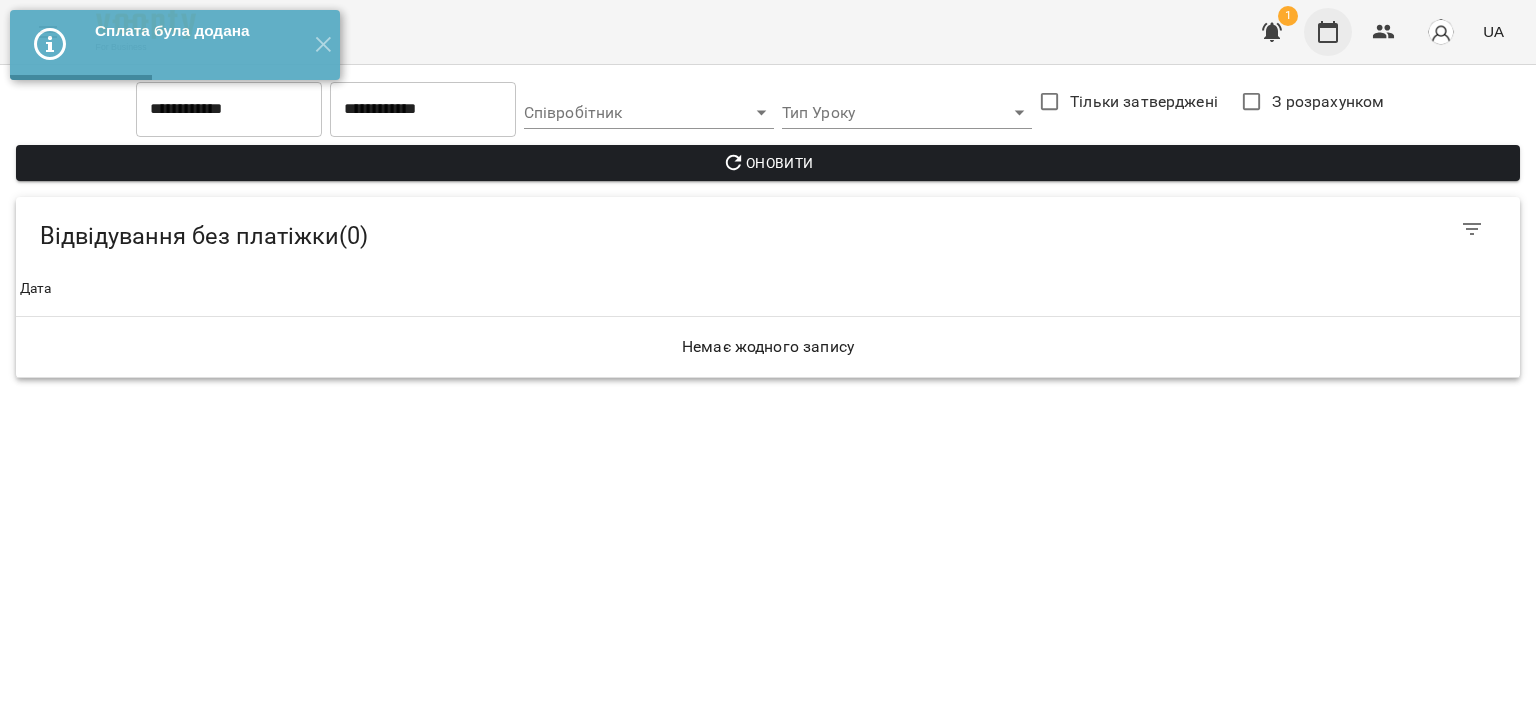 click 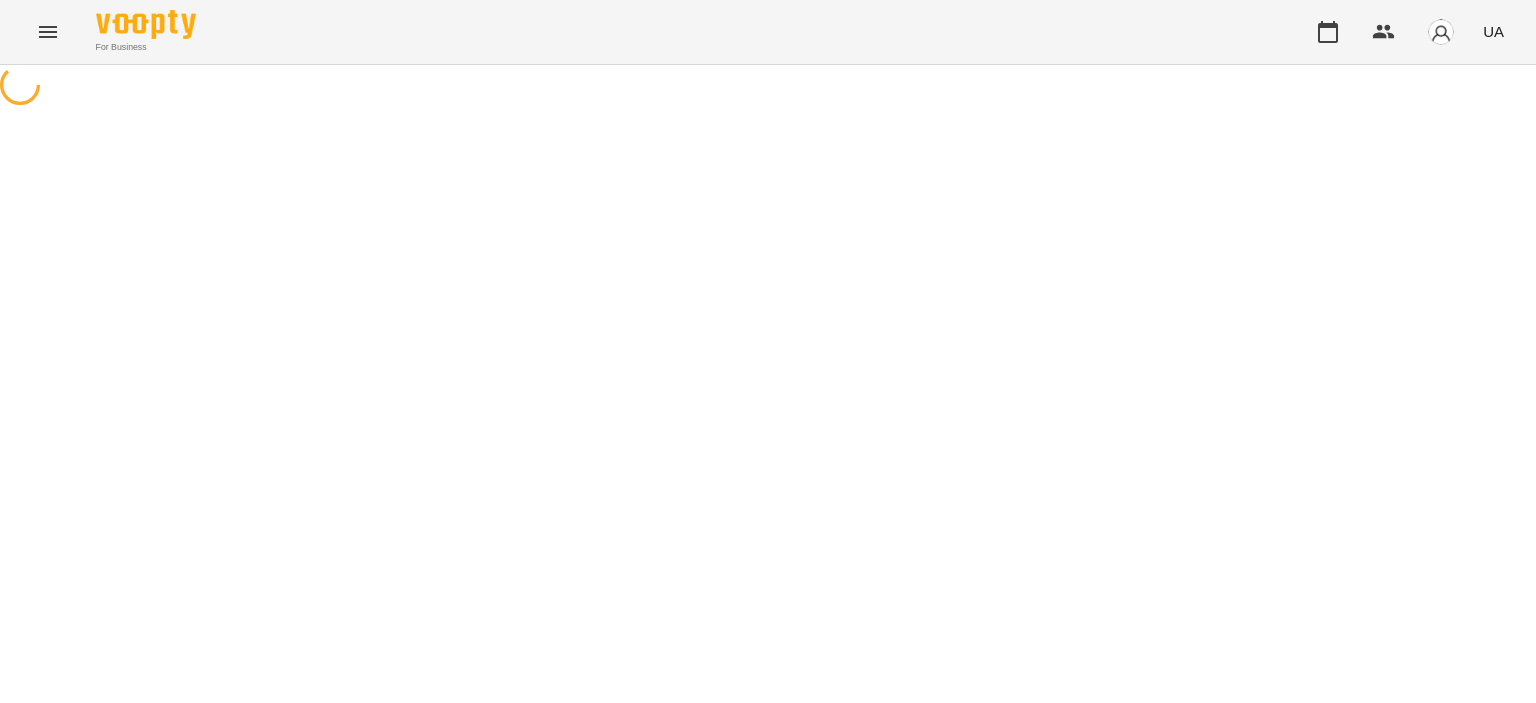 scroll, scrollTop: 0, scrollLeft: 0, axis: both 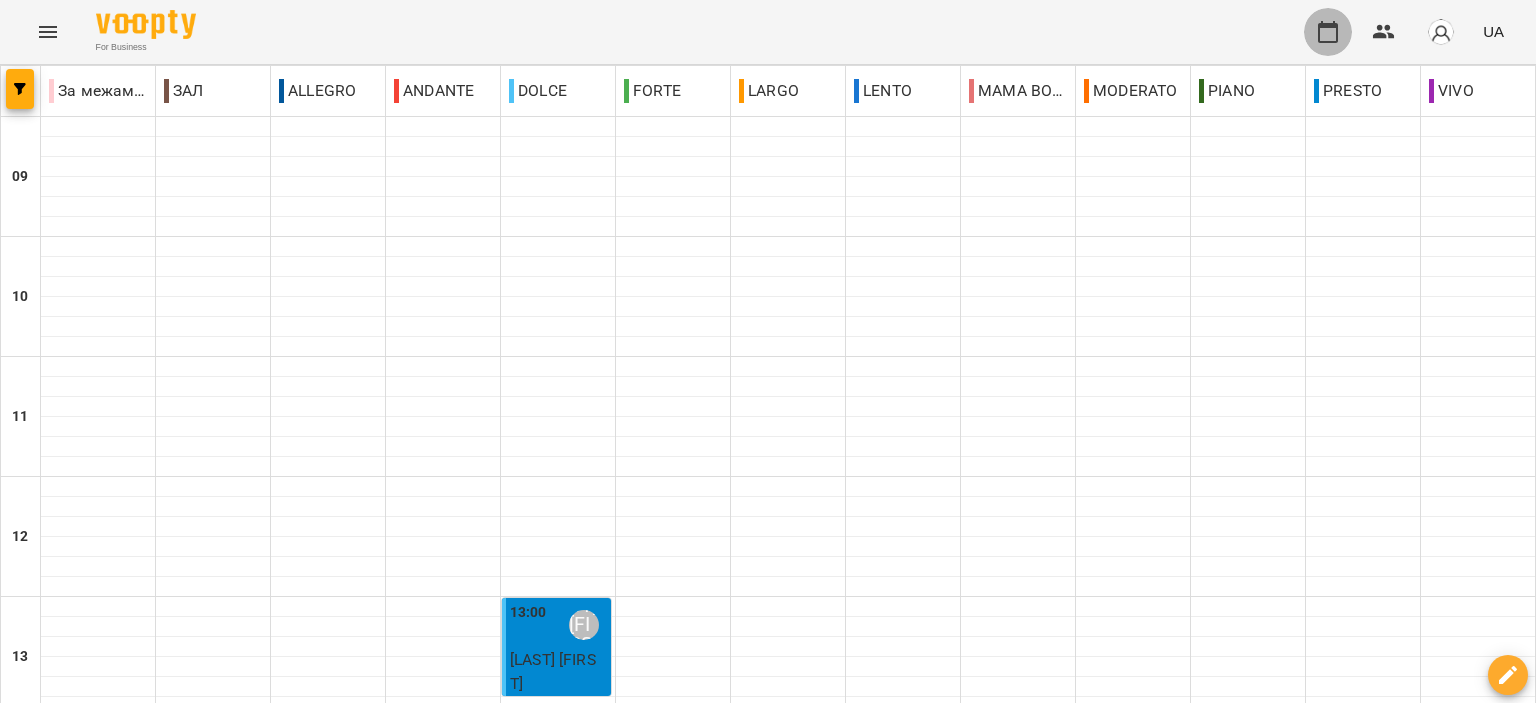 click at bounding box center (1328, 32) 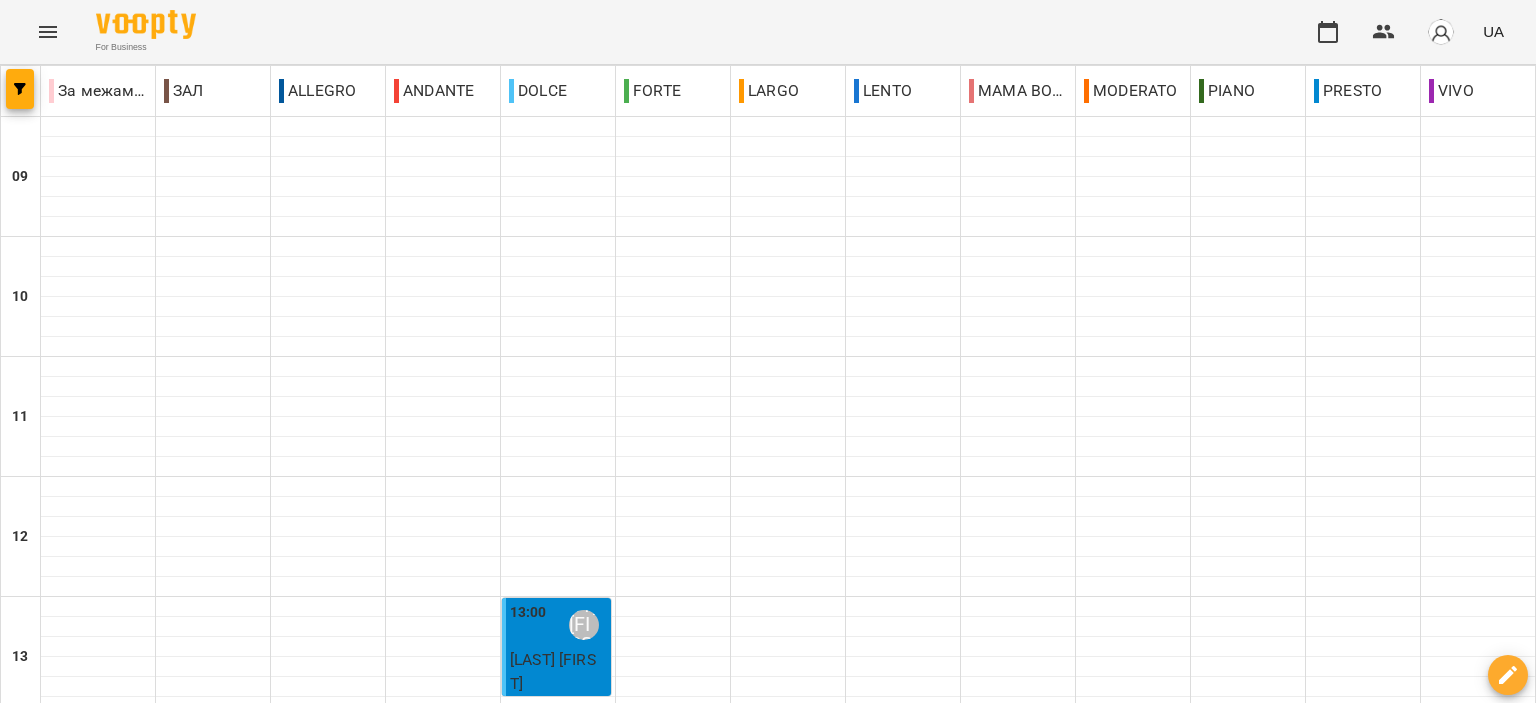 scroll, scrollTop: 986, scrollLeft: 0, axis: vertical 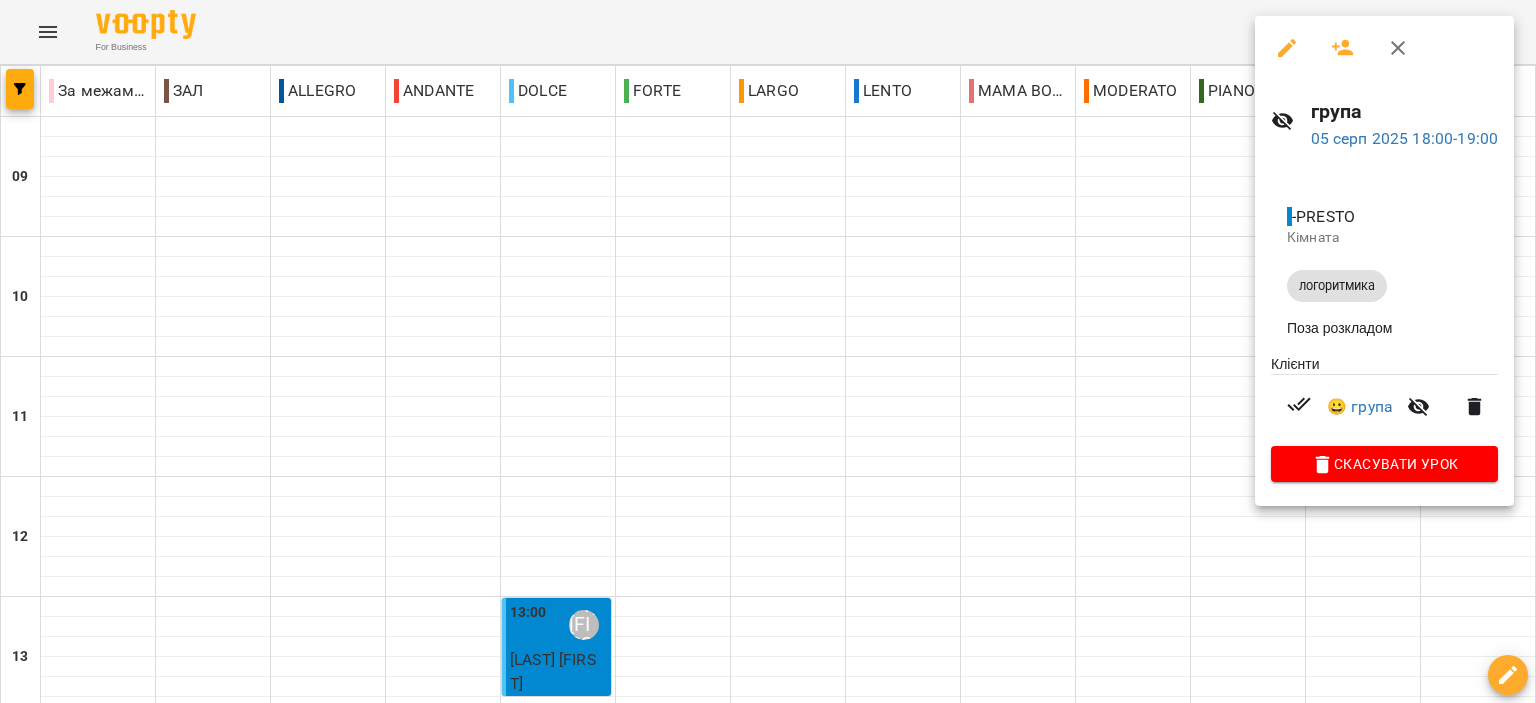 click at bounding box center (1398, 48) 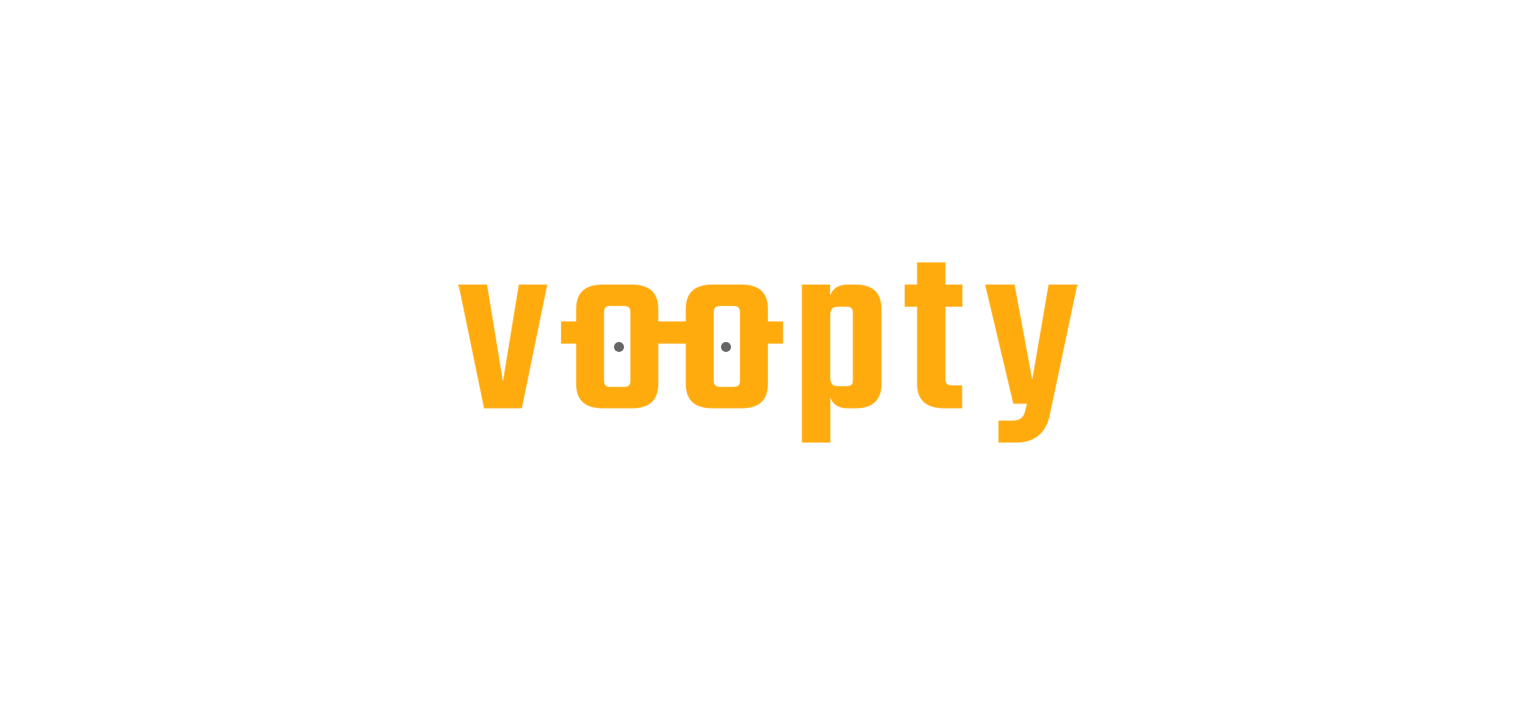 scroll, scrollTop: 0, scrollLeft: 0, axis: both 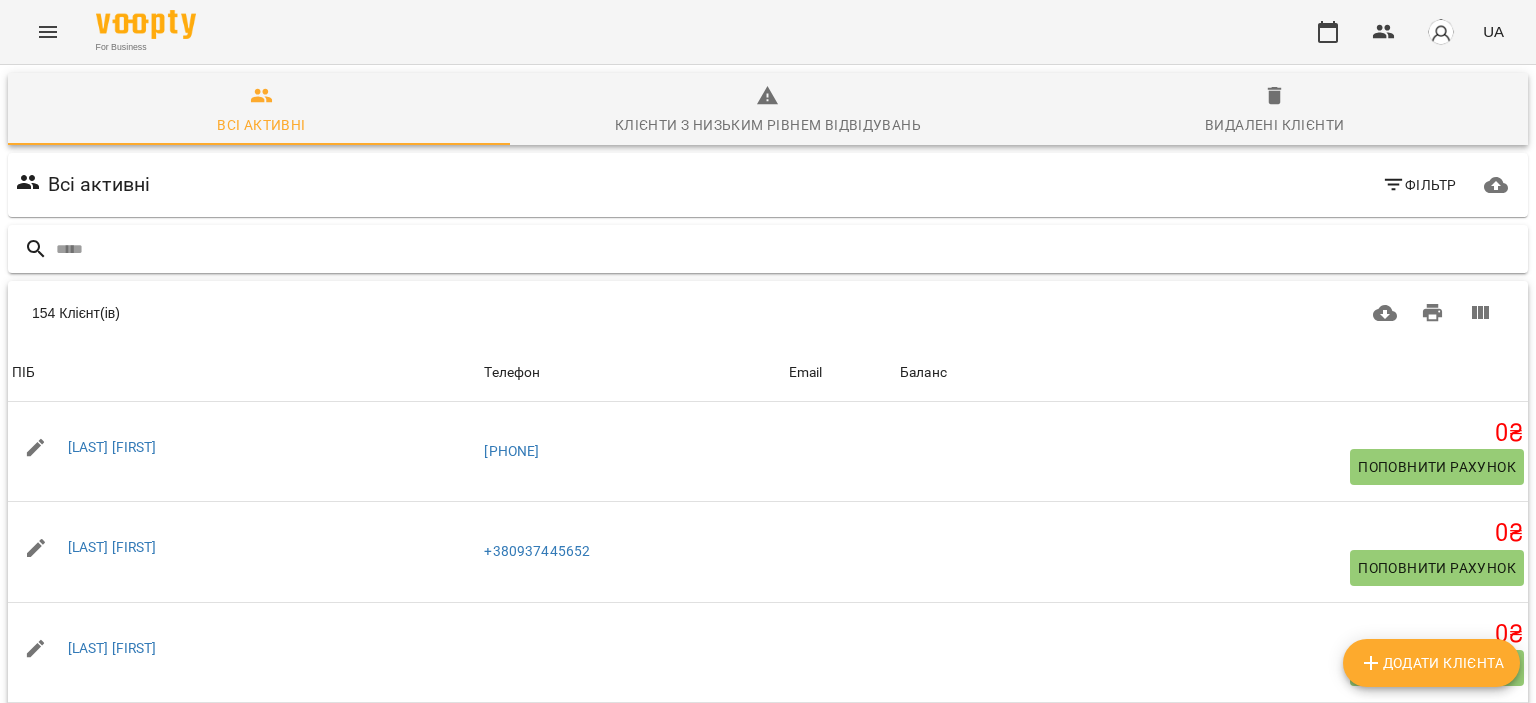 click at bounding box center (788, 249) 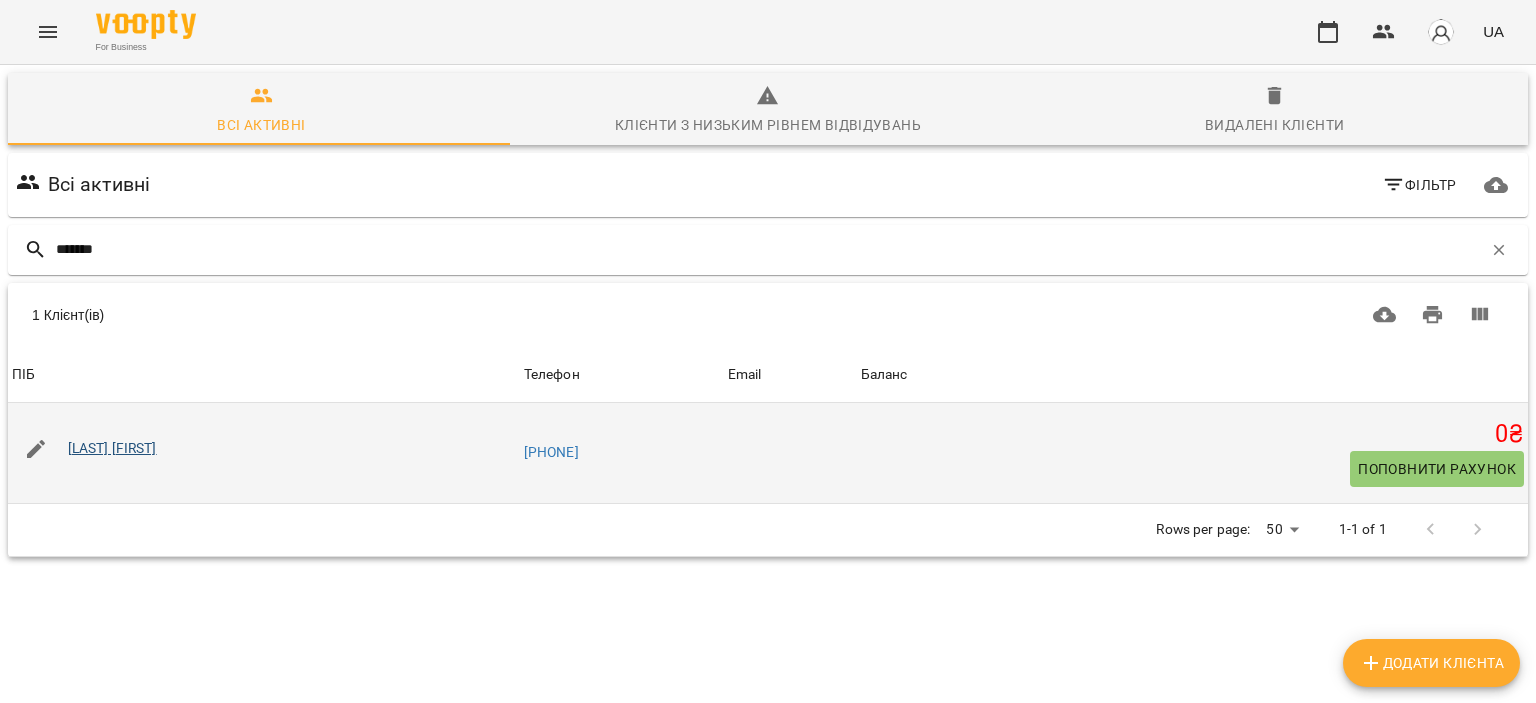 type on "*******" 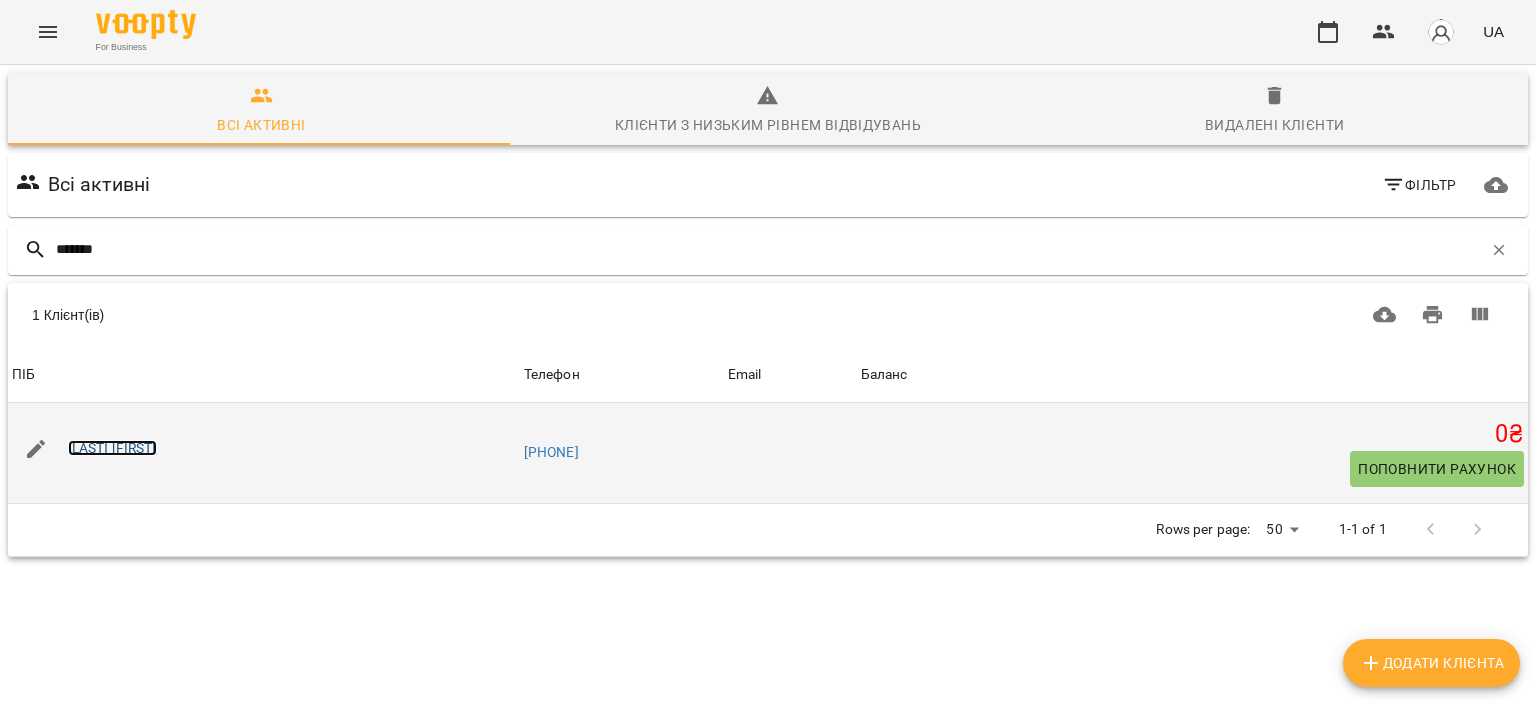 click on "Любенко Марія" at bounding box center (112, 448) 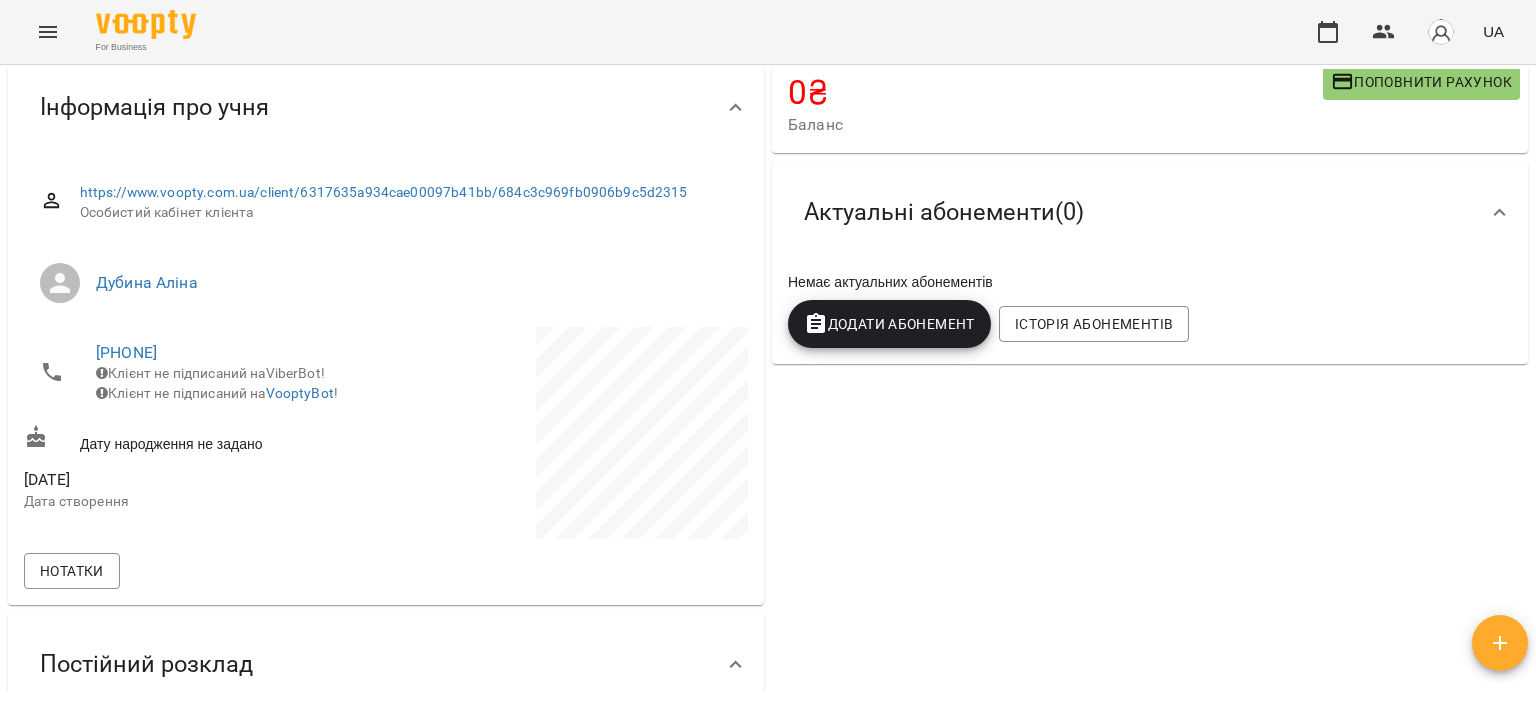 scroll, scrollTop: 0, scrollLeft: 0, axis: both 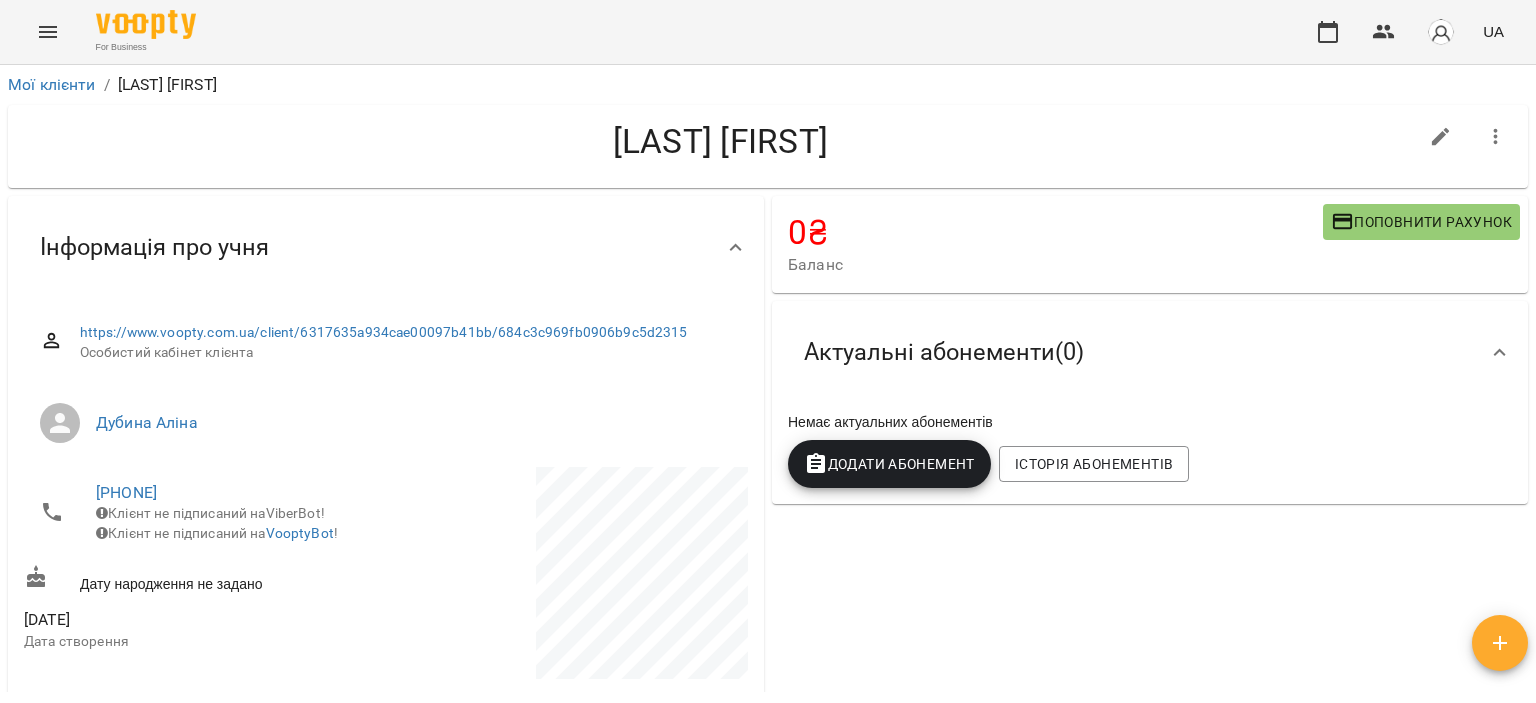 click on "Додати Абонемент" at bounding box center [889, 464] 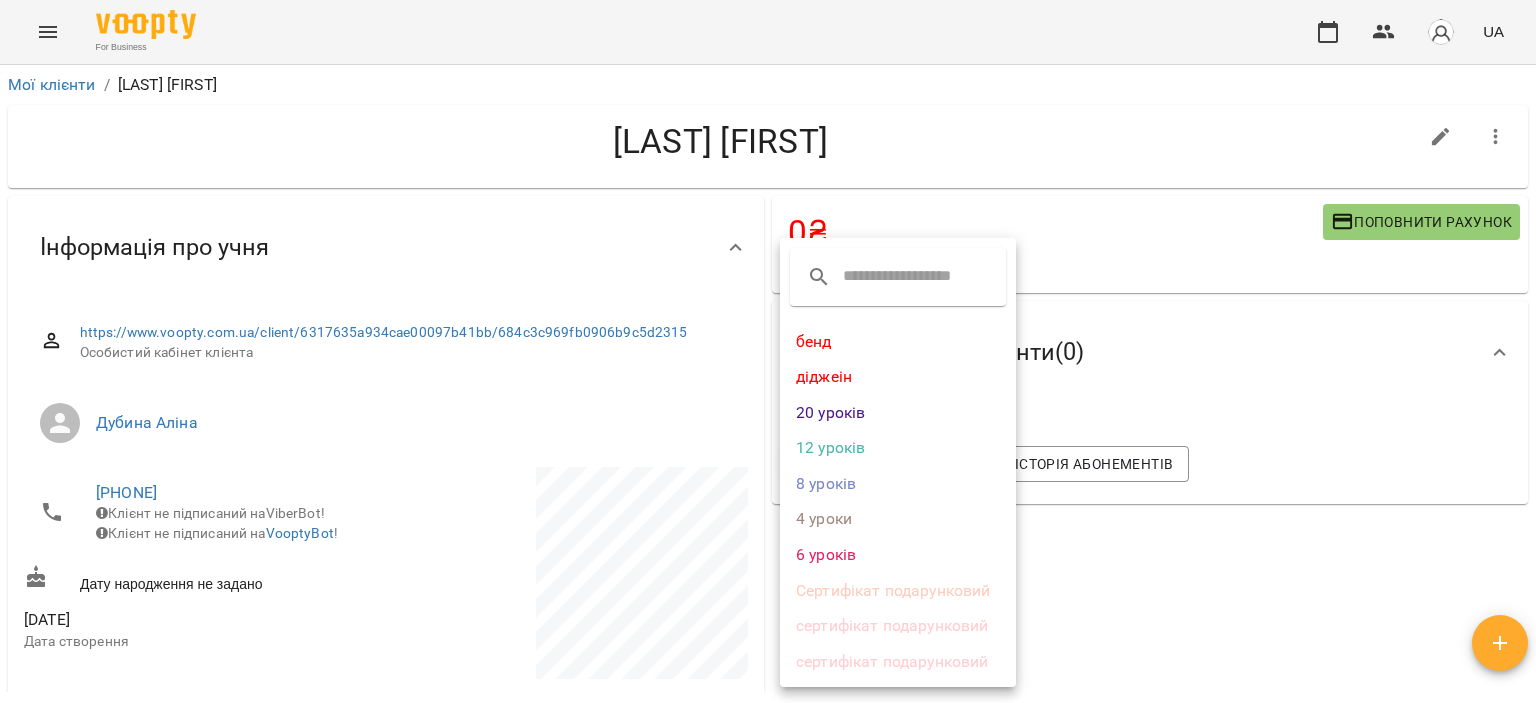 click on "8 уроків" at bounding box center [898, 484] 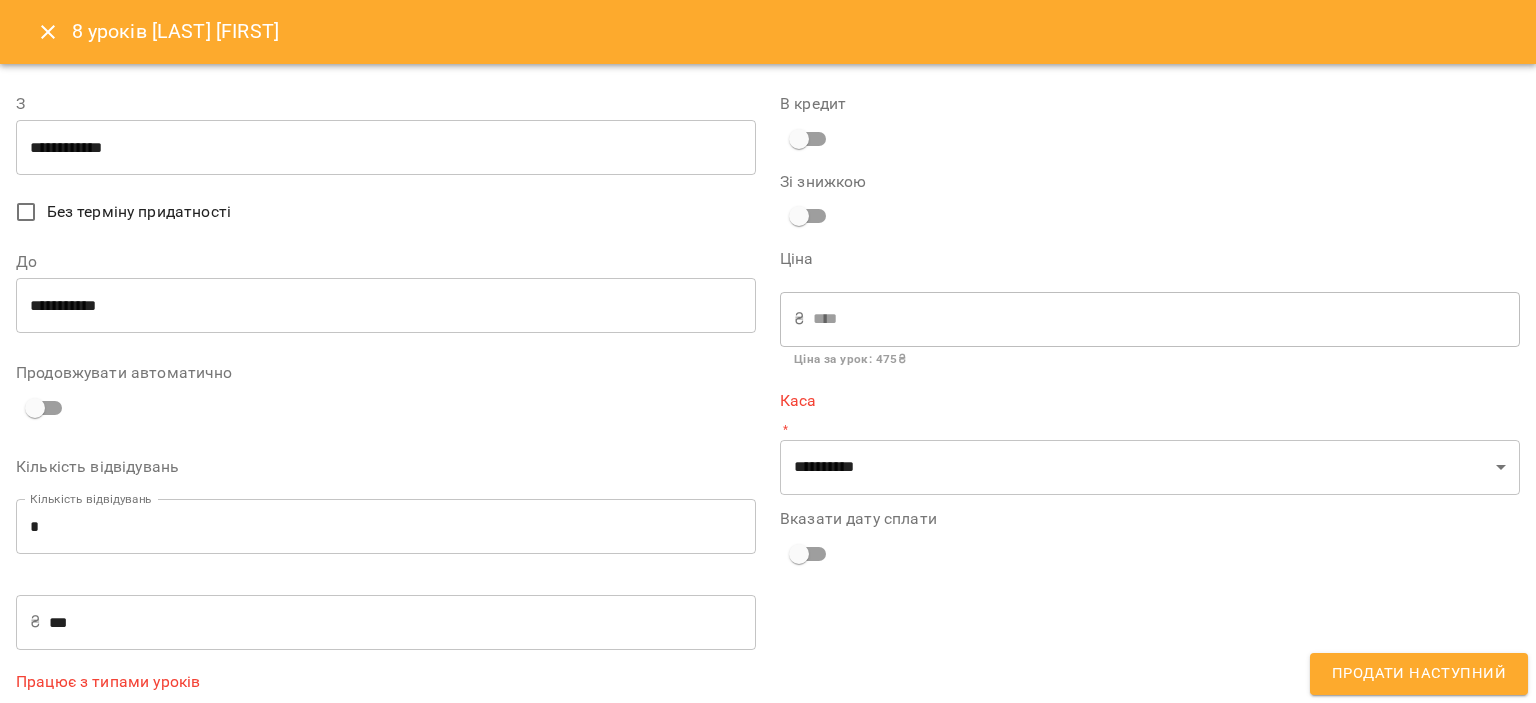 click on "**********" at bounding box center (386, 148) 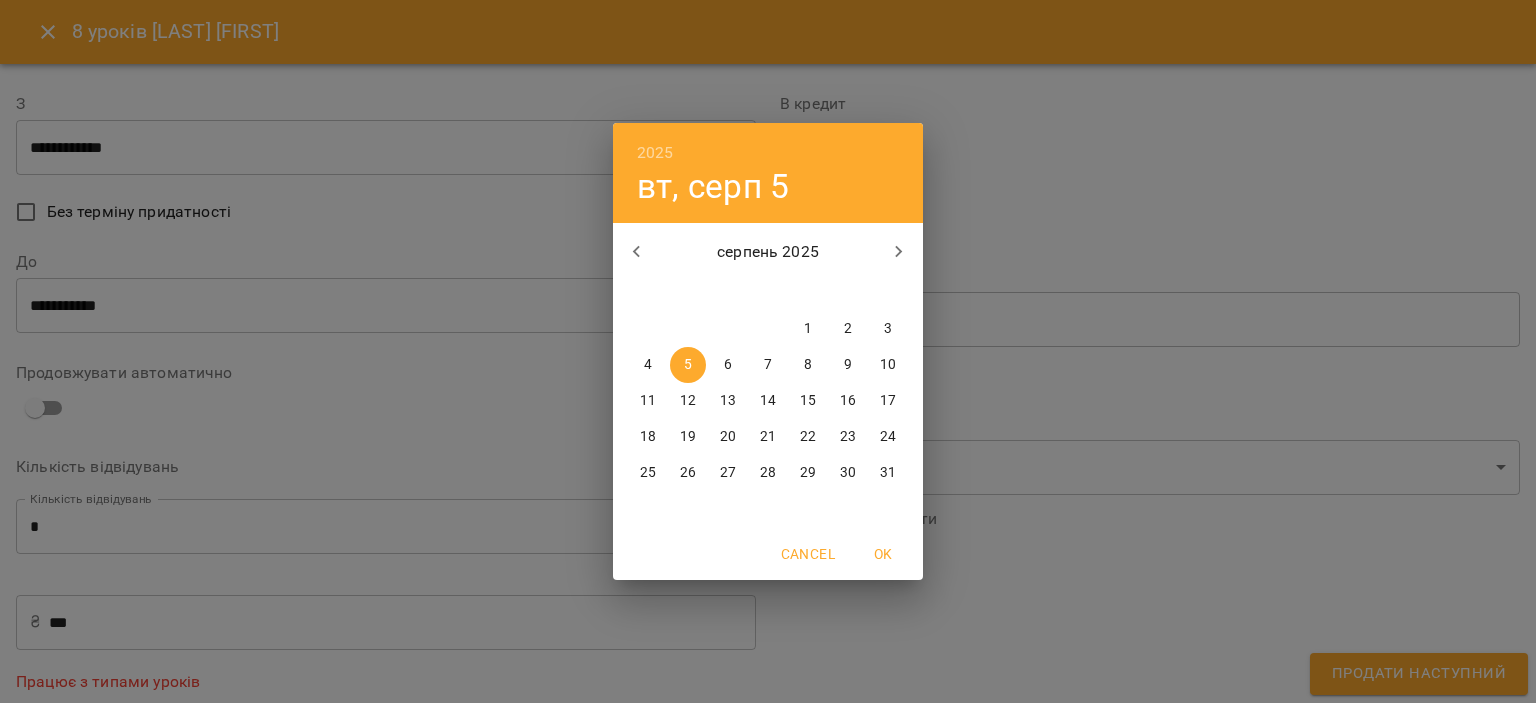 click at bounding box center [899, 252] 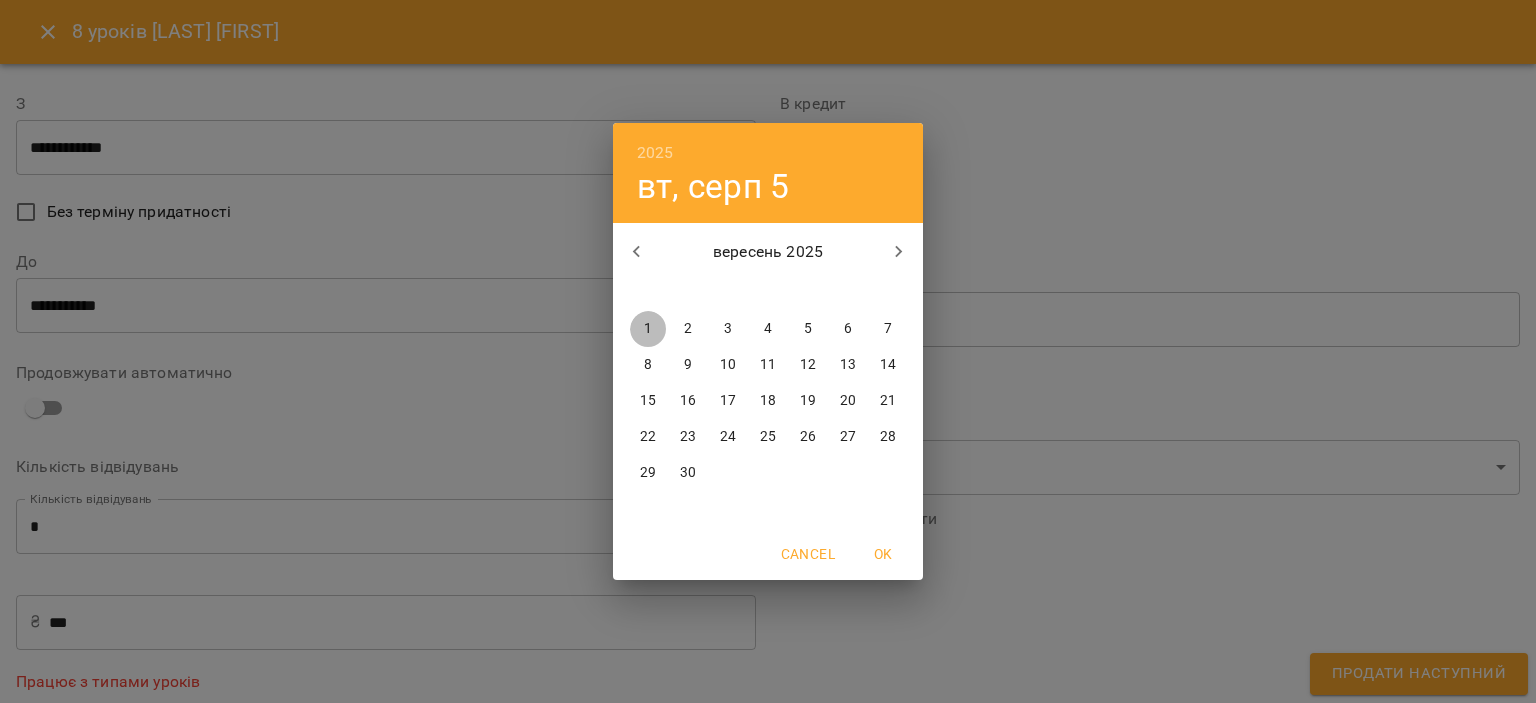 click on "1" at bounding box center (648, 329) 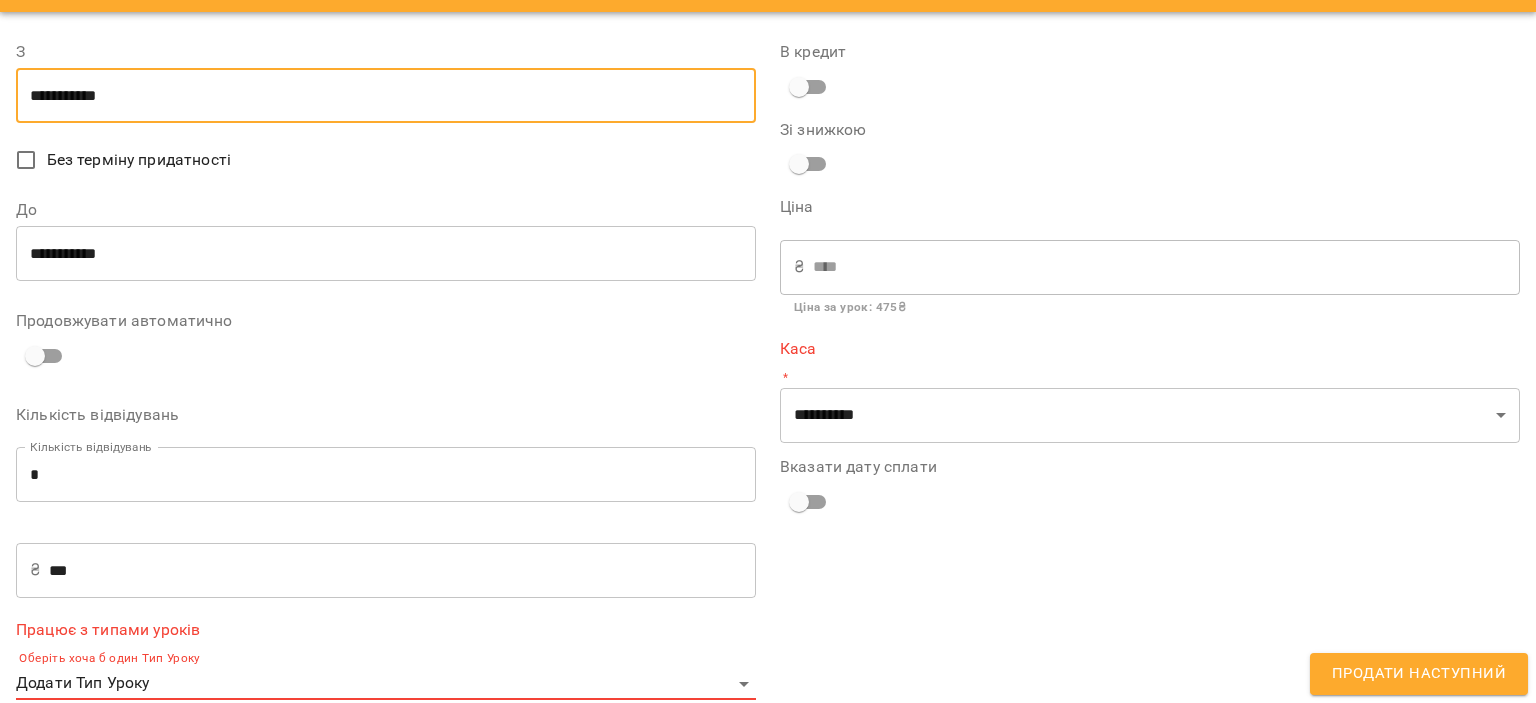 scroll, scrollTop: 80, scrollLeft: 0, axis: vertical 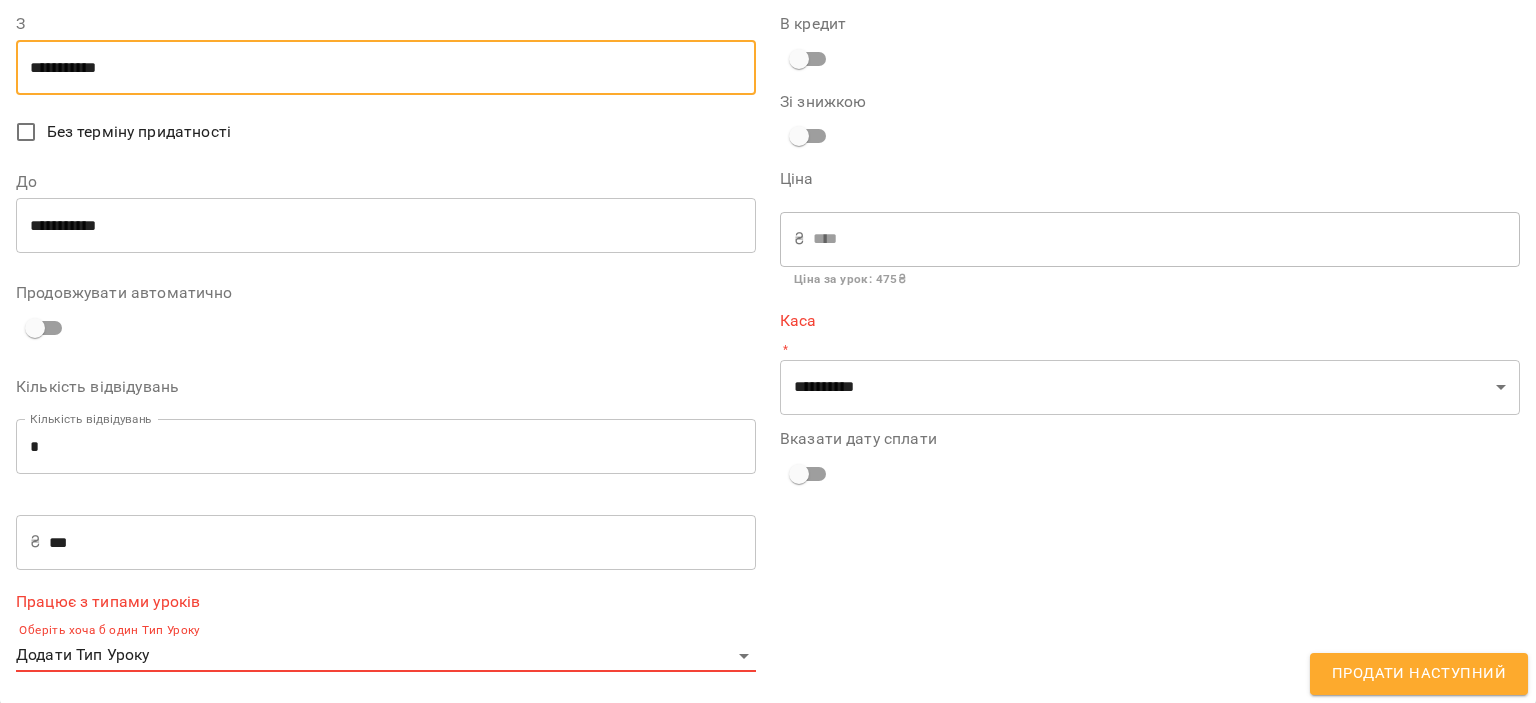 click on "**********" at bounding box center [768, 384] 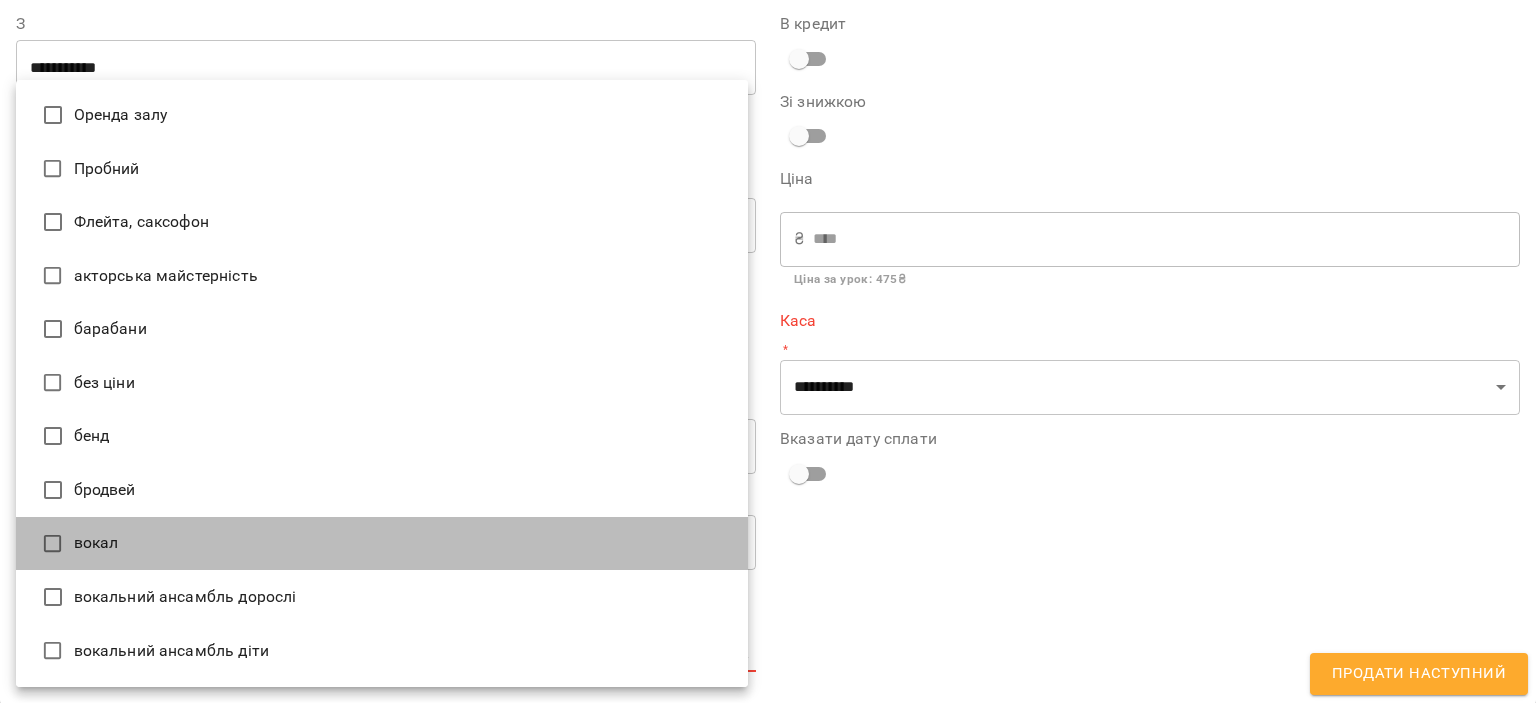 click on "вокал" at bounding box center (382, 544) 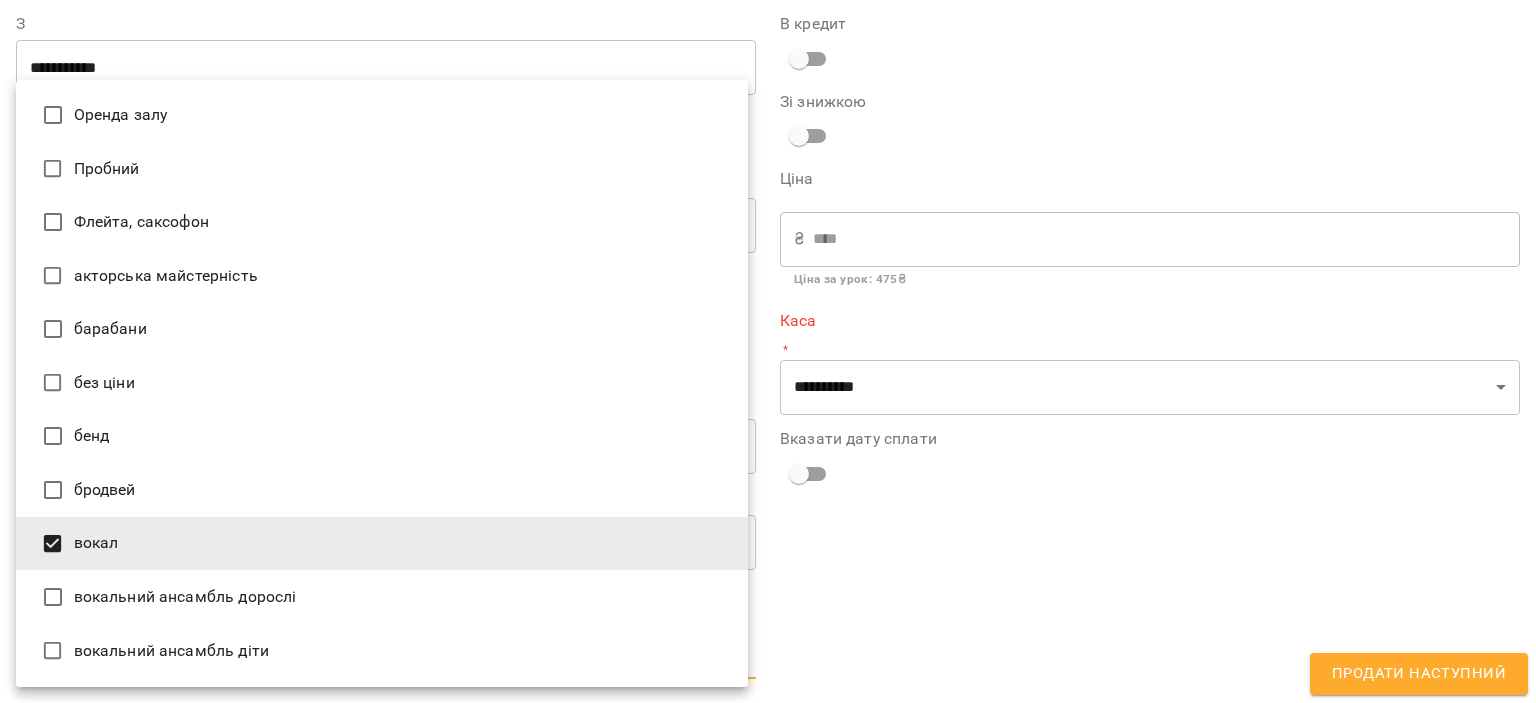 click at bounding box center [768, 351] 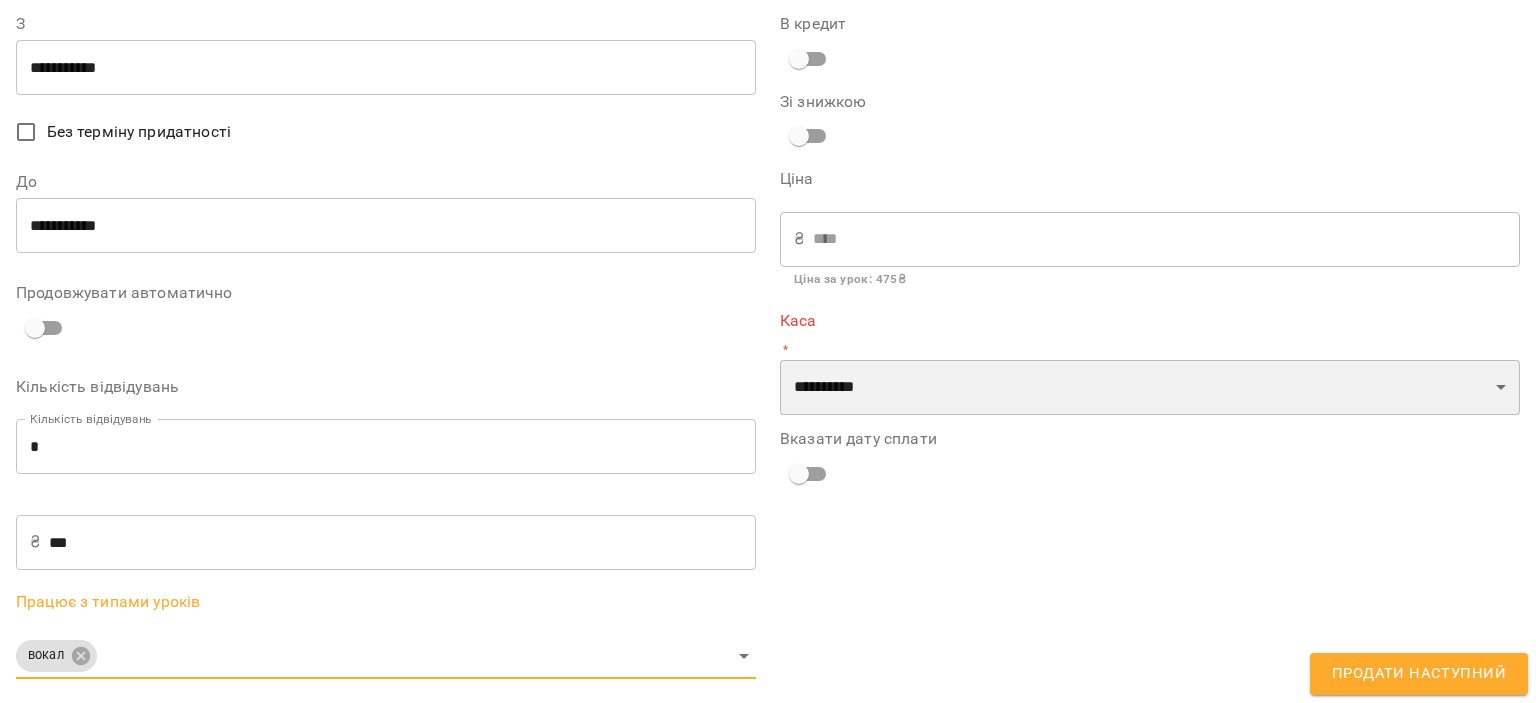 click on "**********" at bounding box center [1150, 388] 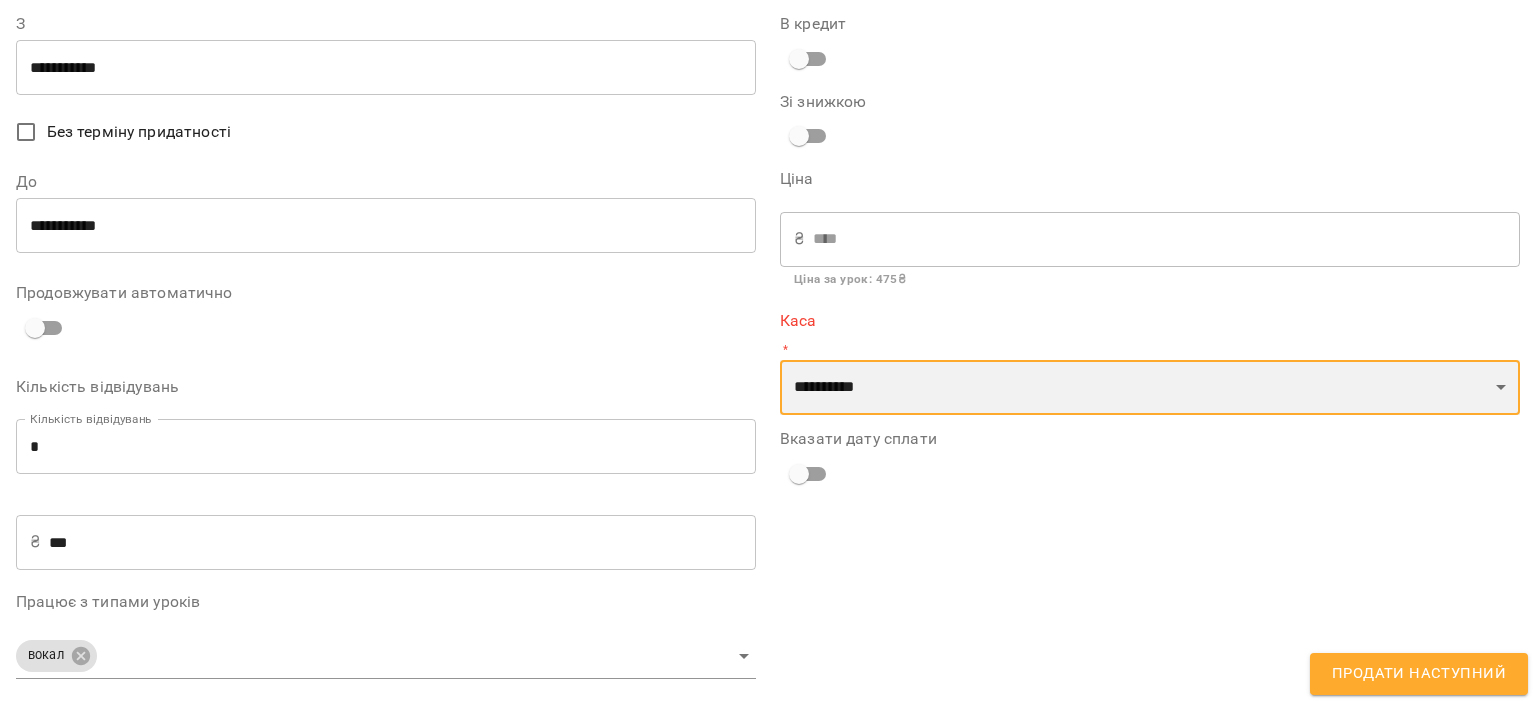 select on "****" 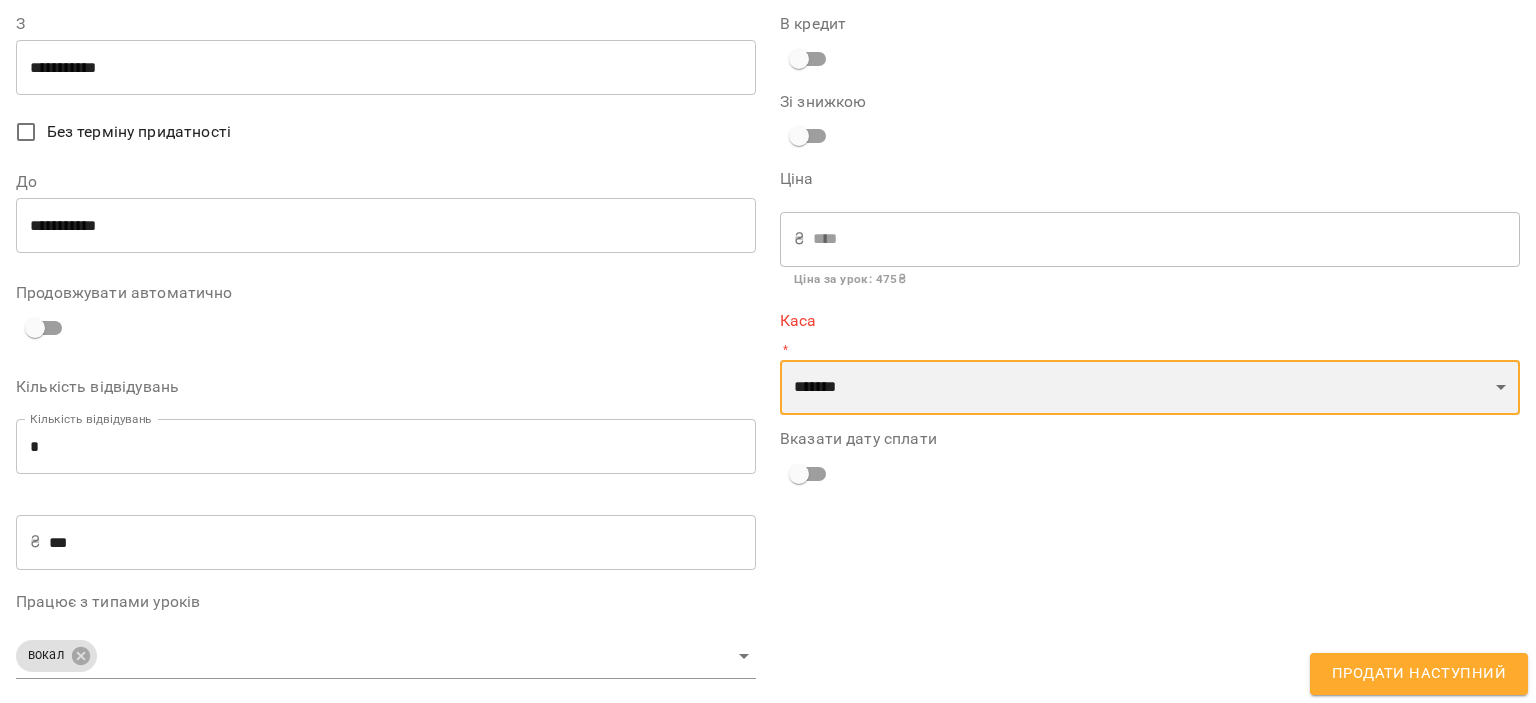 click on "**********" at bounding box center [1150, 388] 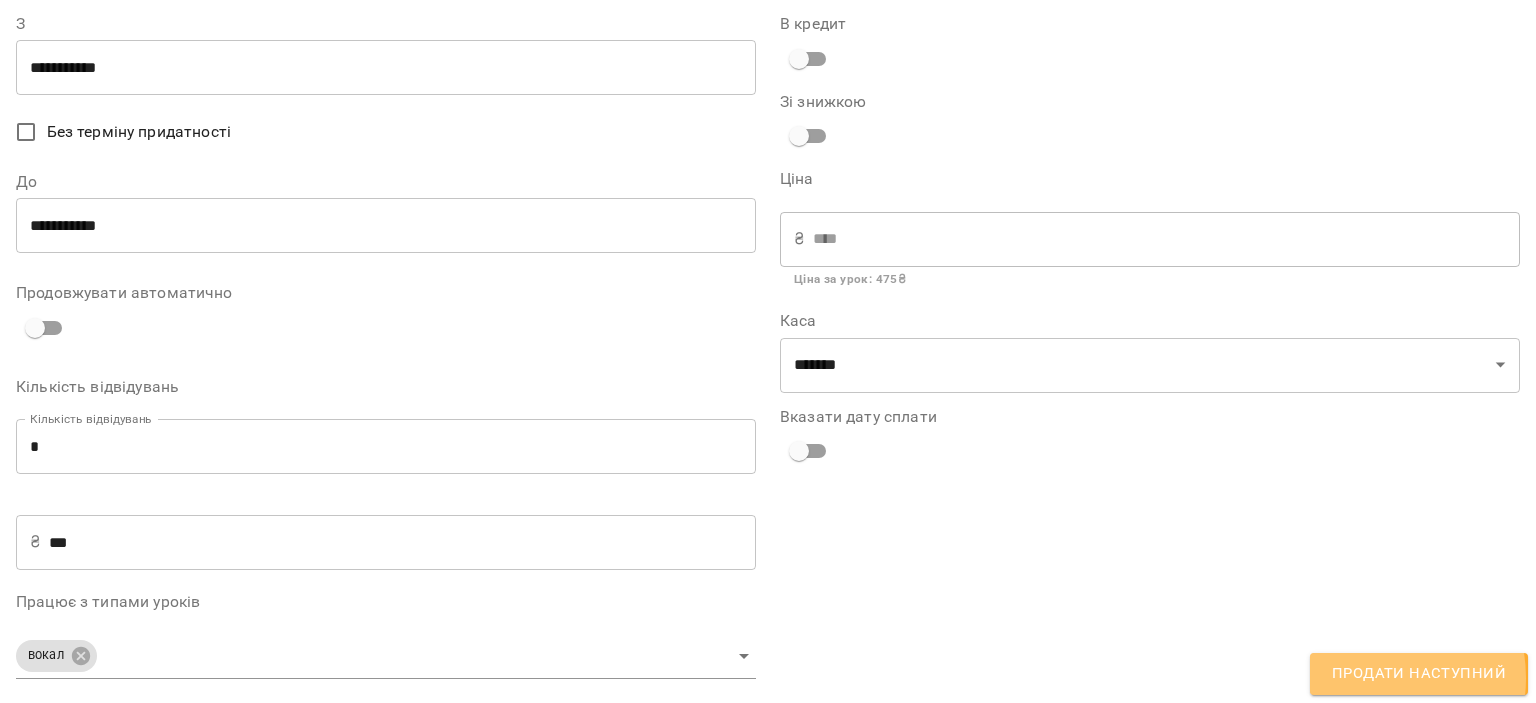 click on "Продати наступний" at bounding box center [1419, 674] 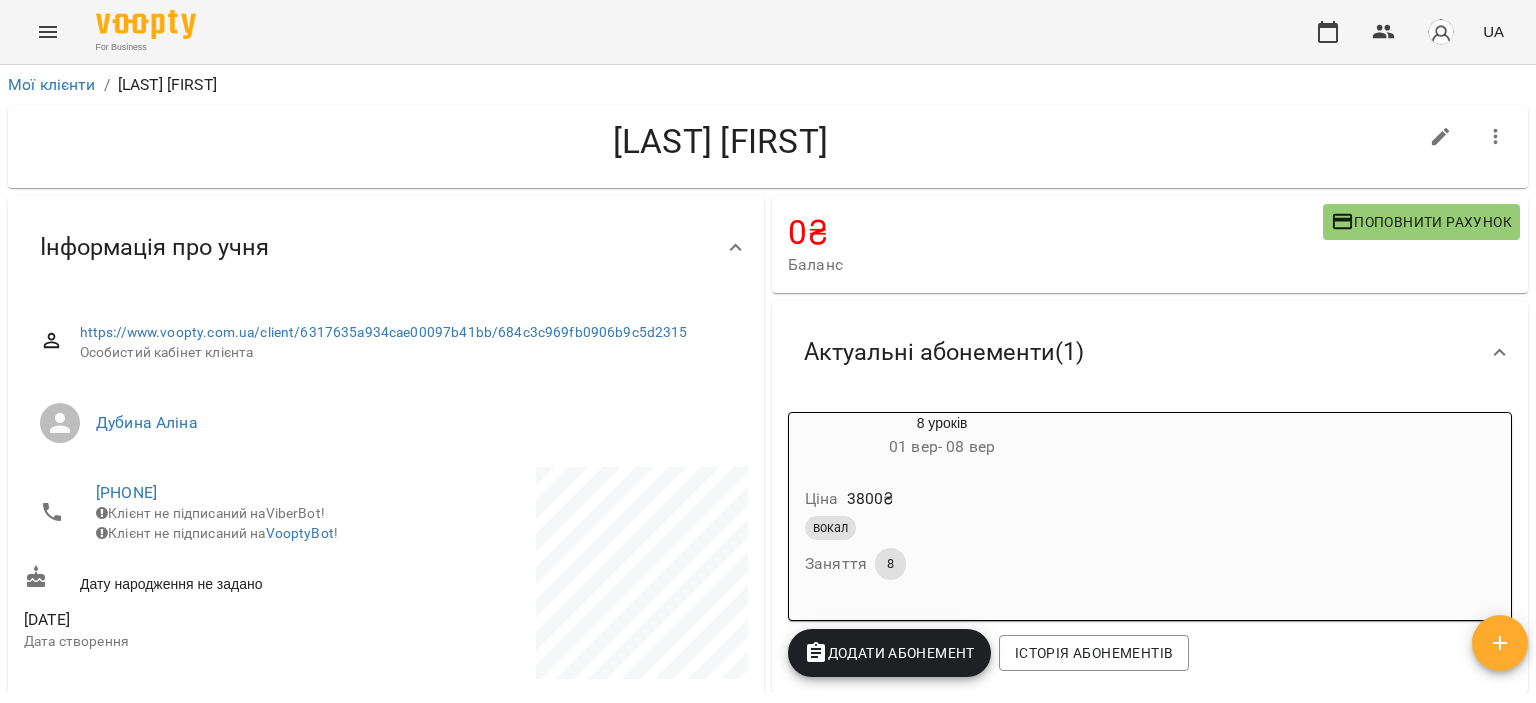 click on "Ціна 3800 ₴" at bounding box center (942, 499) 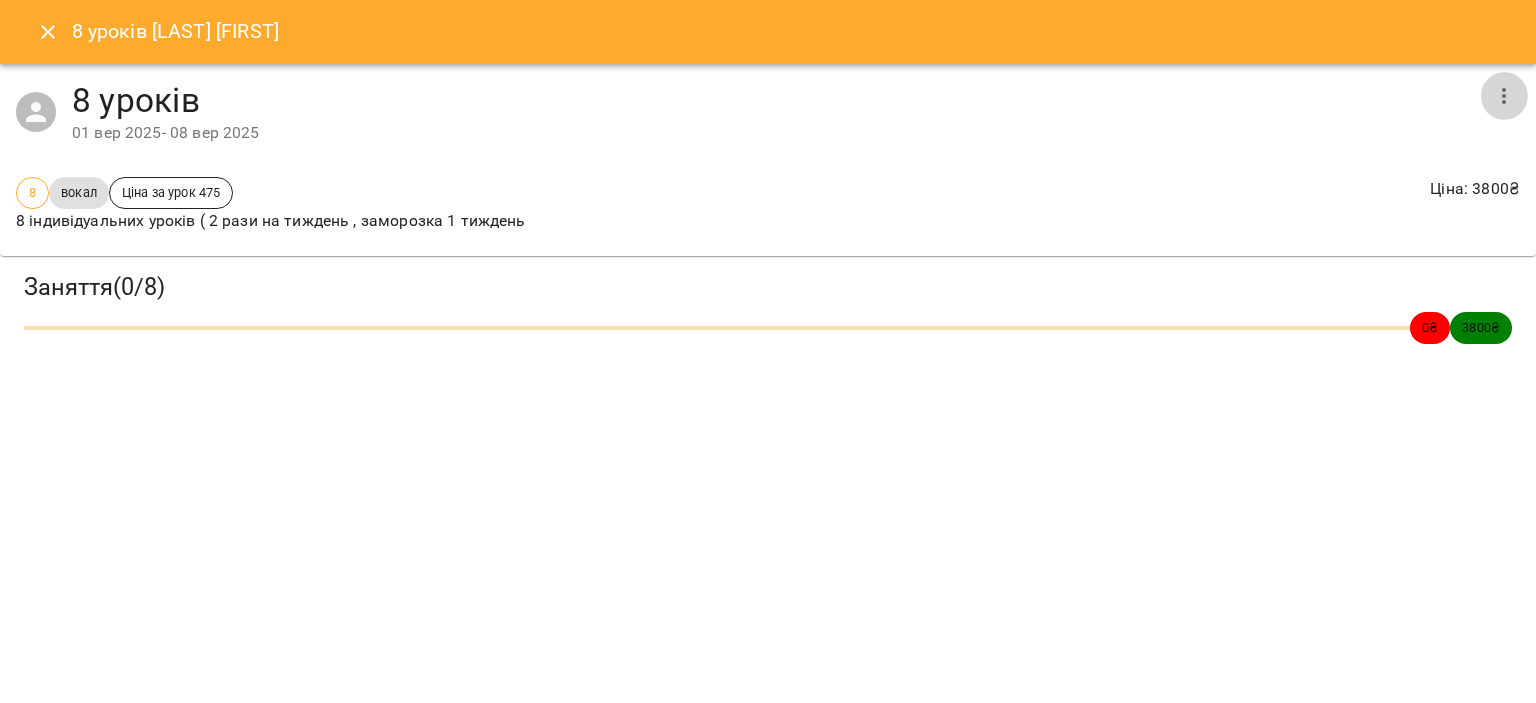 click 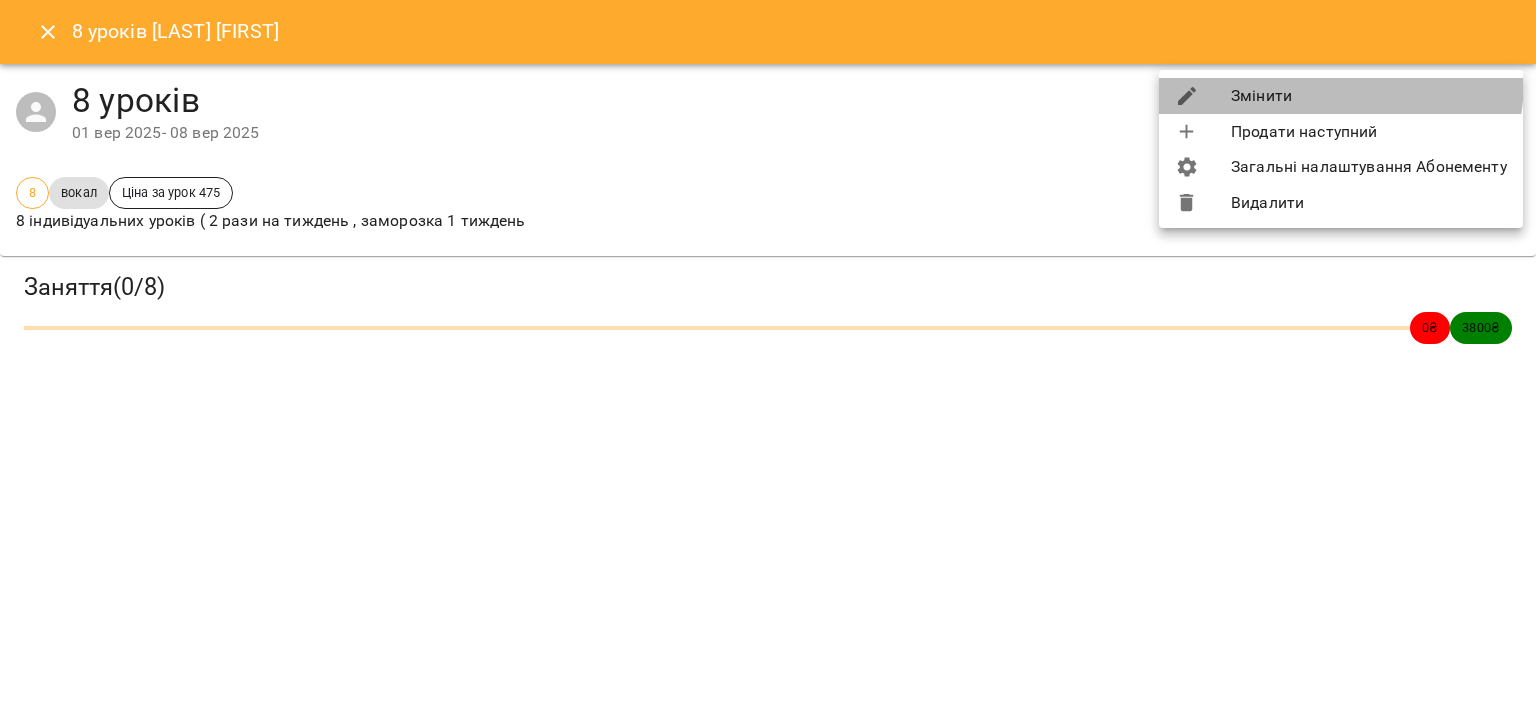 click on "Змінити" at bounding box center [1341, 96] 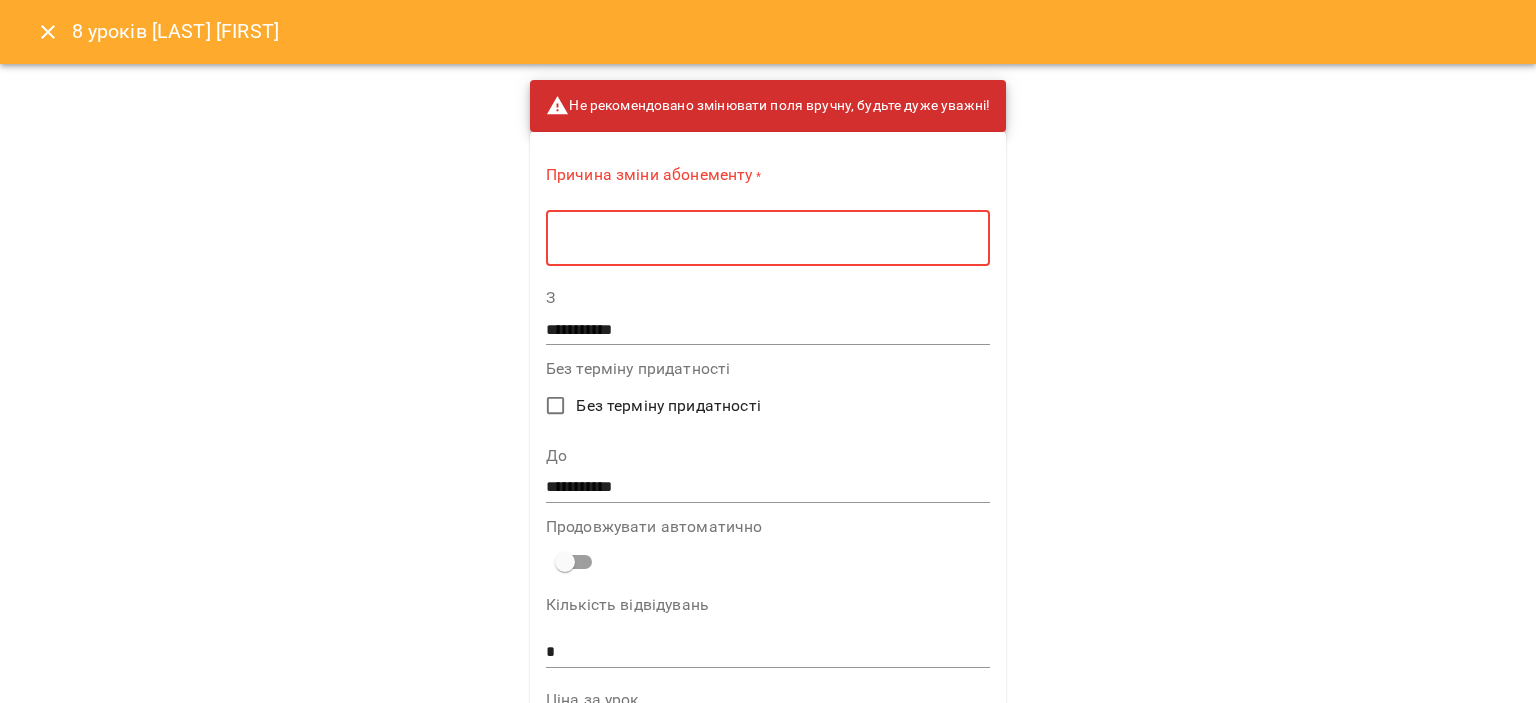click at bounding box center [768, 238] 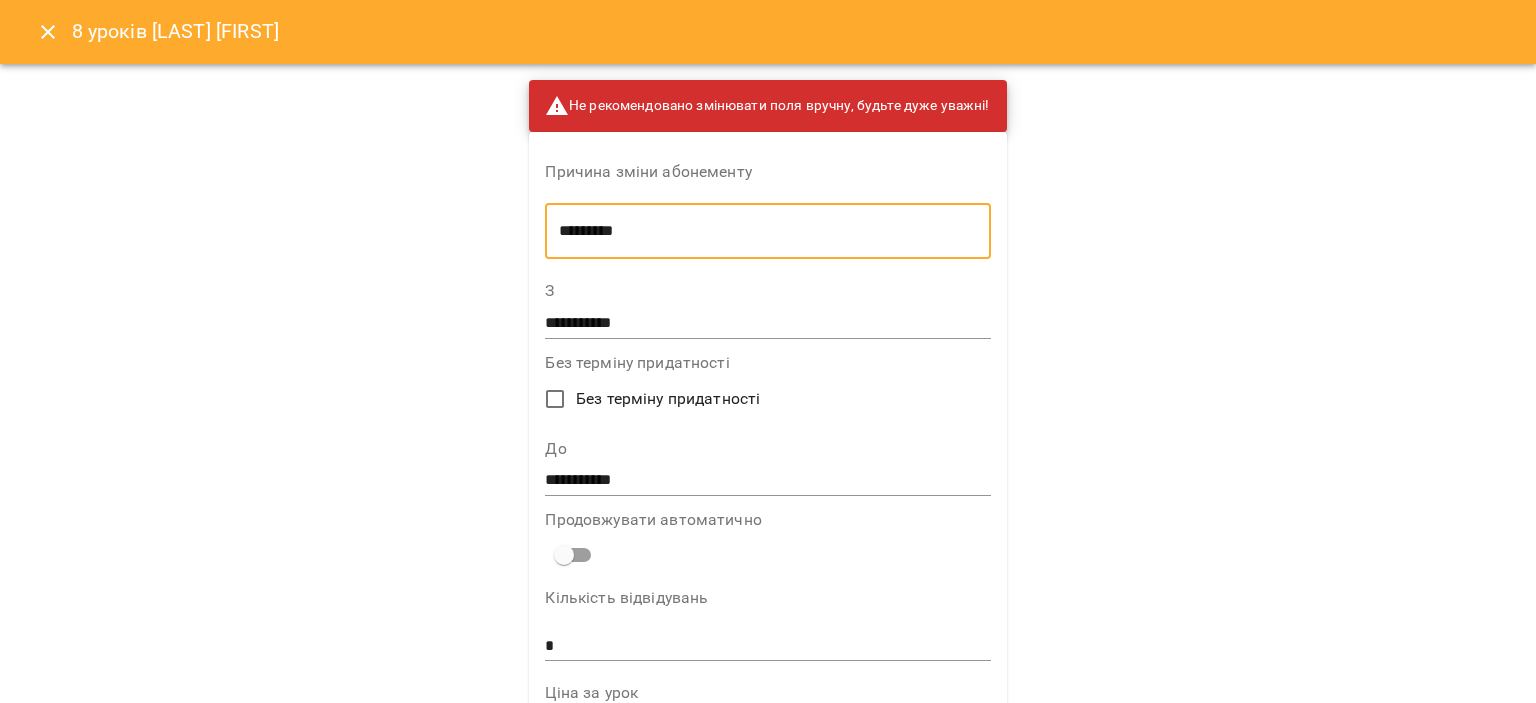 type on "*********" 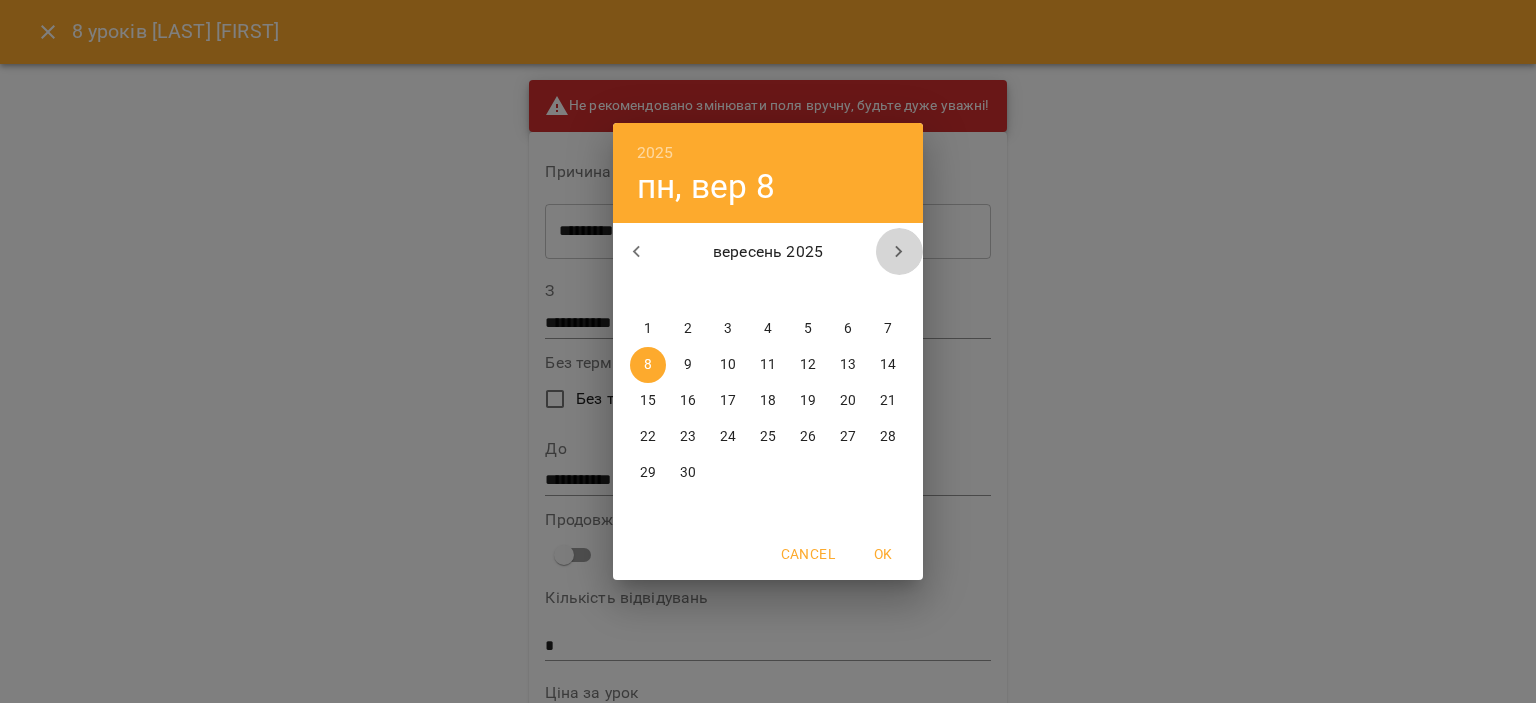 click 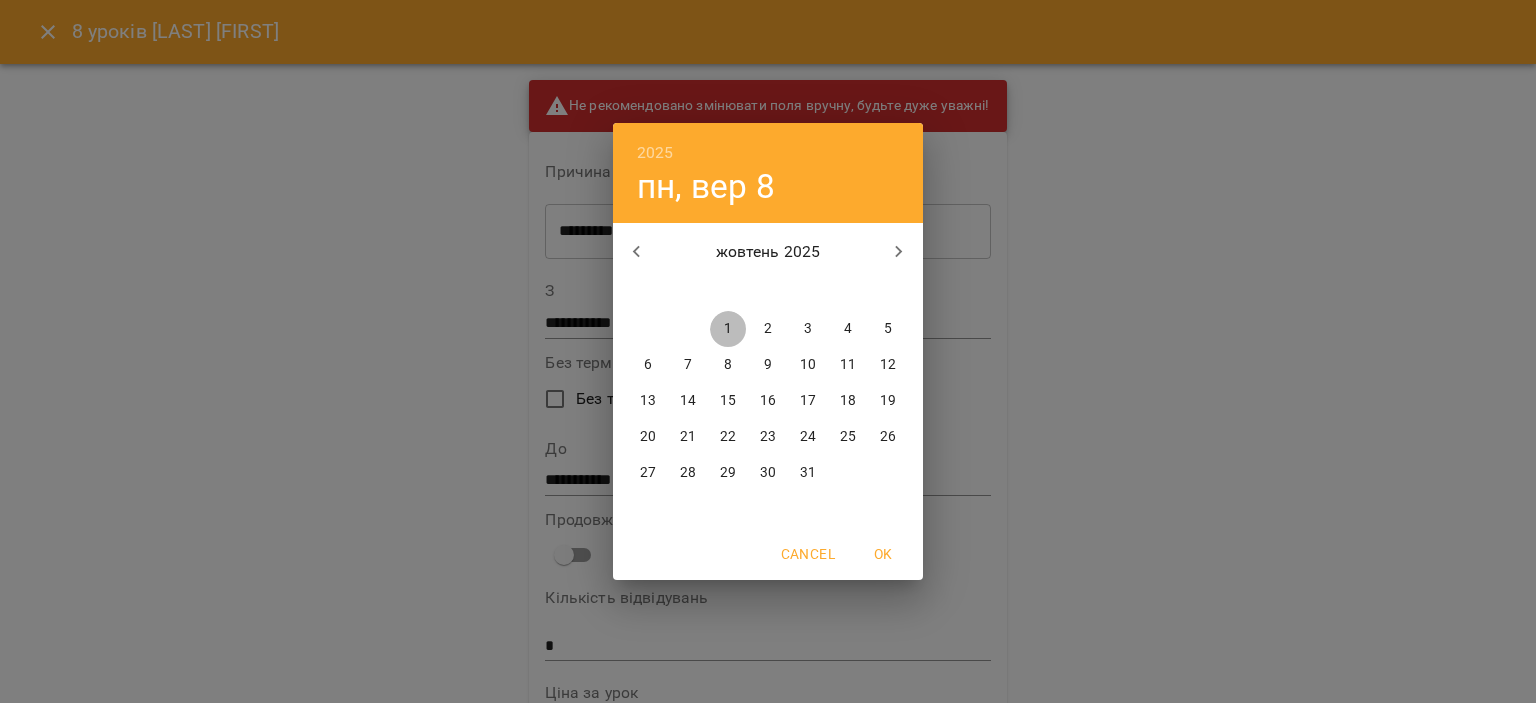 click on "1" at bounding box center [728, 329] 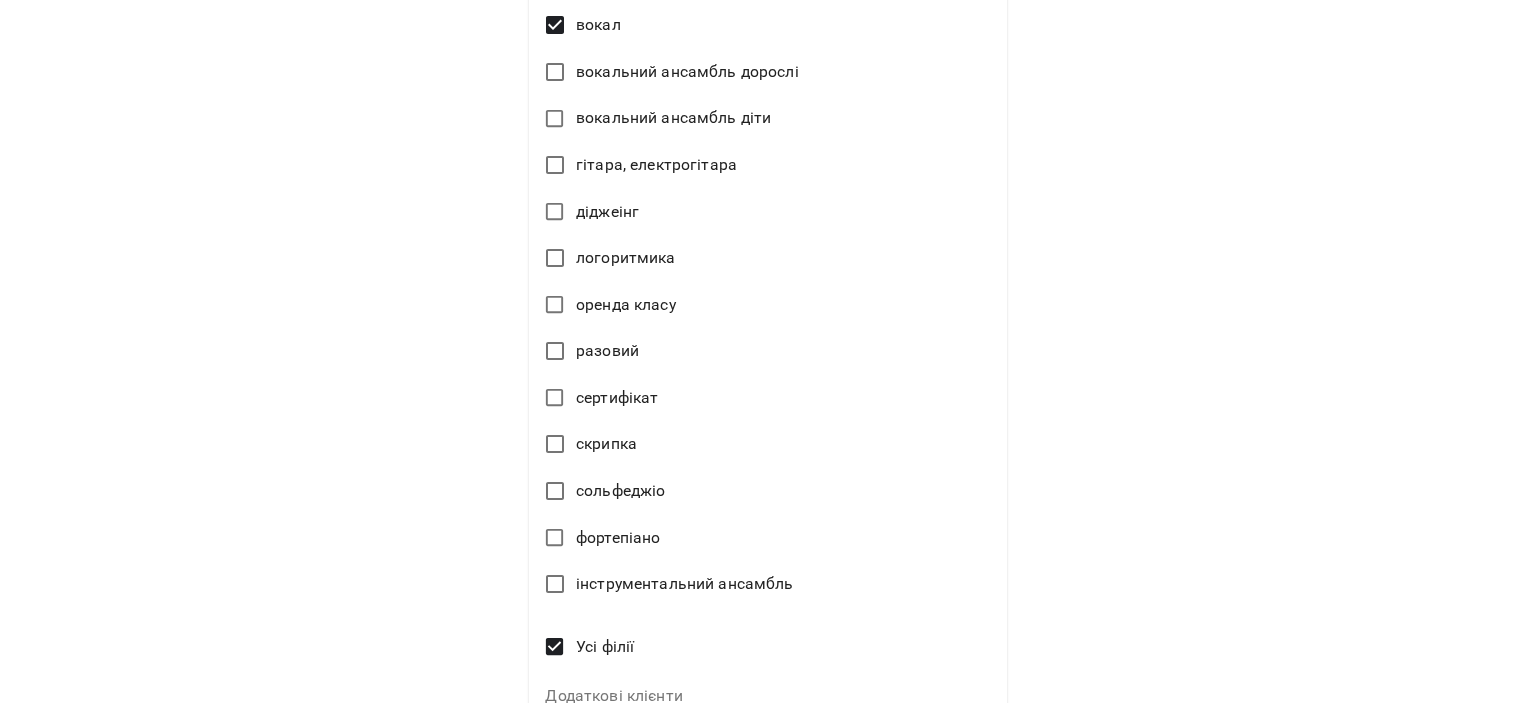 scroll, scrollTop: 1406, scrollLeft: 0, axis: vertical 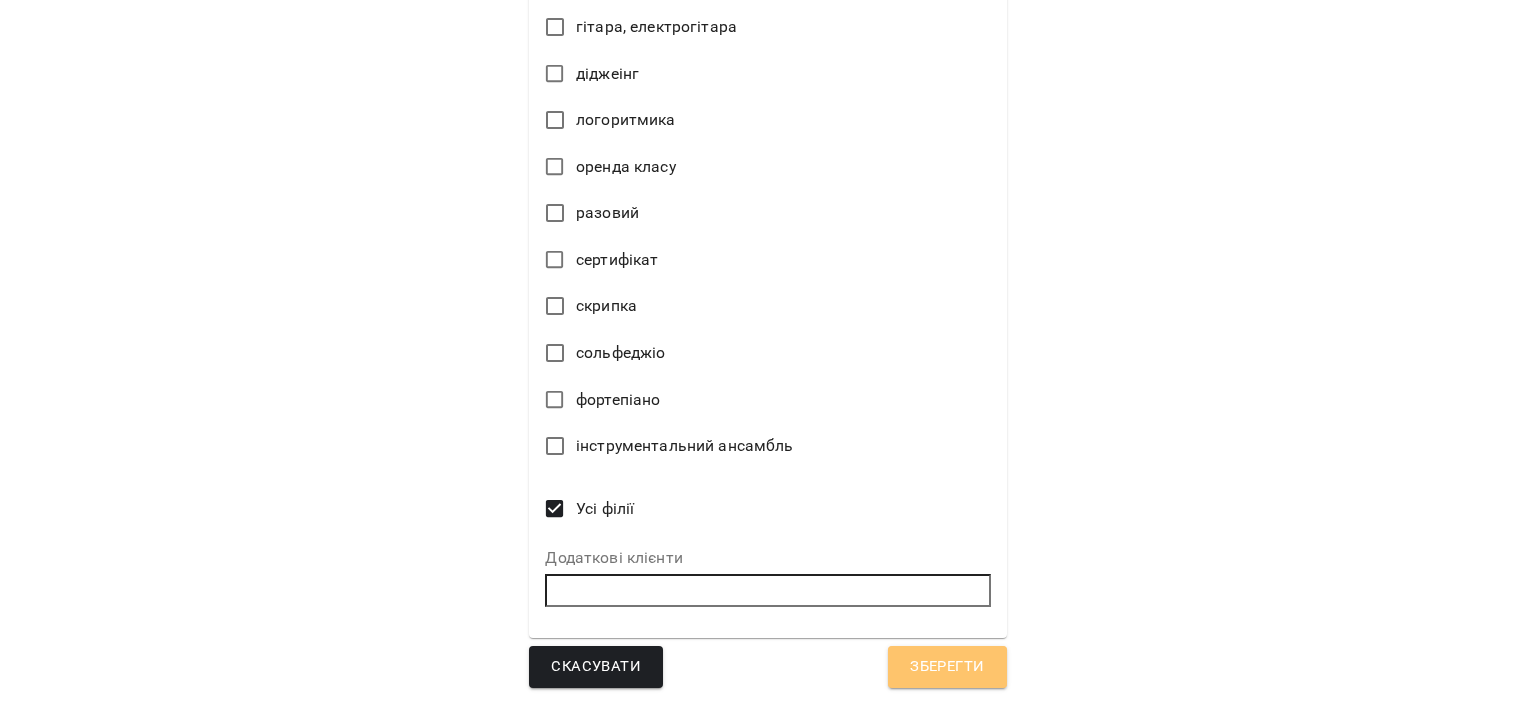 click on "Зберегти" at bounding box center [947, 667] 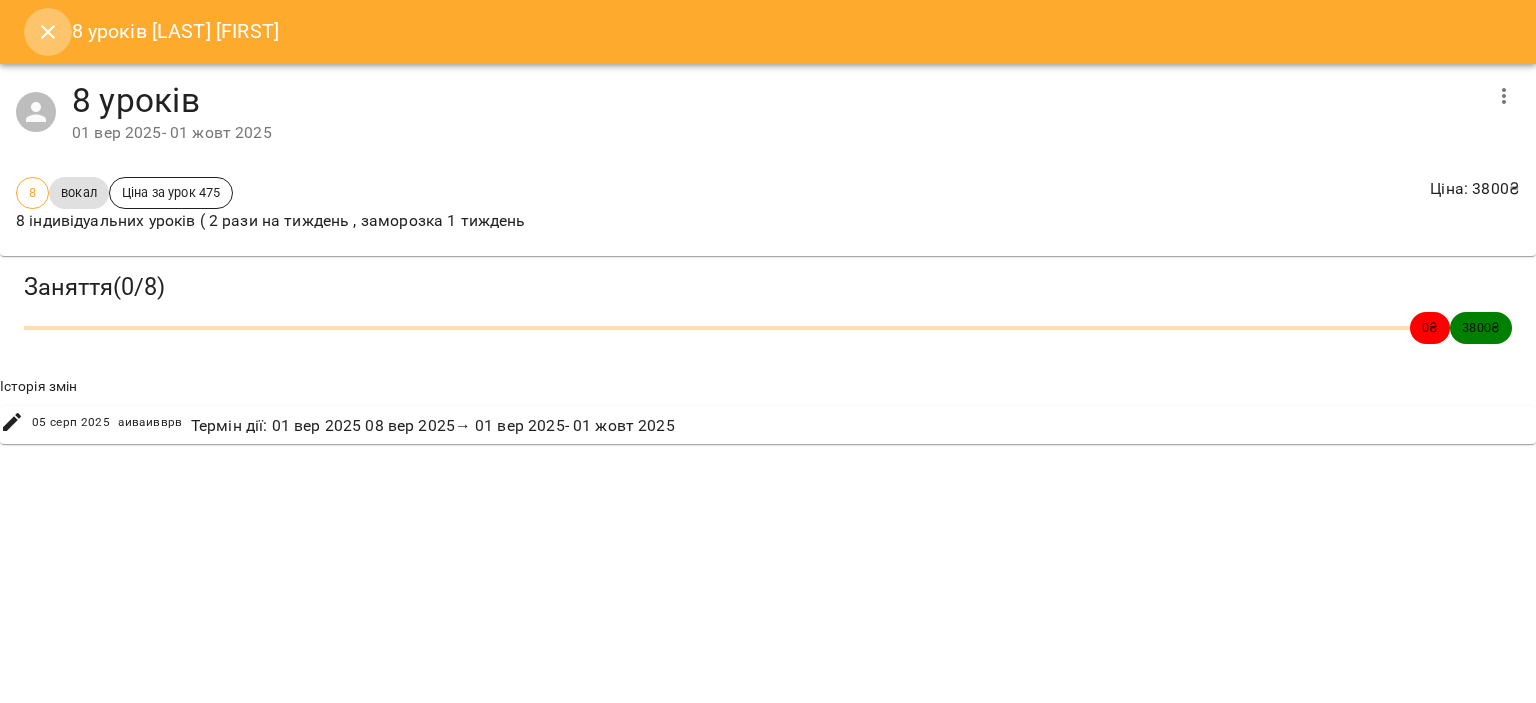 click 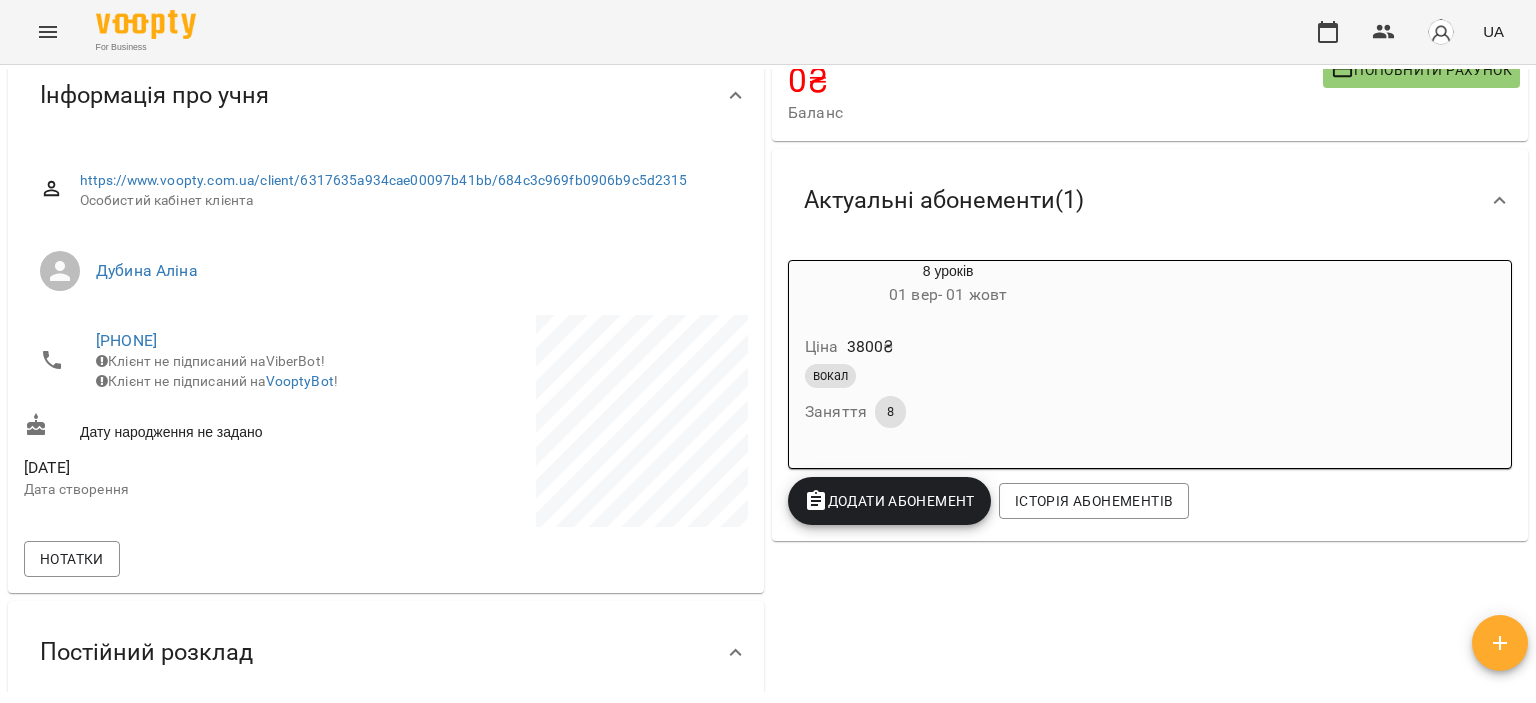 scroll, scrollTop: 0, scrollLeft: 0, axis: both 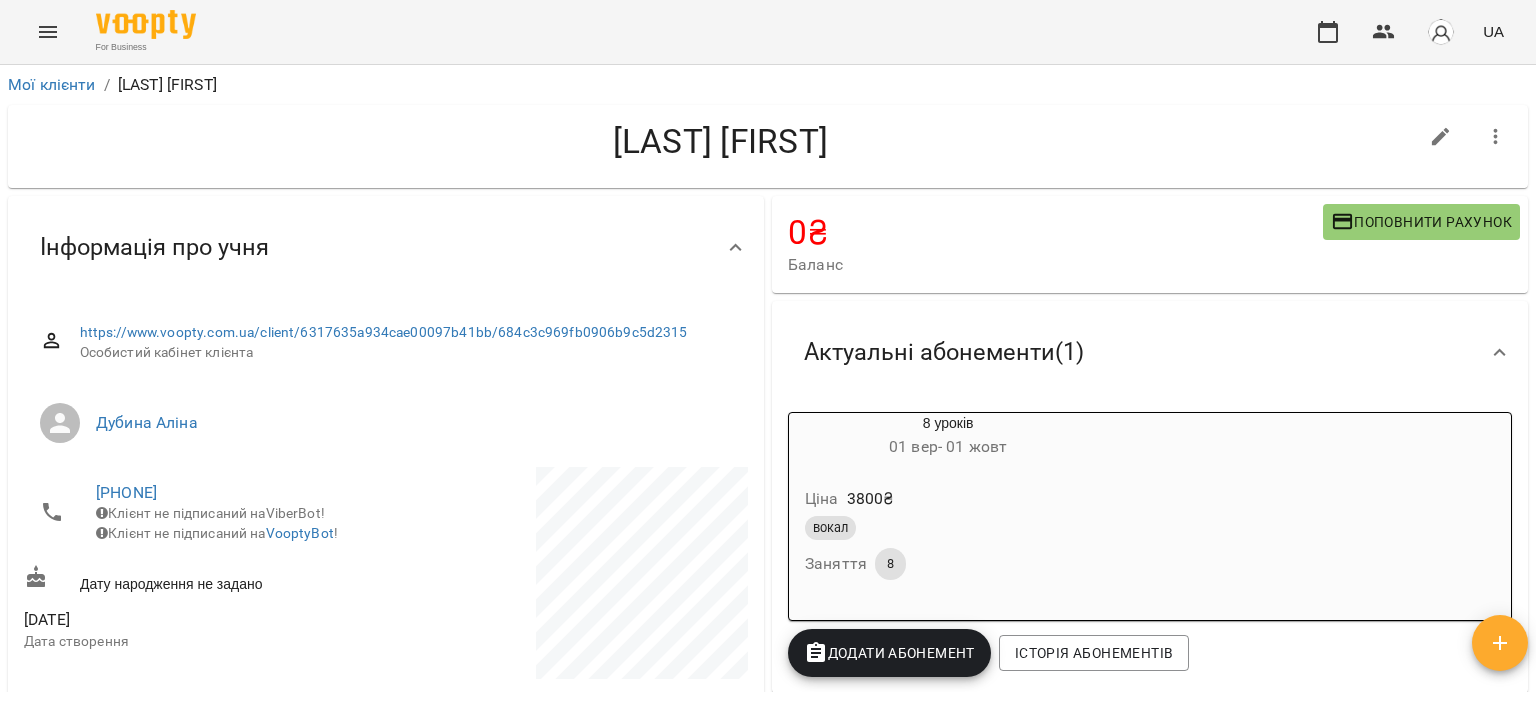 click on "Поповнити рахунок" at bounding box center [1421, 222] 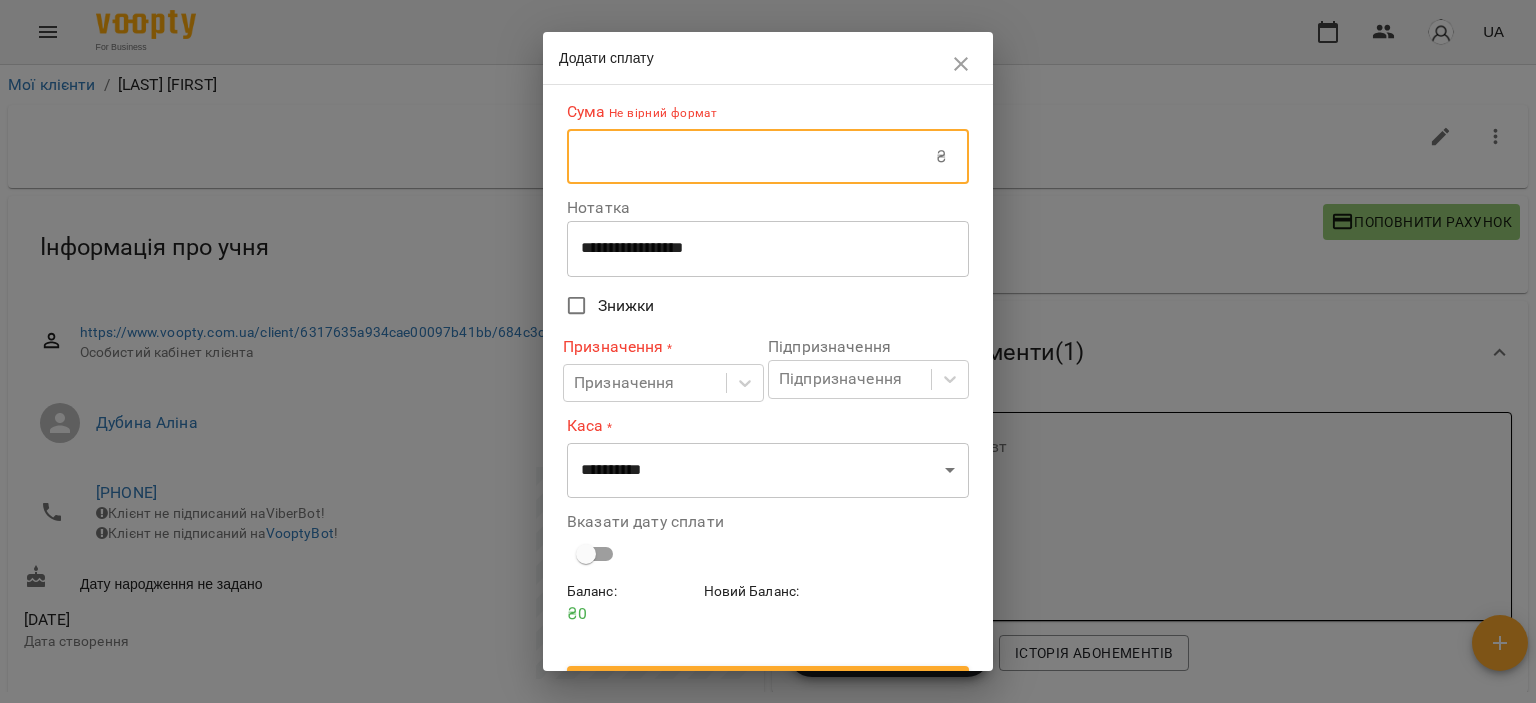 click at bounding box center [751, 157] 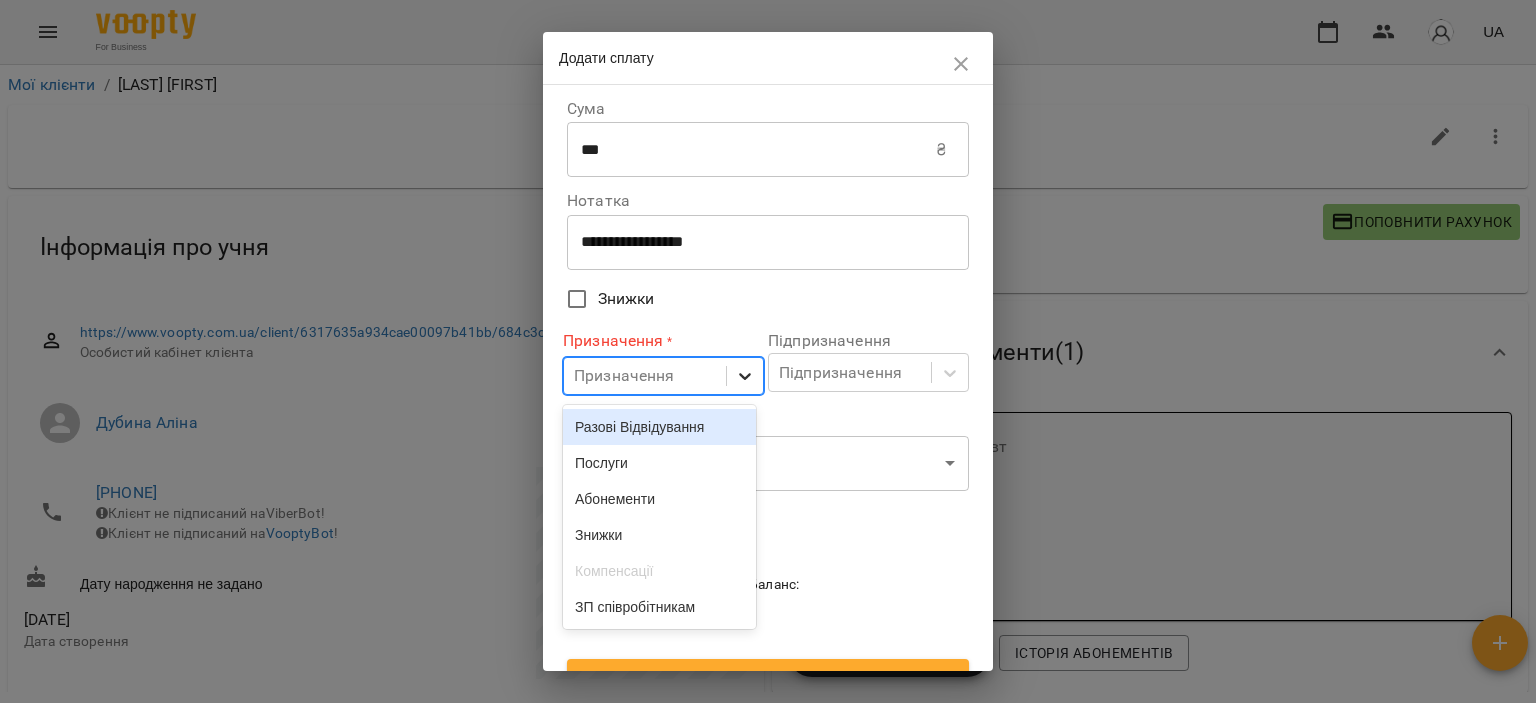 click 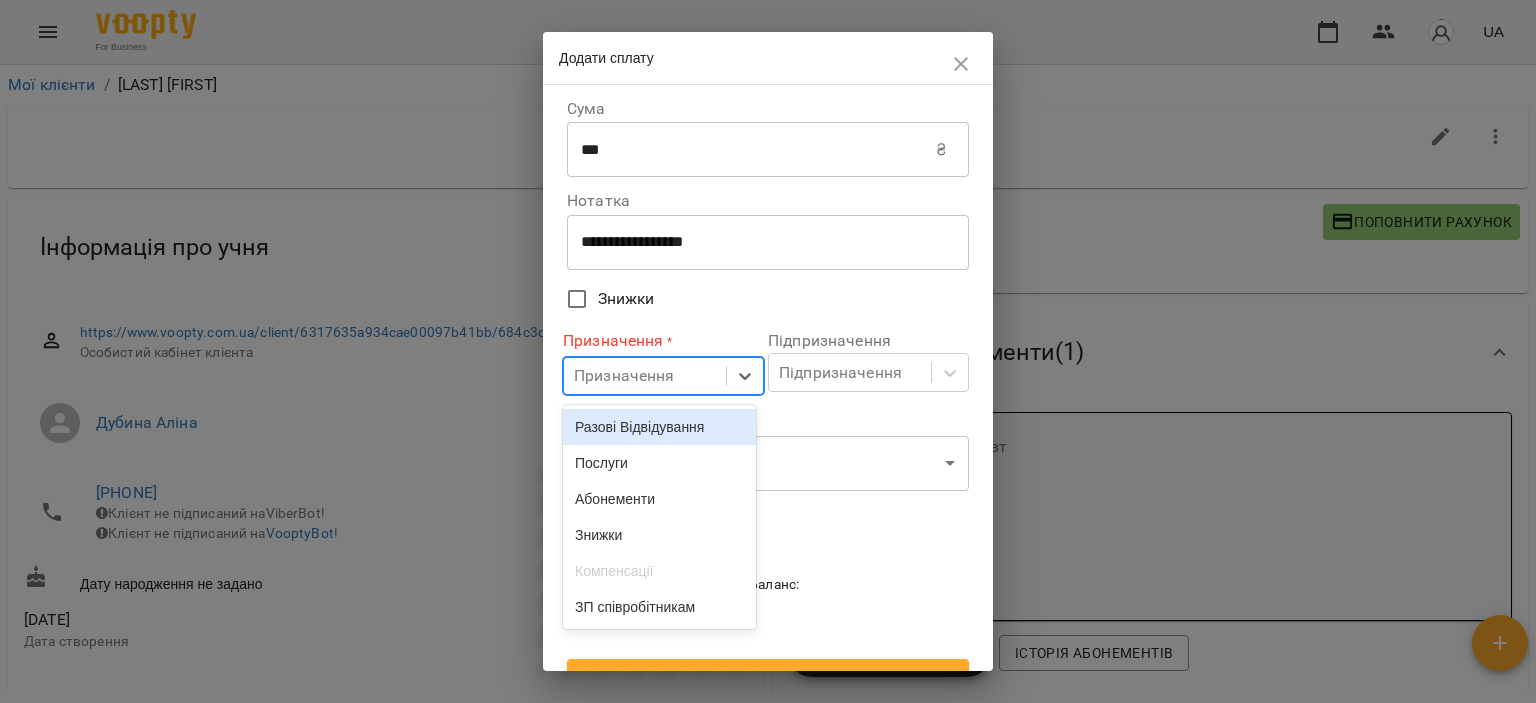 click on "Разові Відвідування" at bounding box center [659, 427] 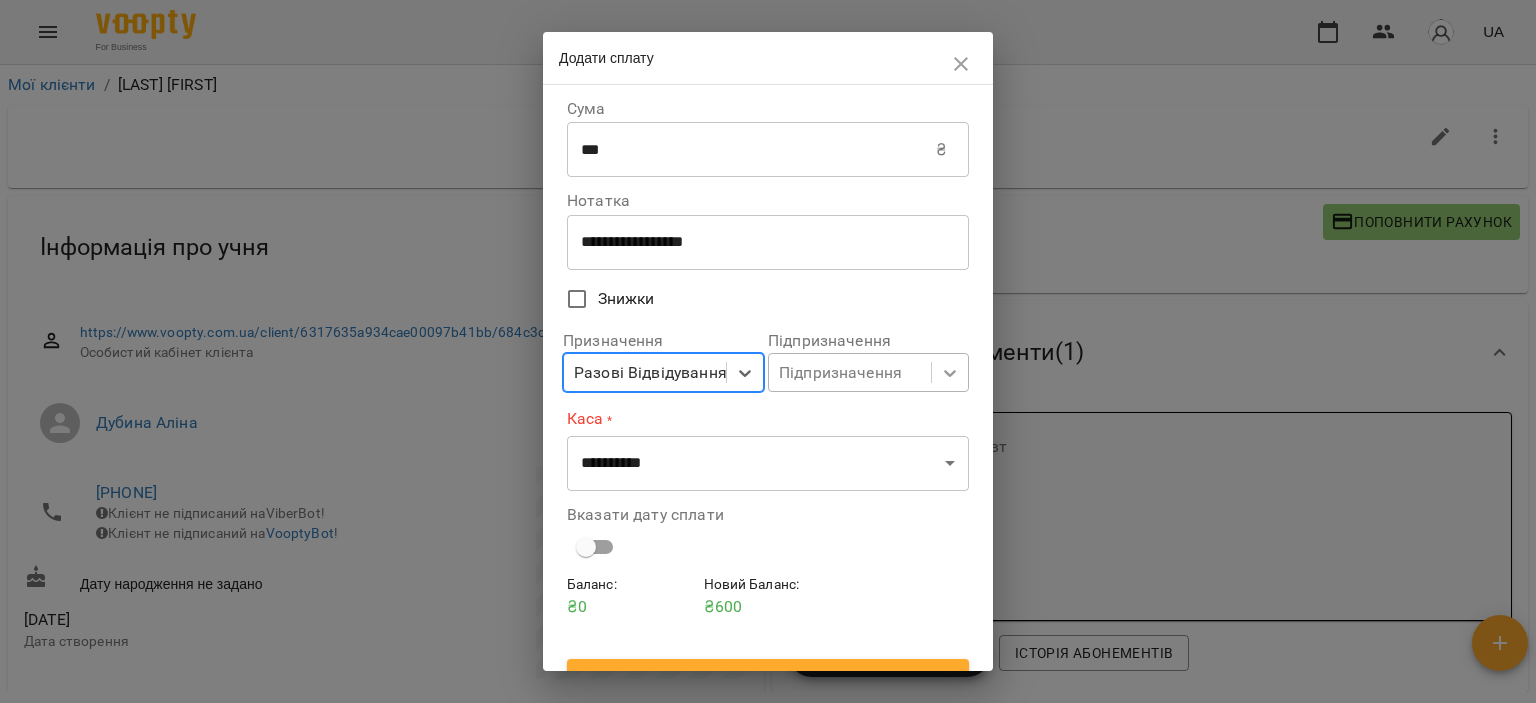 click 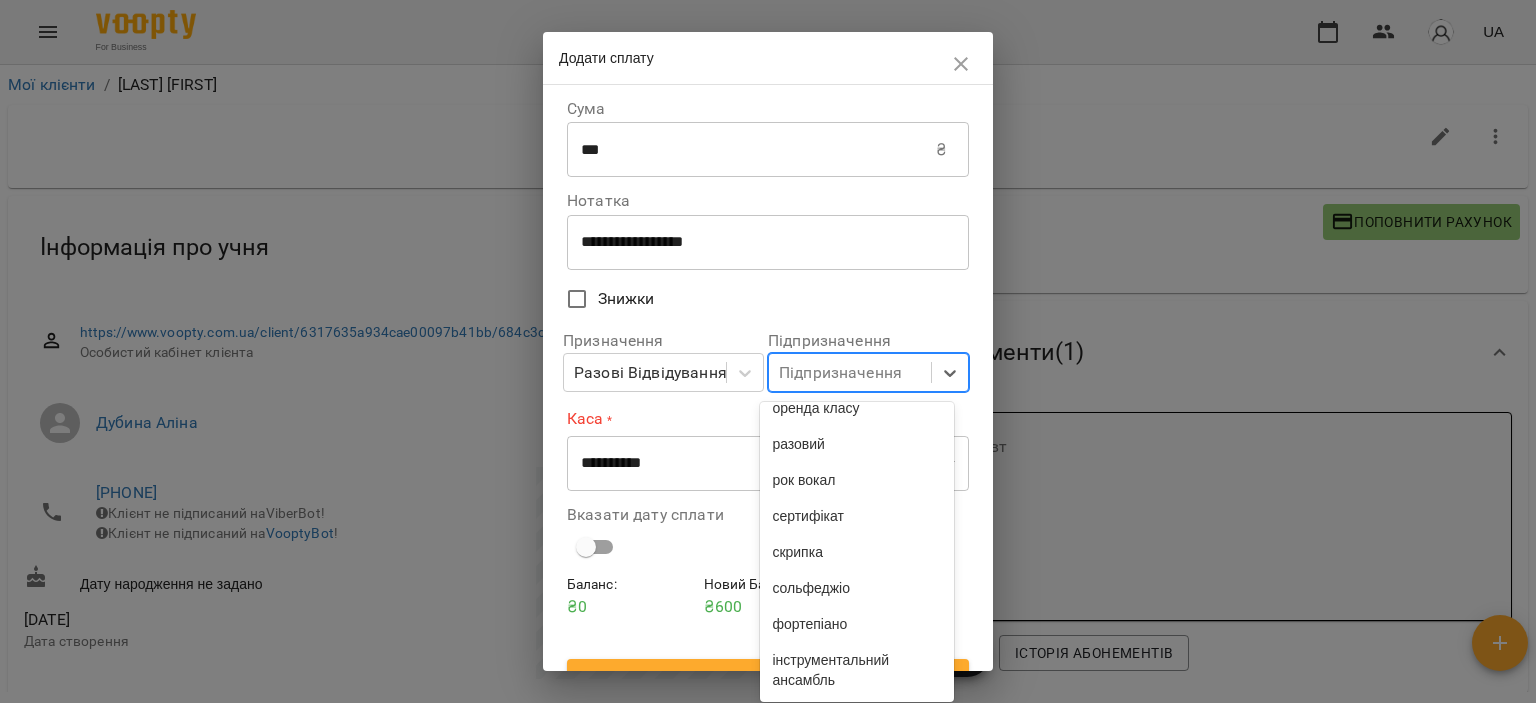 scroll, scrollTop: 987, scrollLeft: 0, axis: vertical 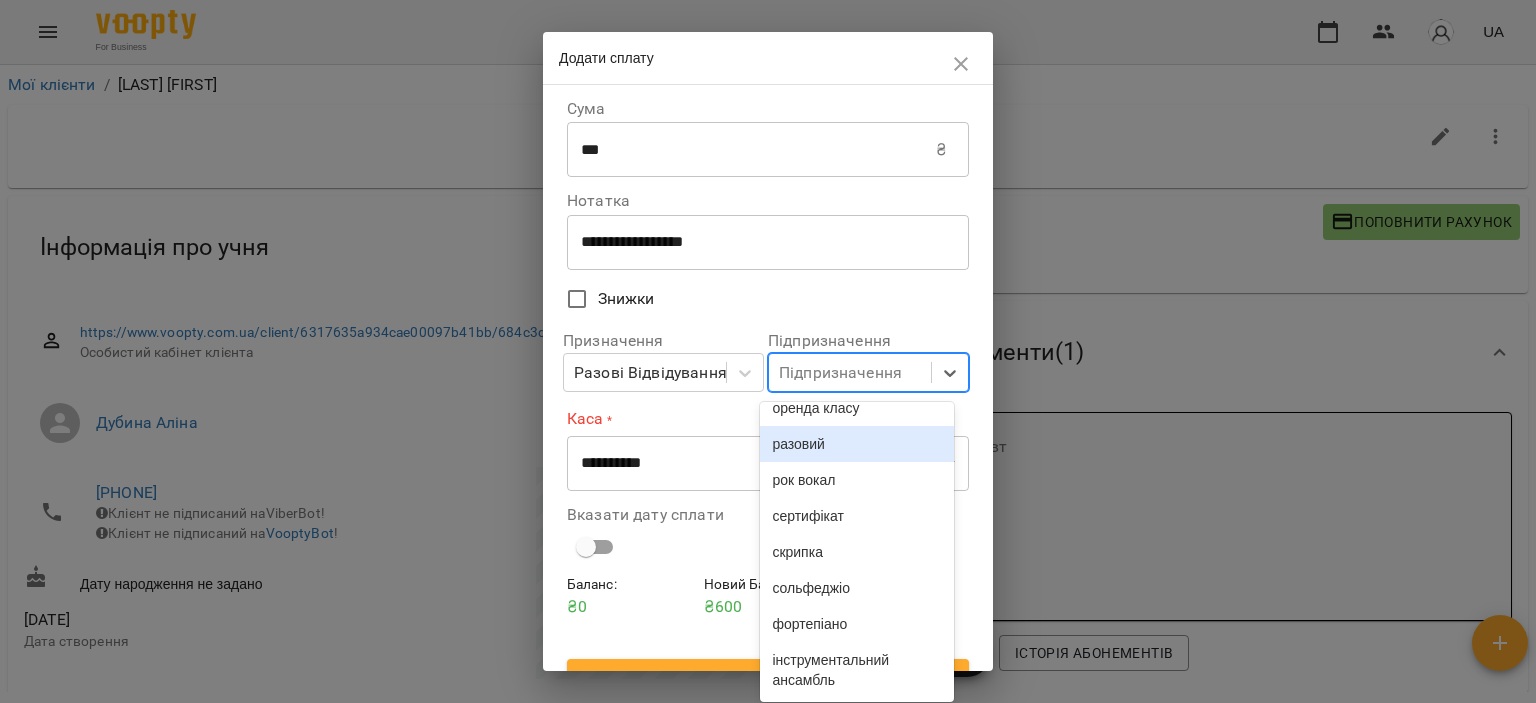 click on "разовий" at bounding box center (856, 444) 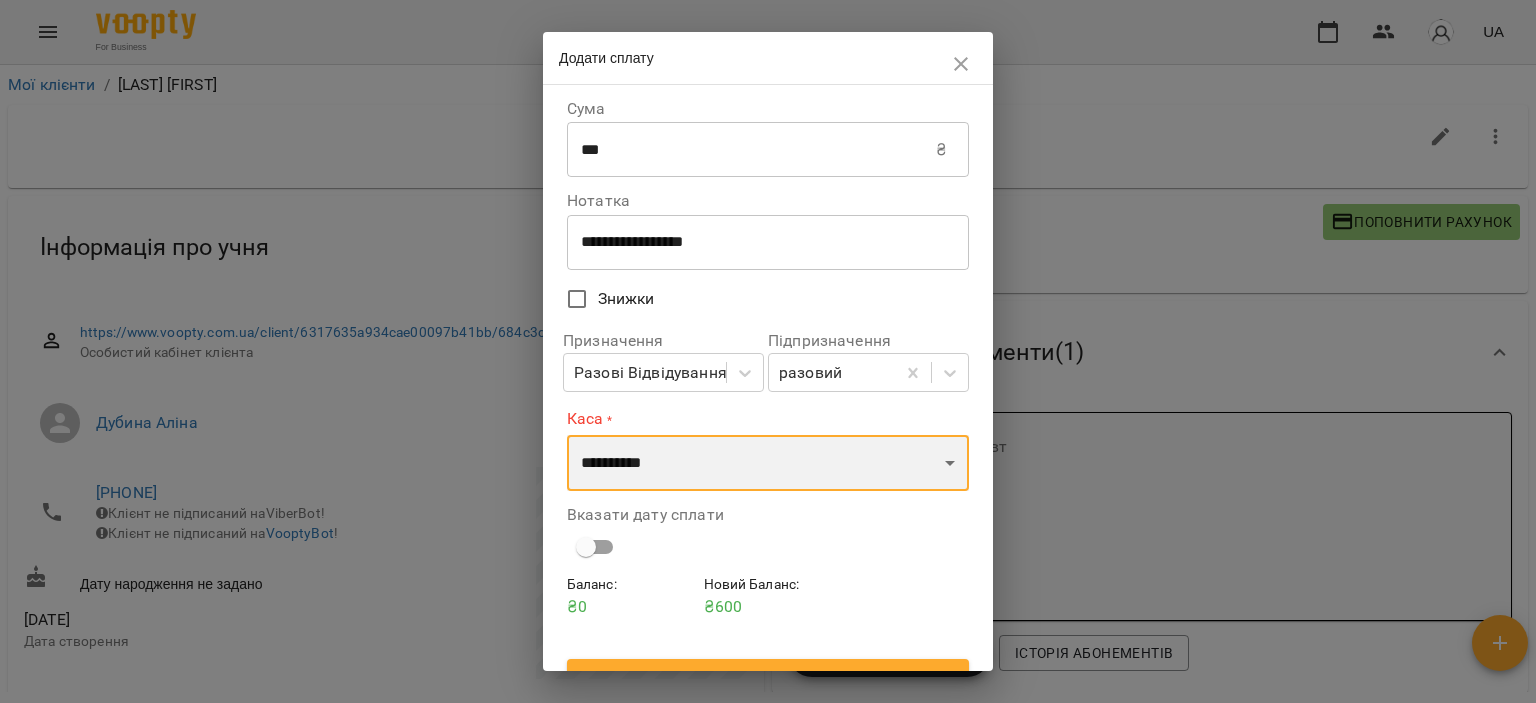 click on "**********" at bounding box center (768, 463) 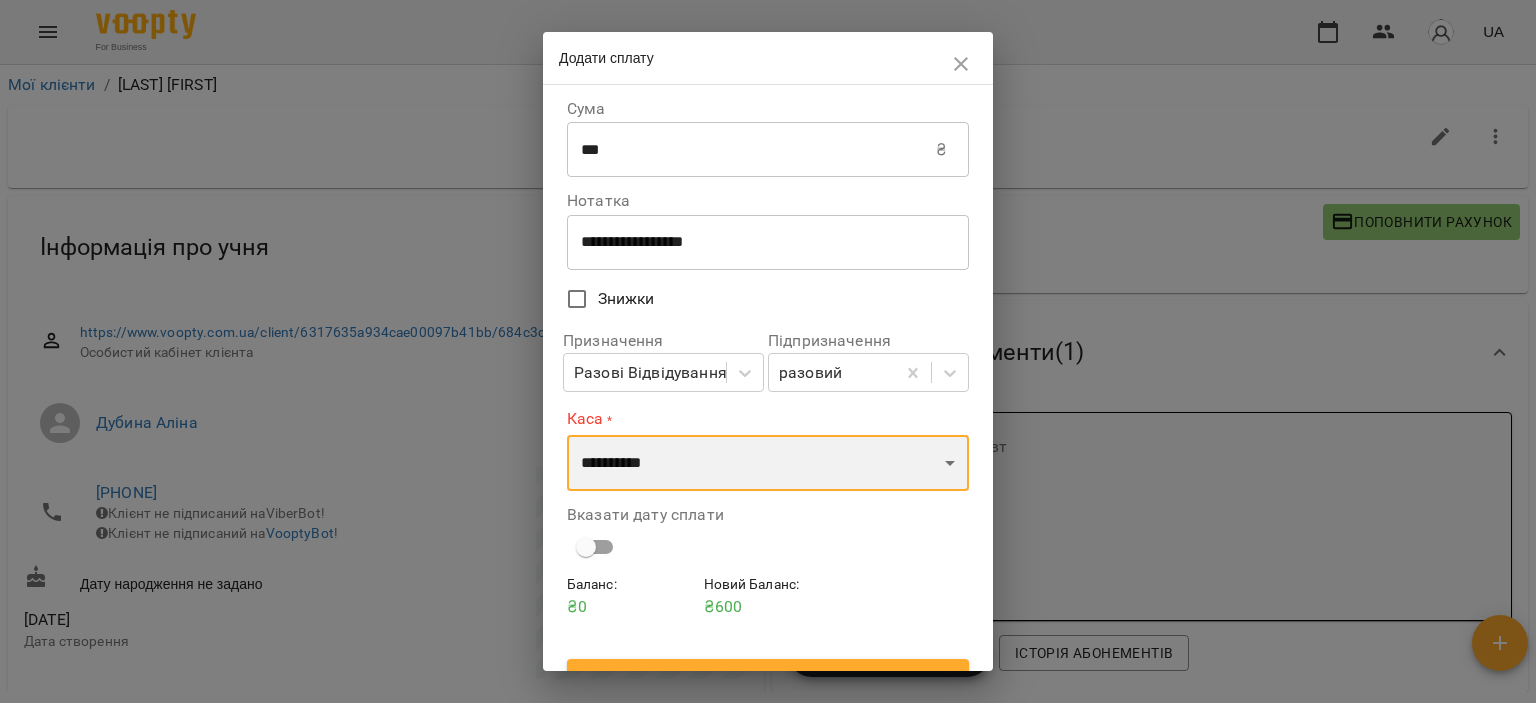 select on "****" 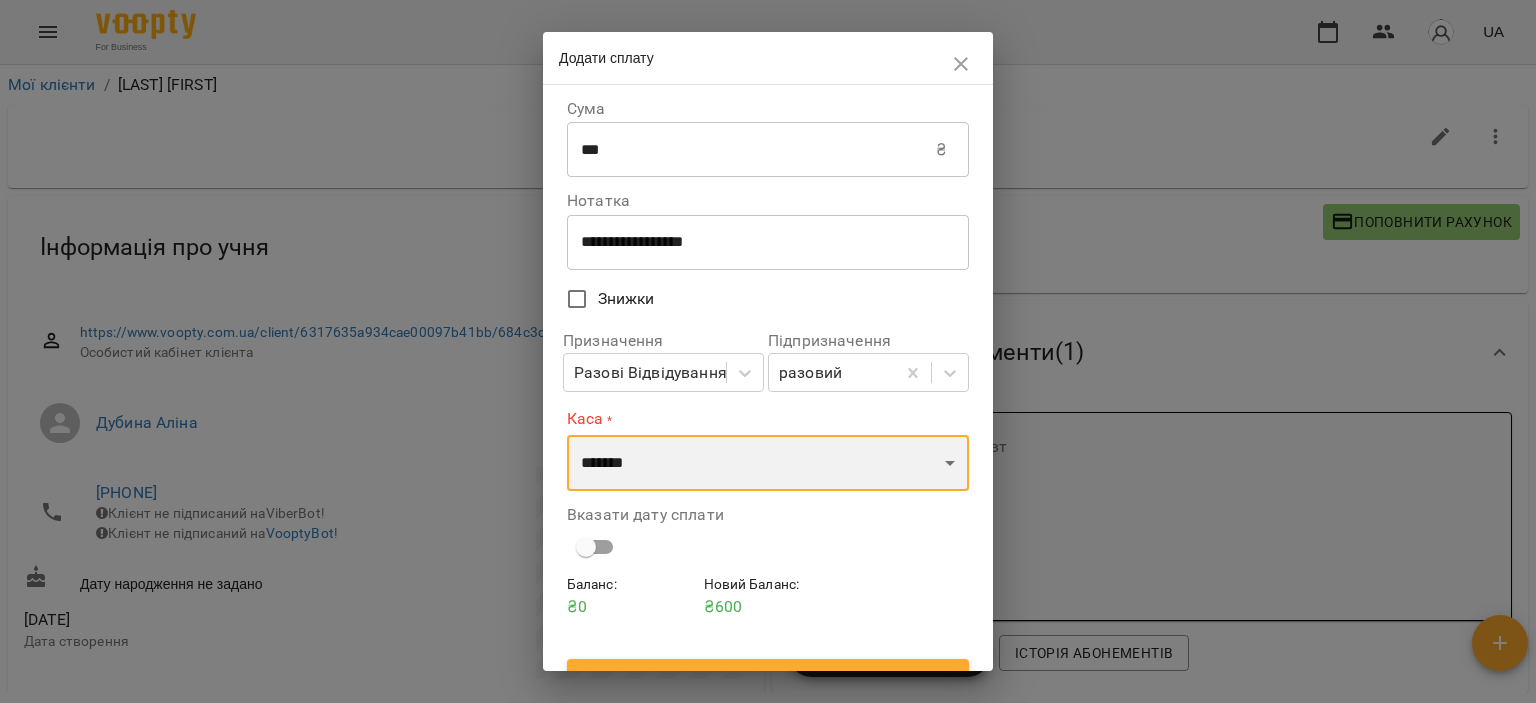 click on "**********" at bounding box center (768, 463) 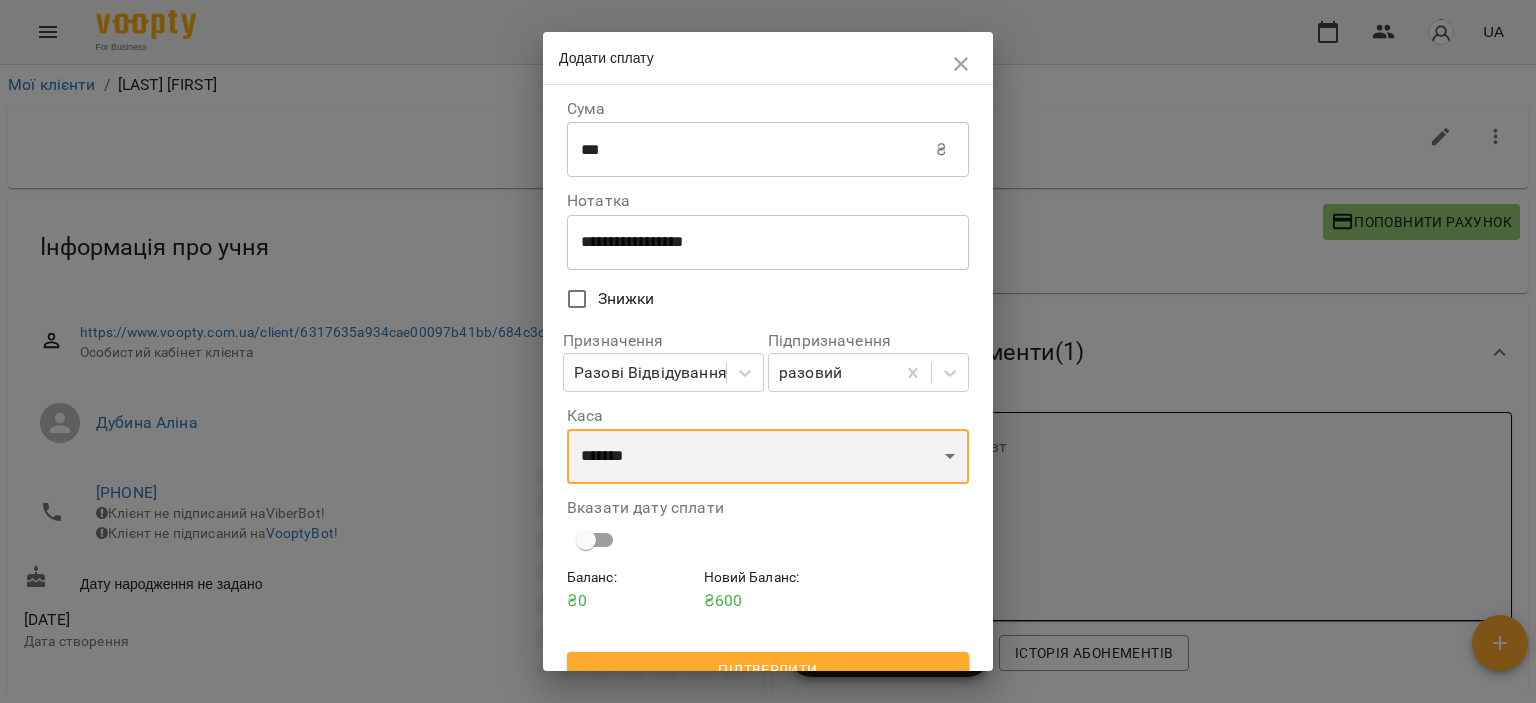 scroll, scrollTop: 27, scrollLeft: 0, axis: vertical 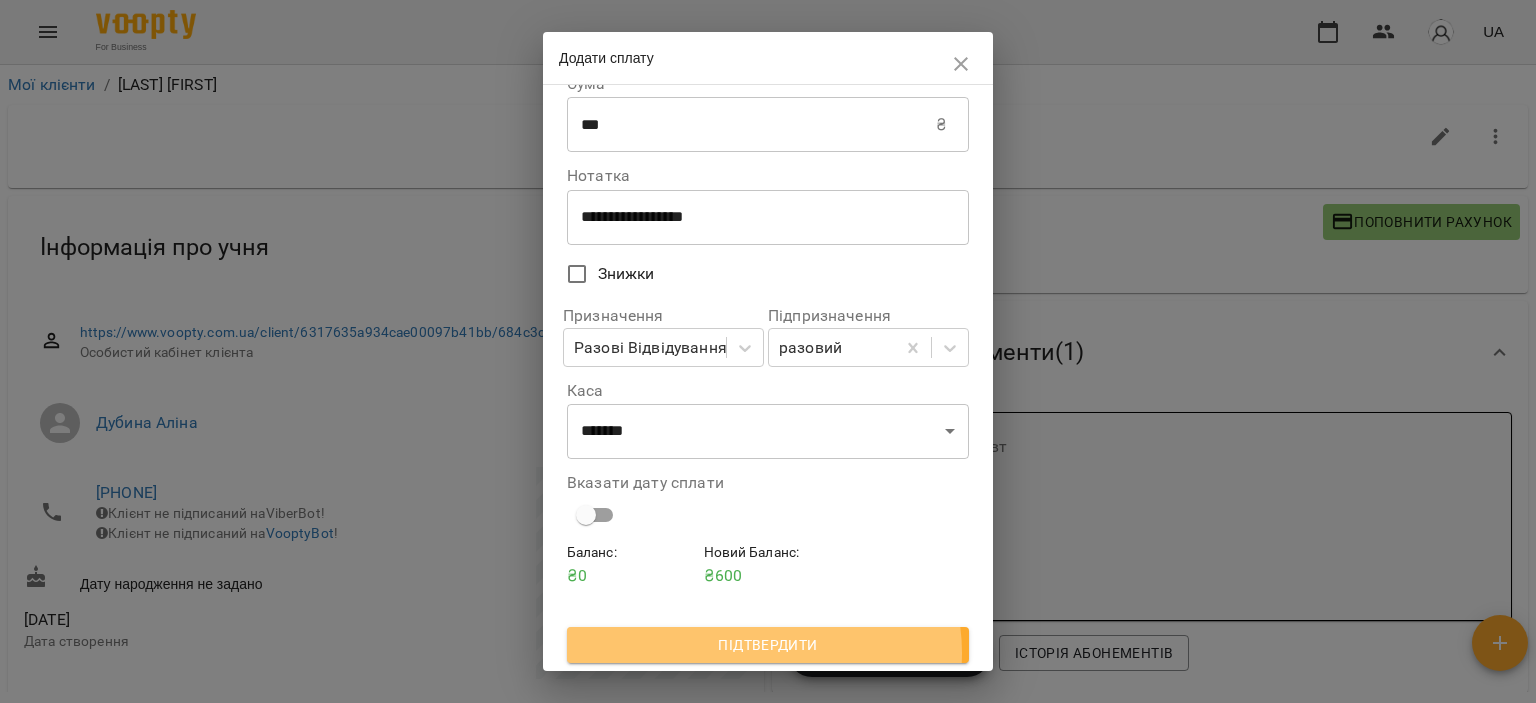 click on "Підтвердити" at bounding box center (768, 645) 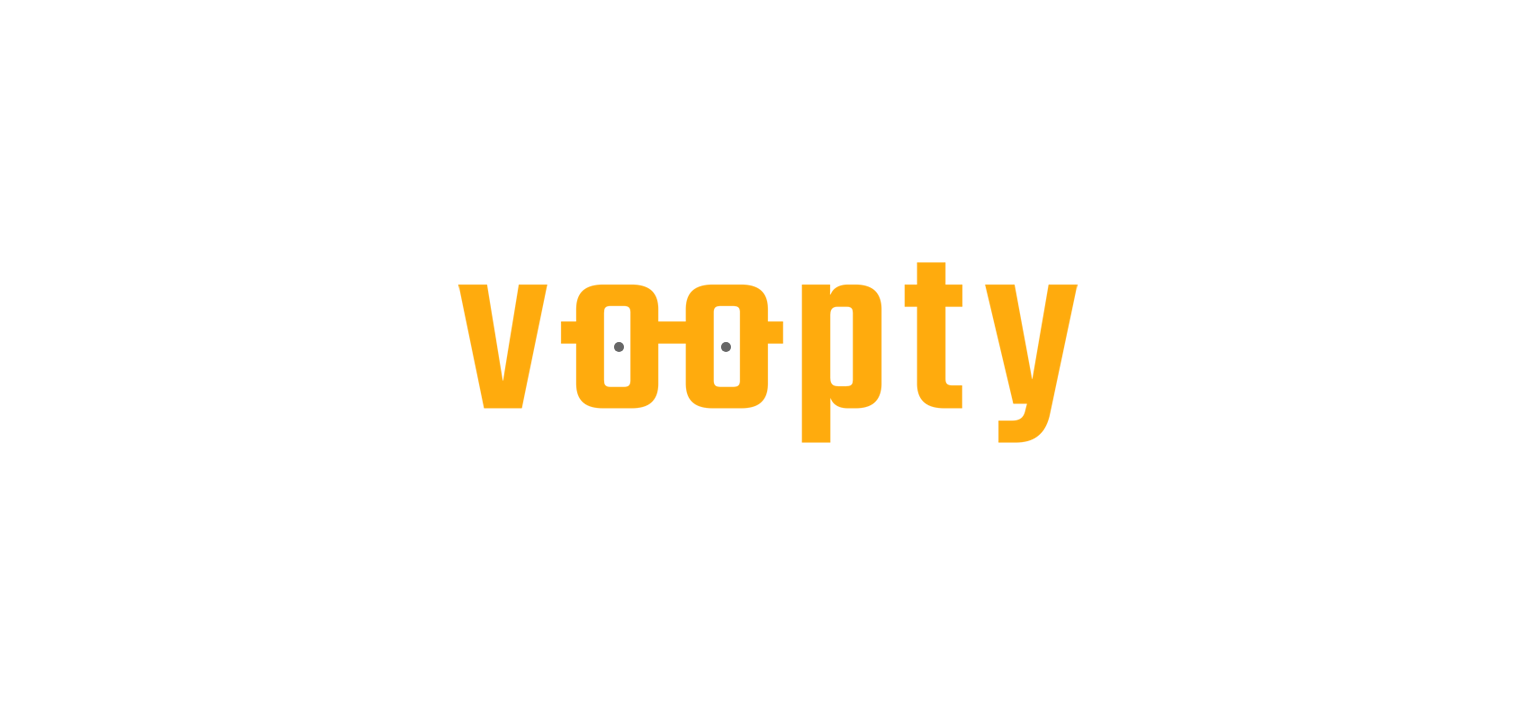 scroll, scrollTop: 0, scrollLeft: 0, axis: both 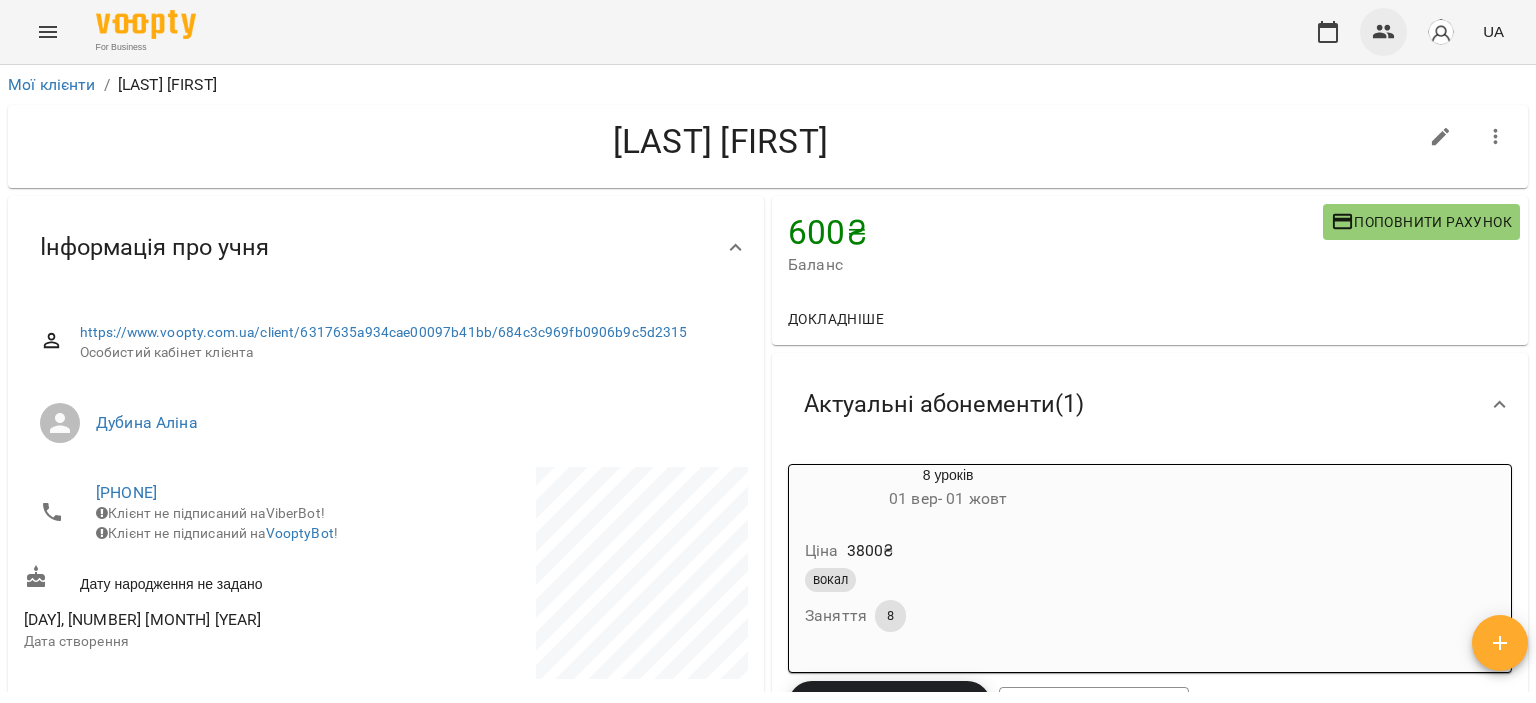 click 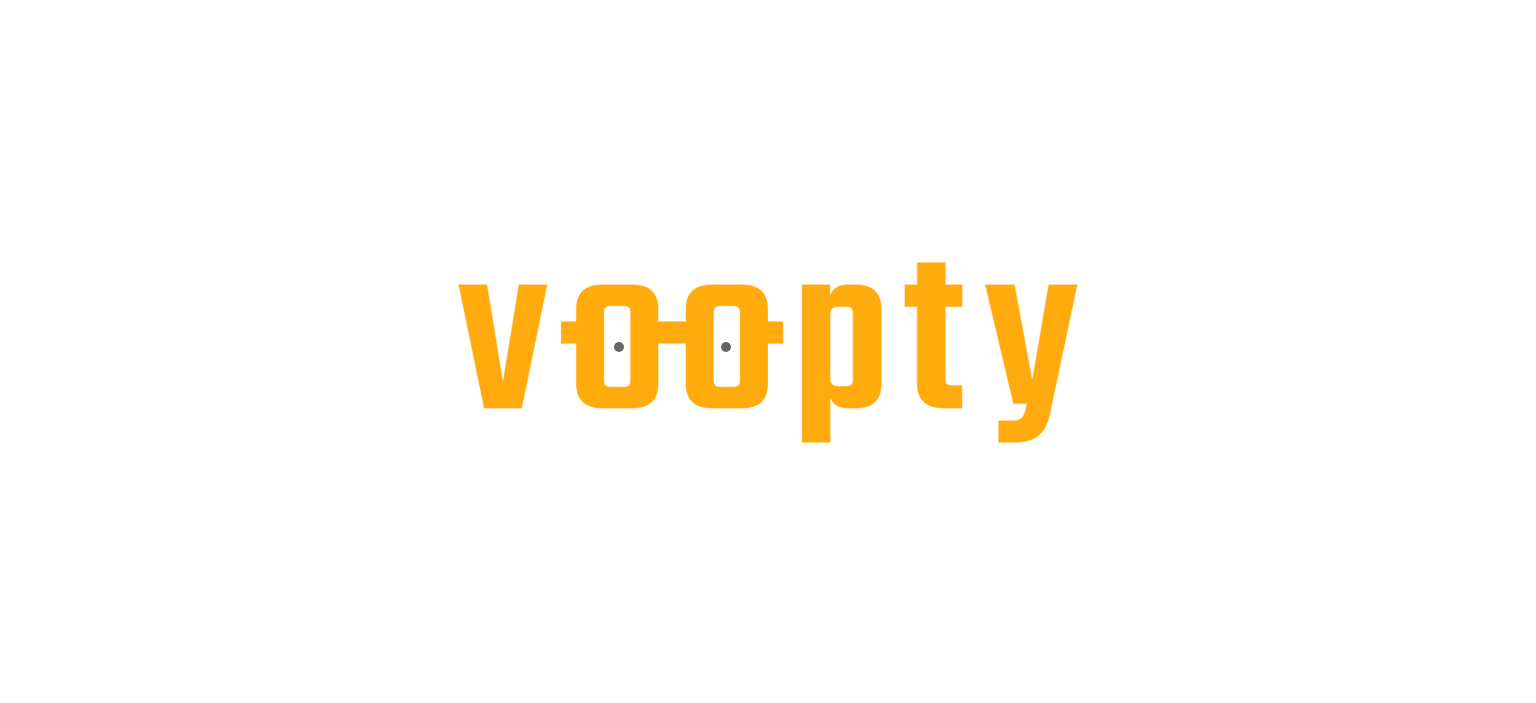 scroll, scrollTop: 0, scrollLeft: 0, axis: both 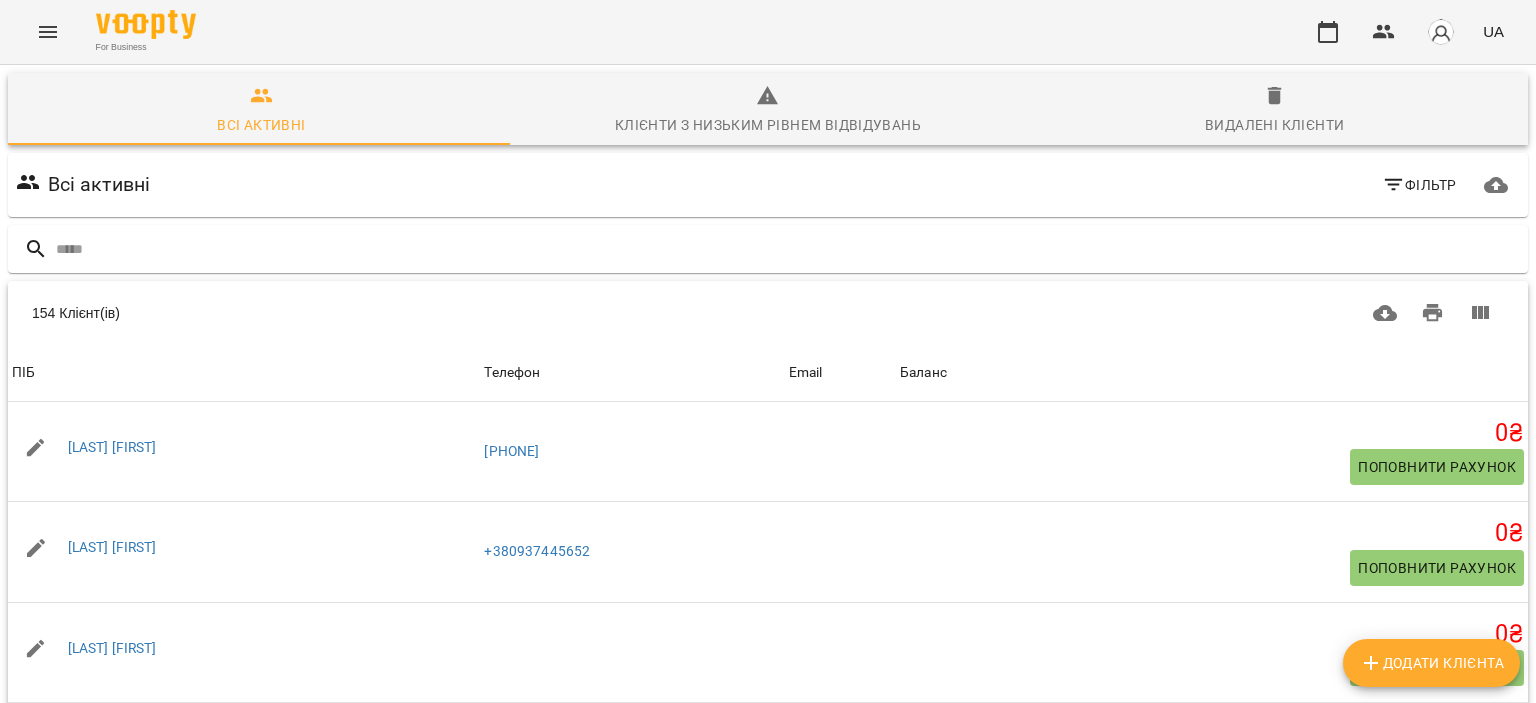 click at bounding box center (788, 249) 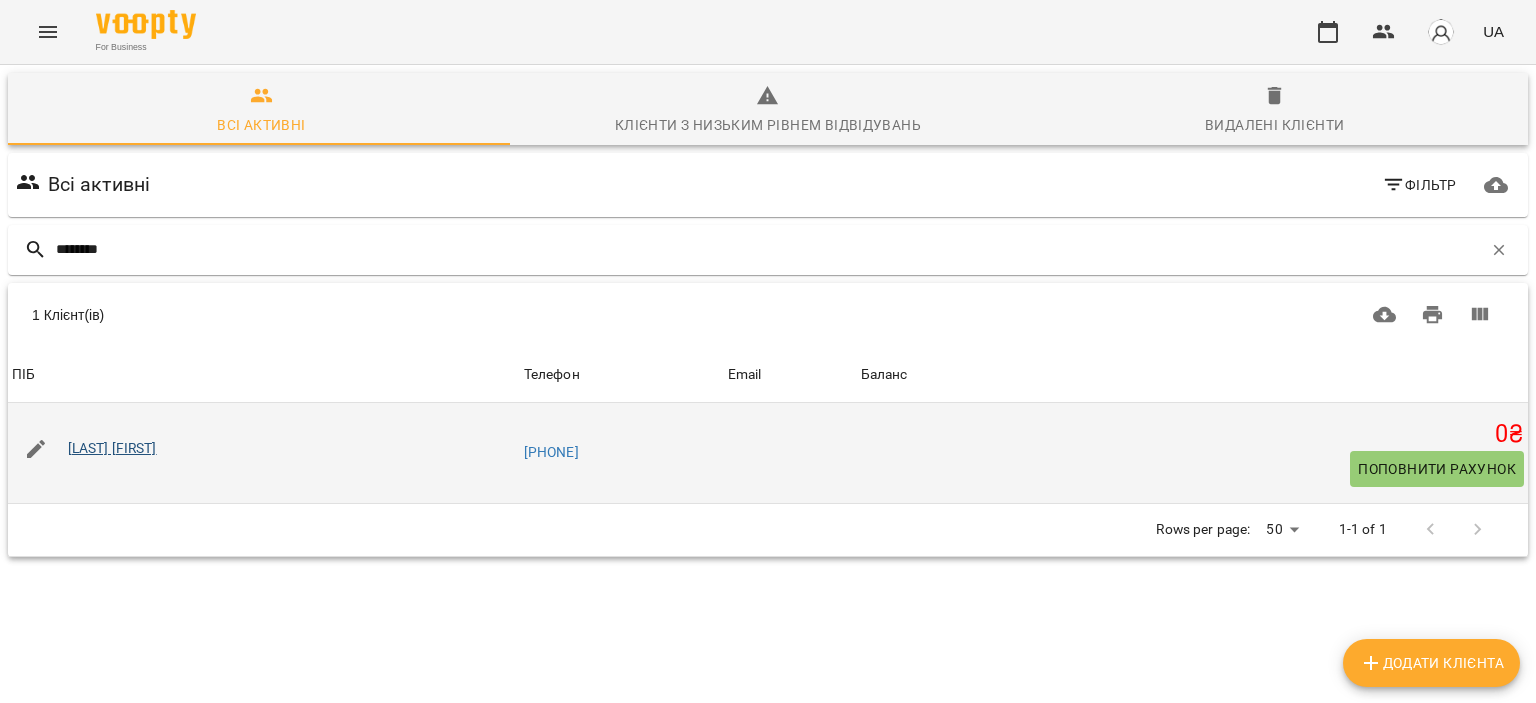 type on "********" 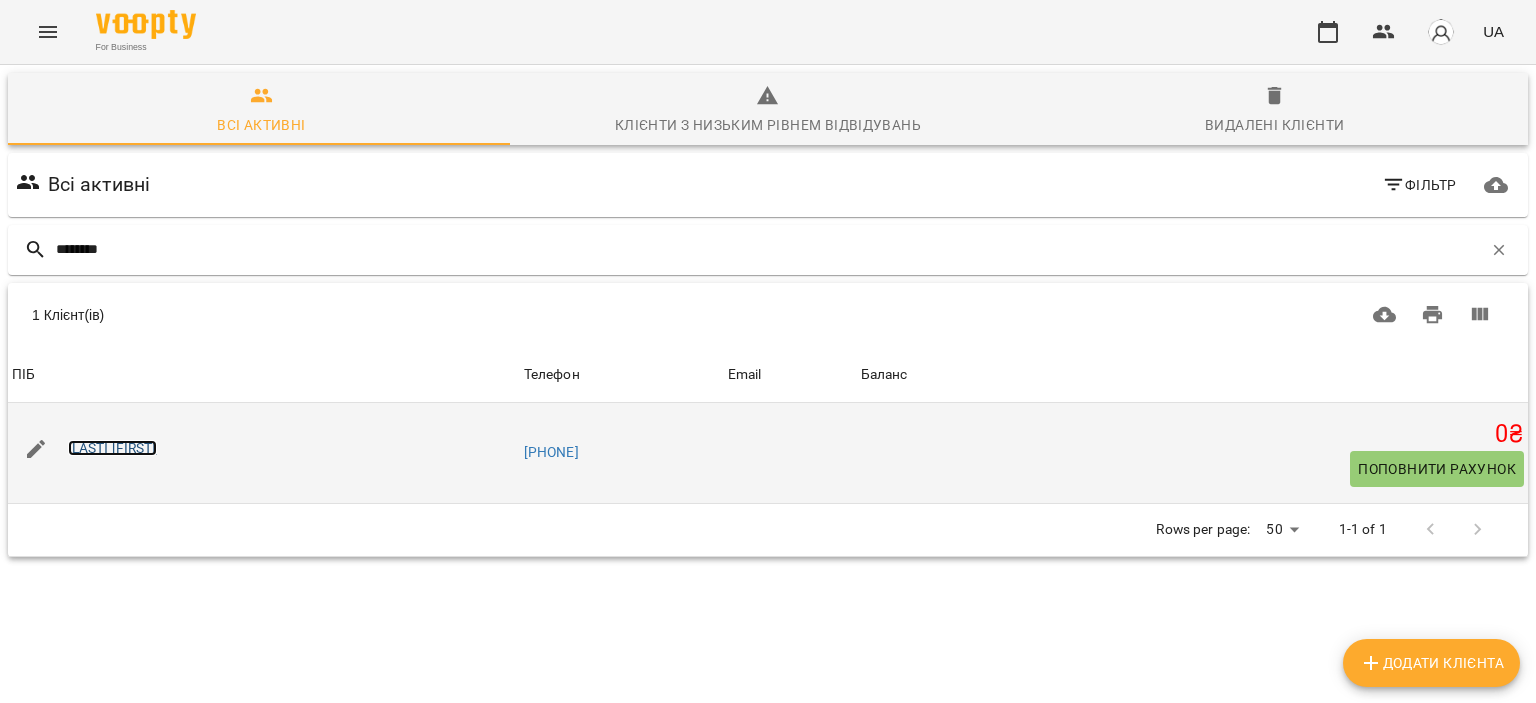 click on "[LAST] [FIRST]" at bounding box center [112, 448] 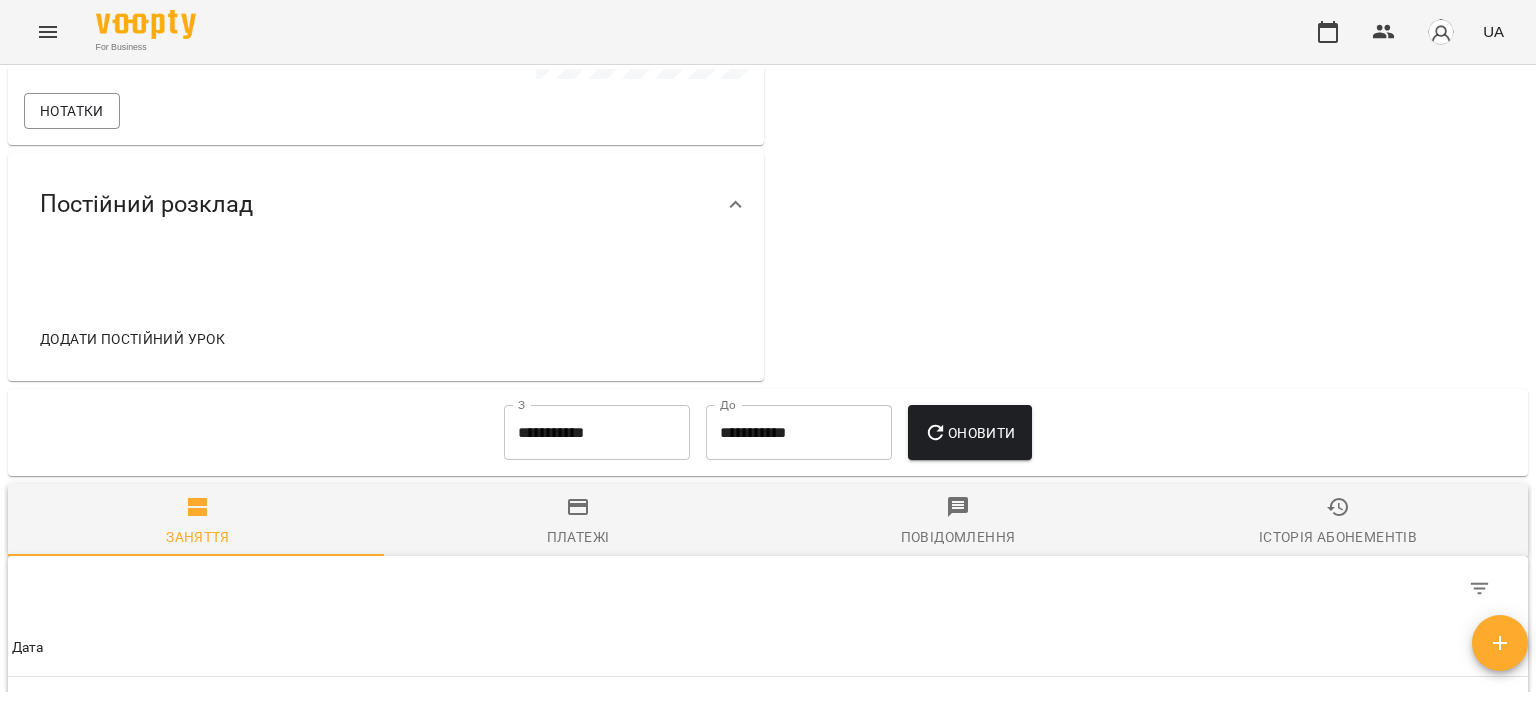 scroll, scrollTop: 884, scrollLeft: 0, axis: vertical 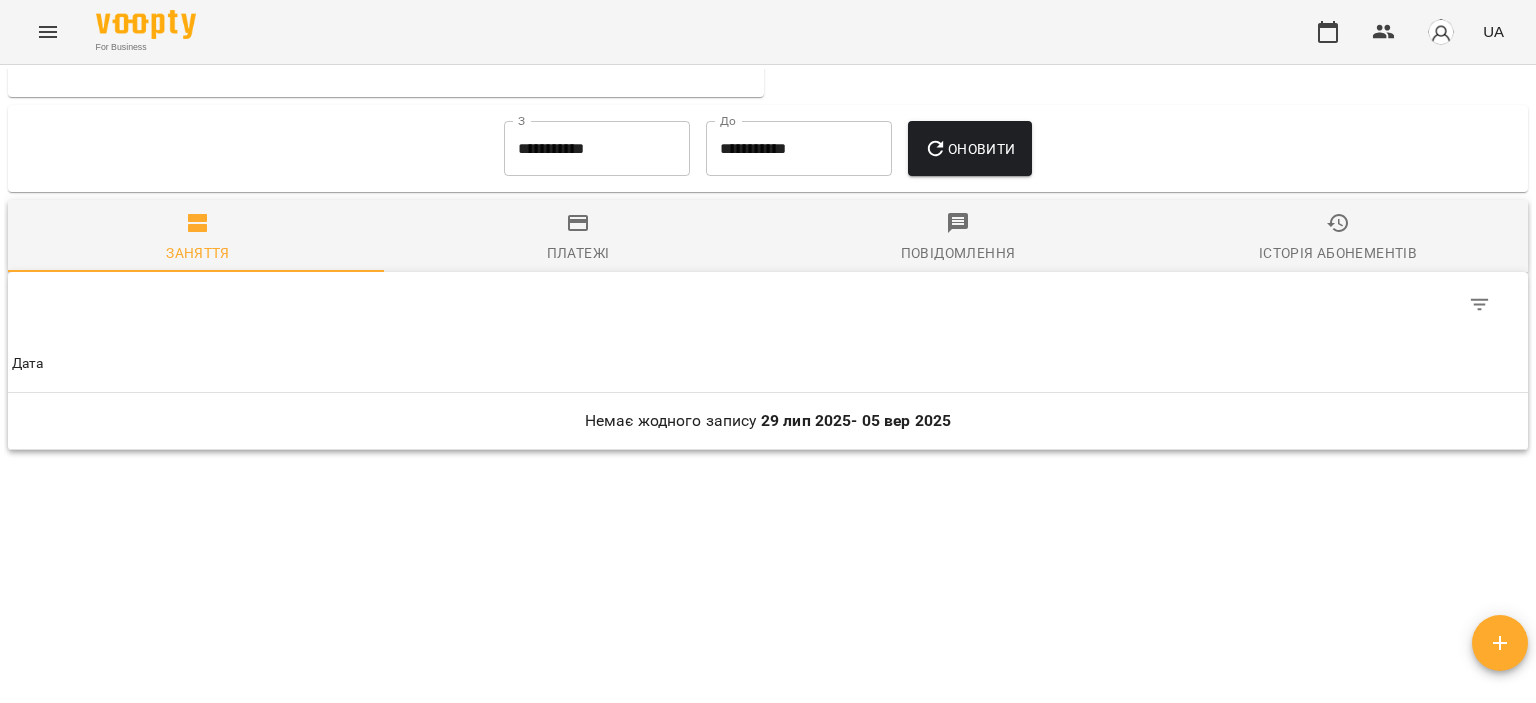 click on "**********" at bounding box center (597, 149) 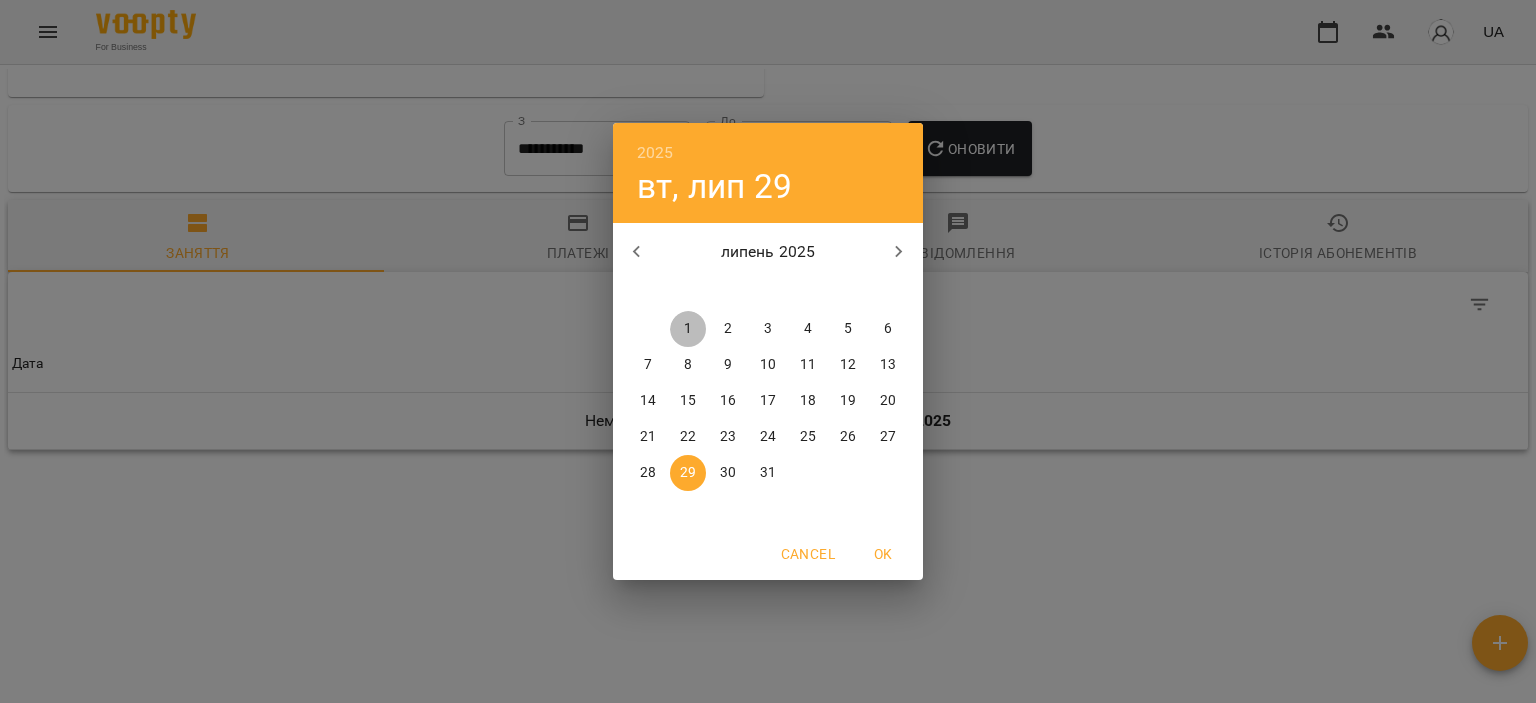 click on "1" at bounding box center [688, 329] 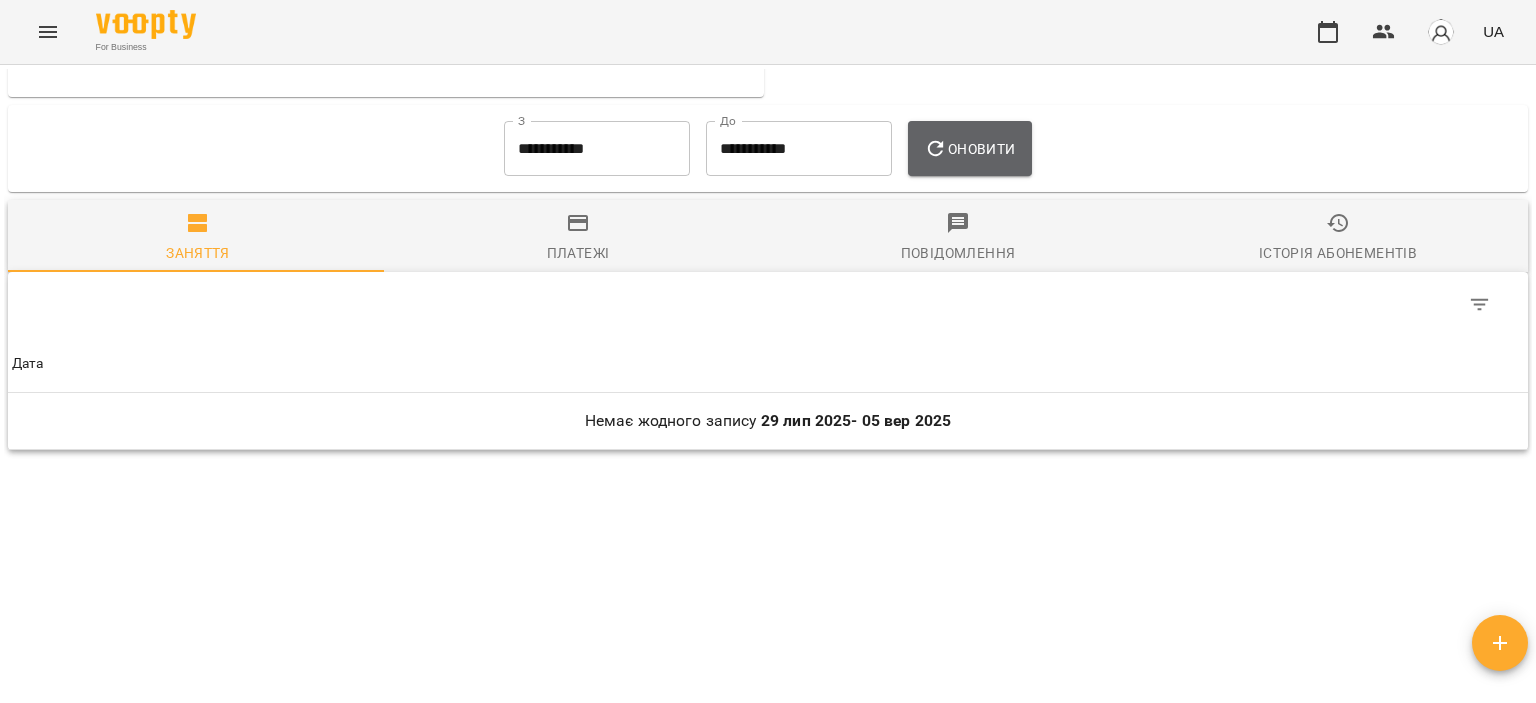 click on "Оновити" at bounding box center [969, 149] 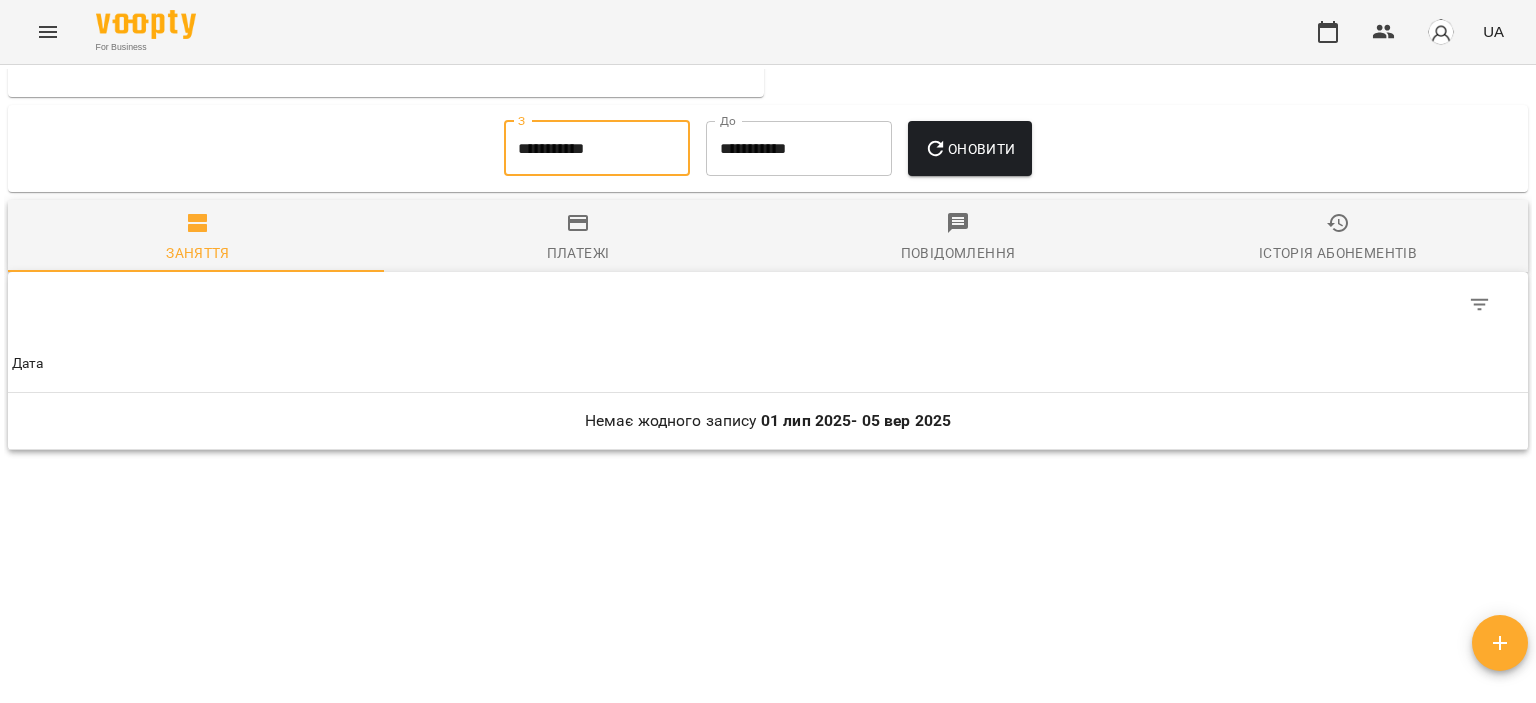 click on "**********" at bounding box center (597, 149) 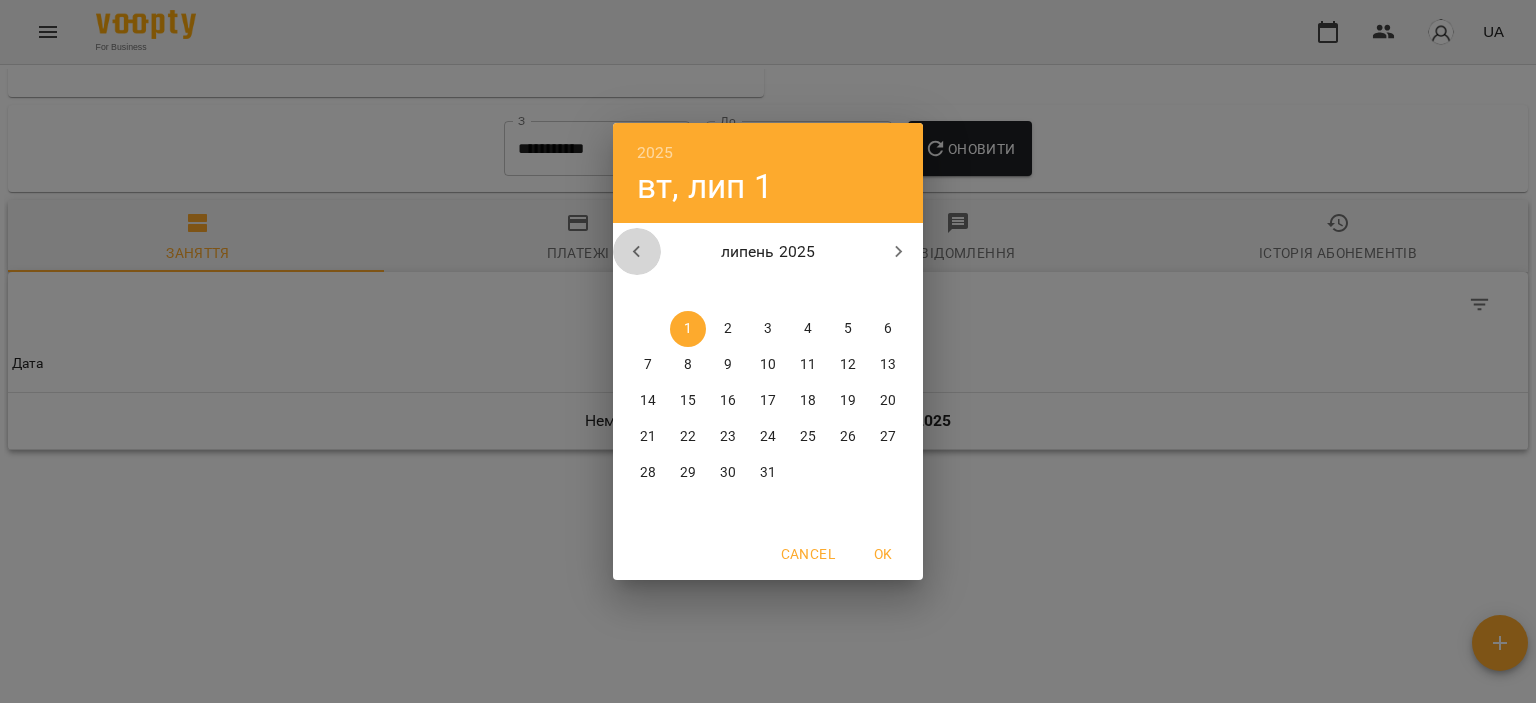 click at bounding box center (637, 252) 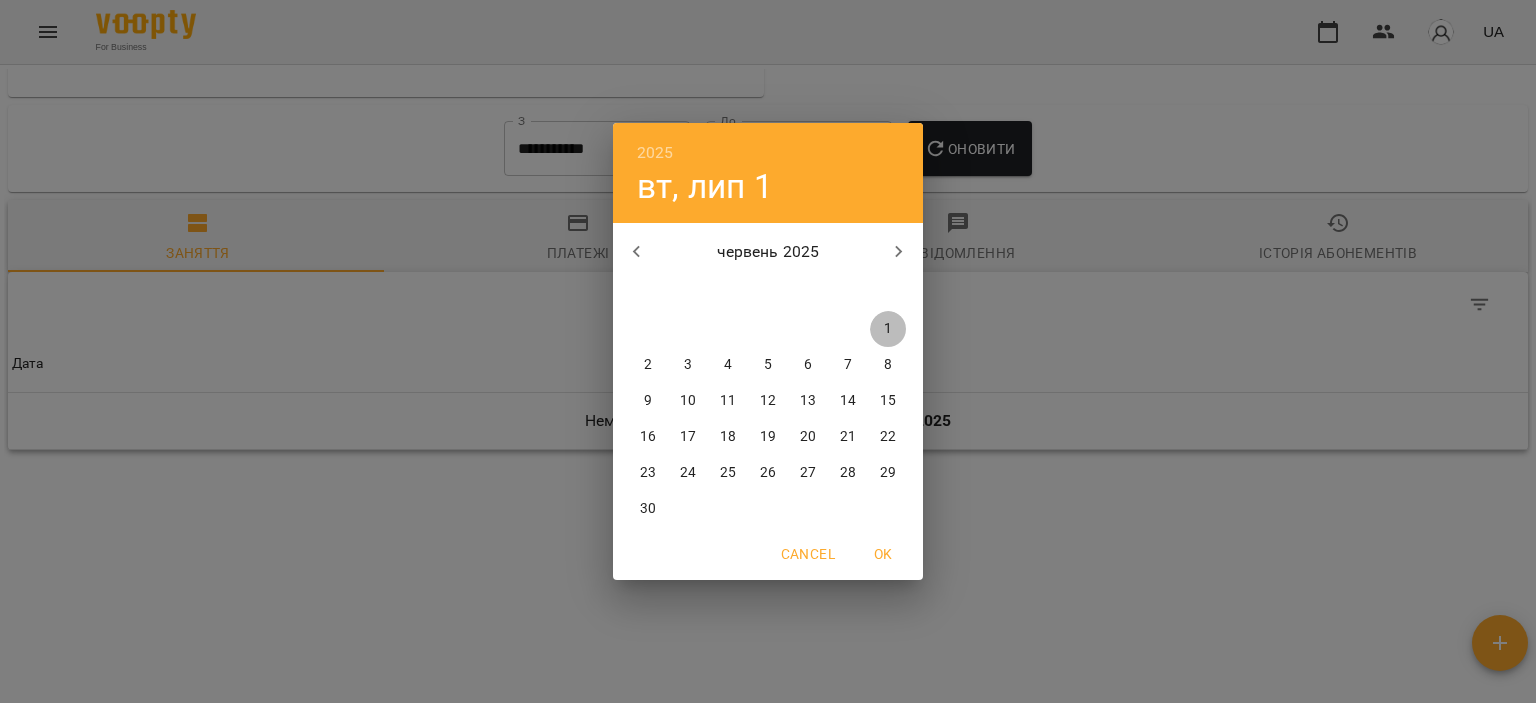 click on "1" at bounding box center [888, 329] 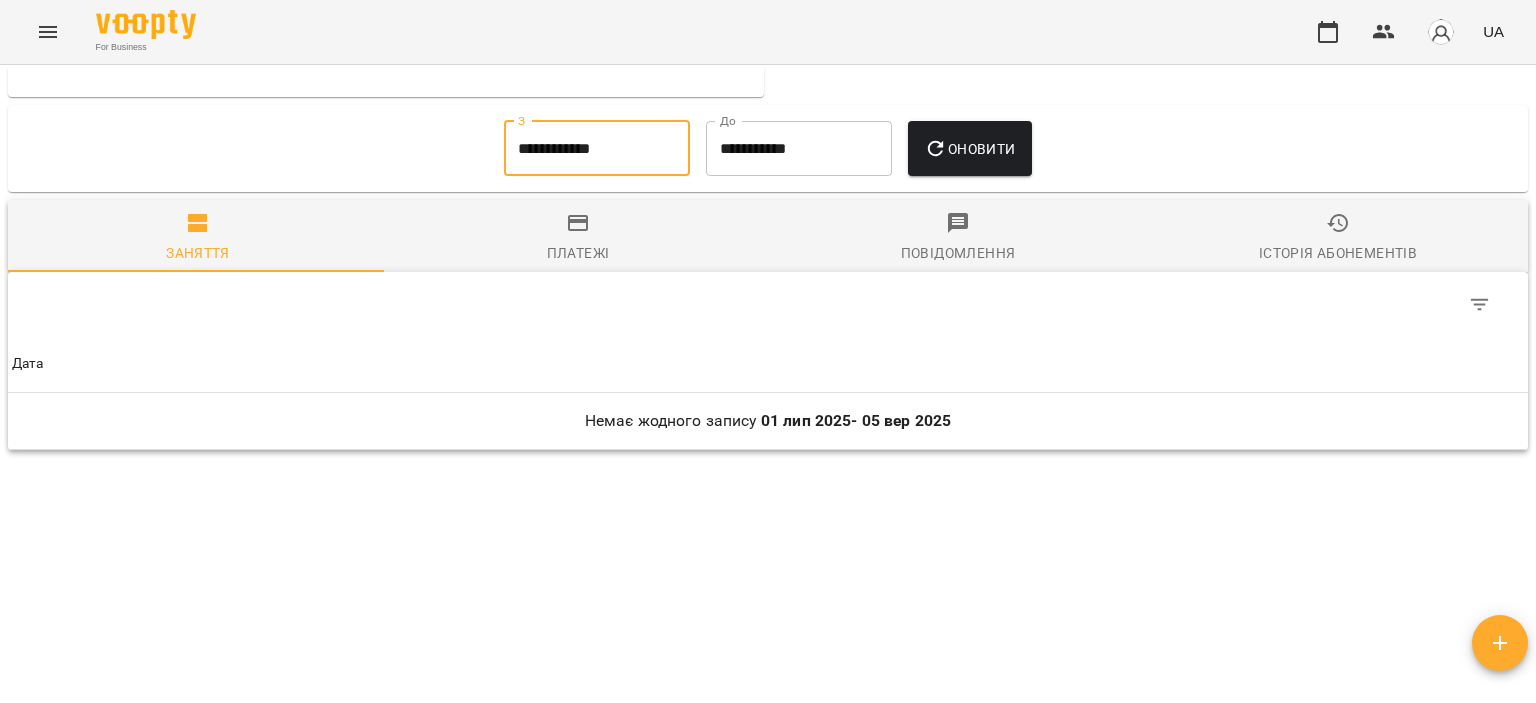click on "Оновити" at bounding box center (969, 149) 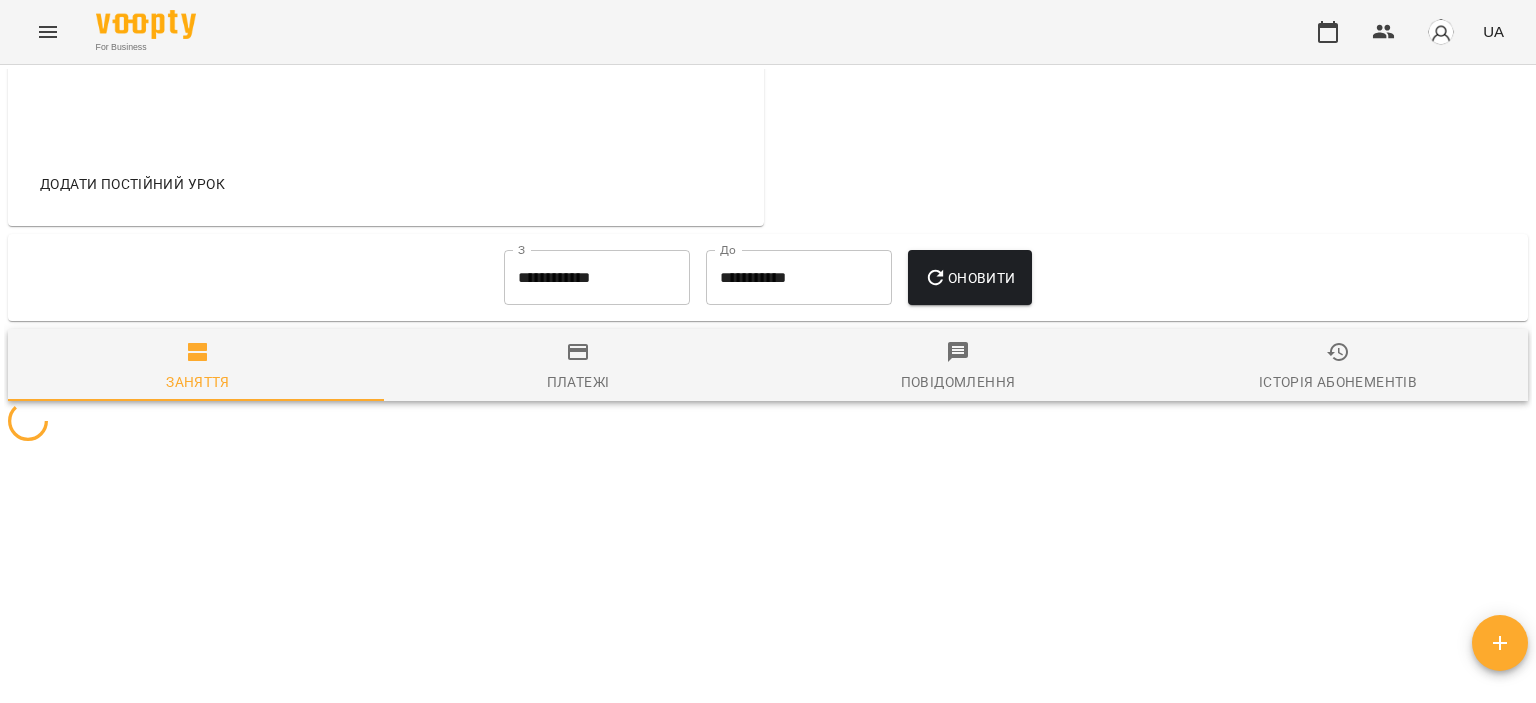 scroll, scrollTop: 884, scrollLeft: 0, axis: vertical 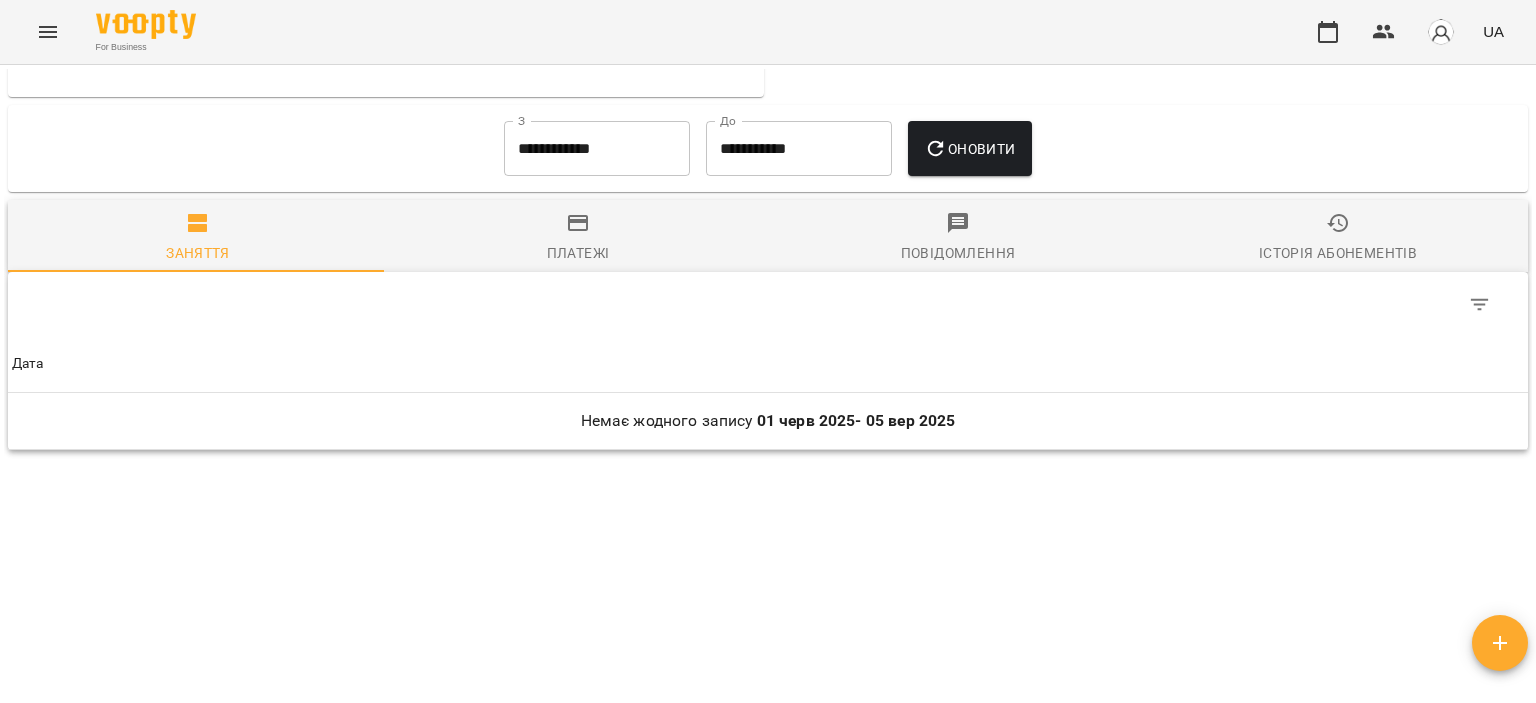 click on "**********" at bounding box center (597, 149) 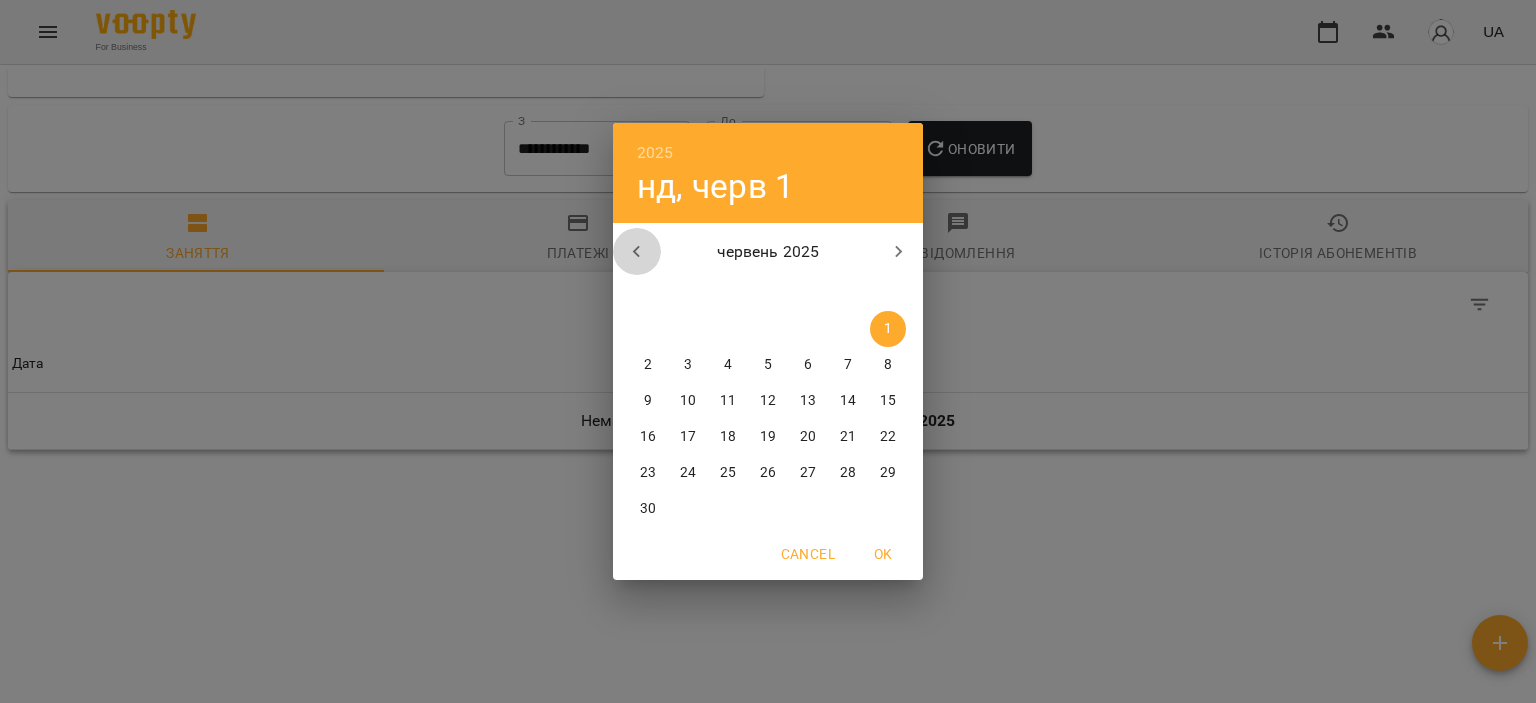 click 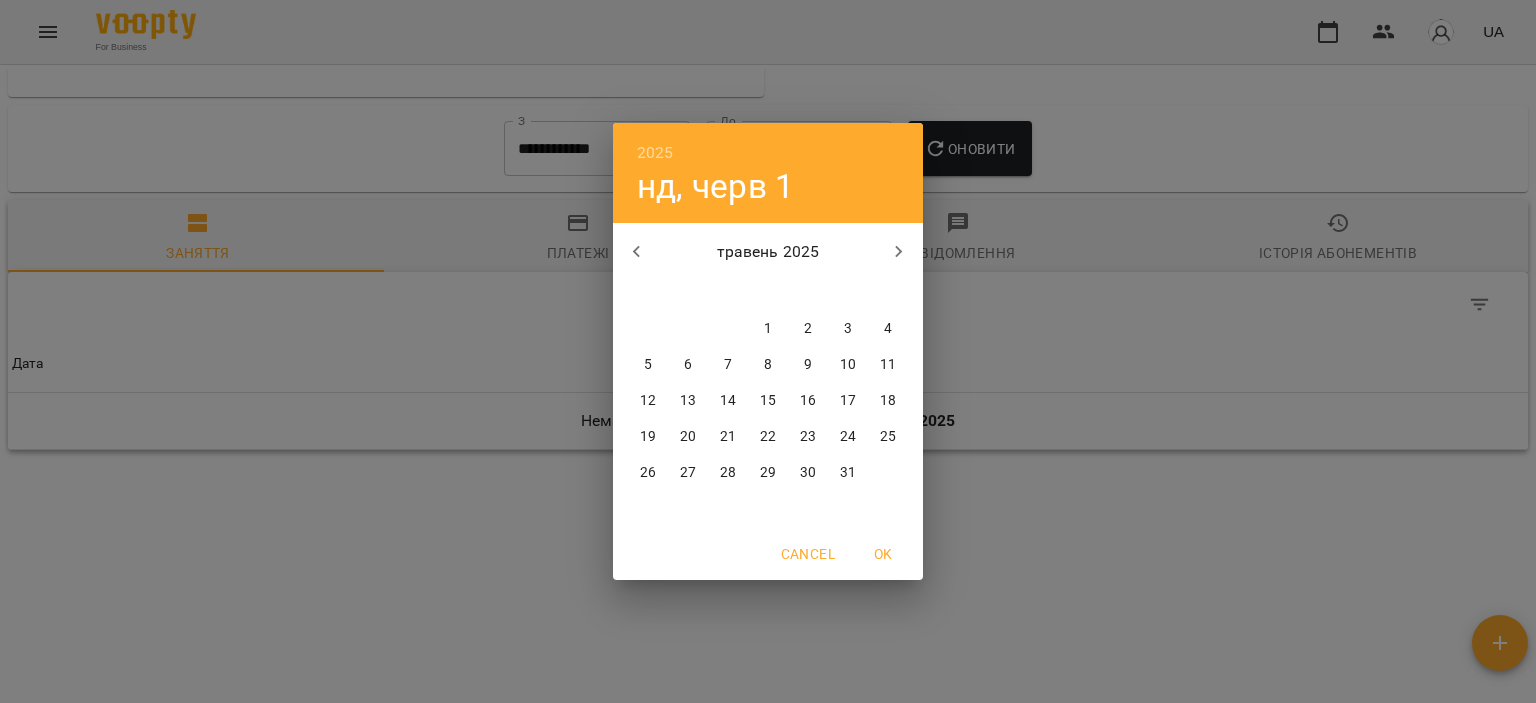 click on "1" at bounding box center (768, 329) 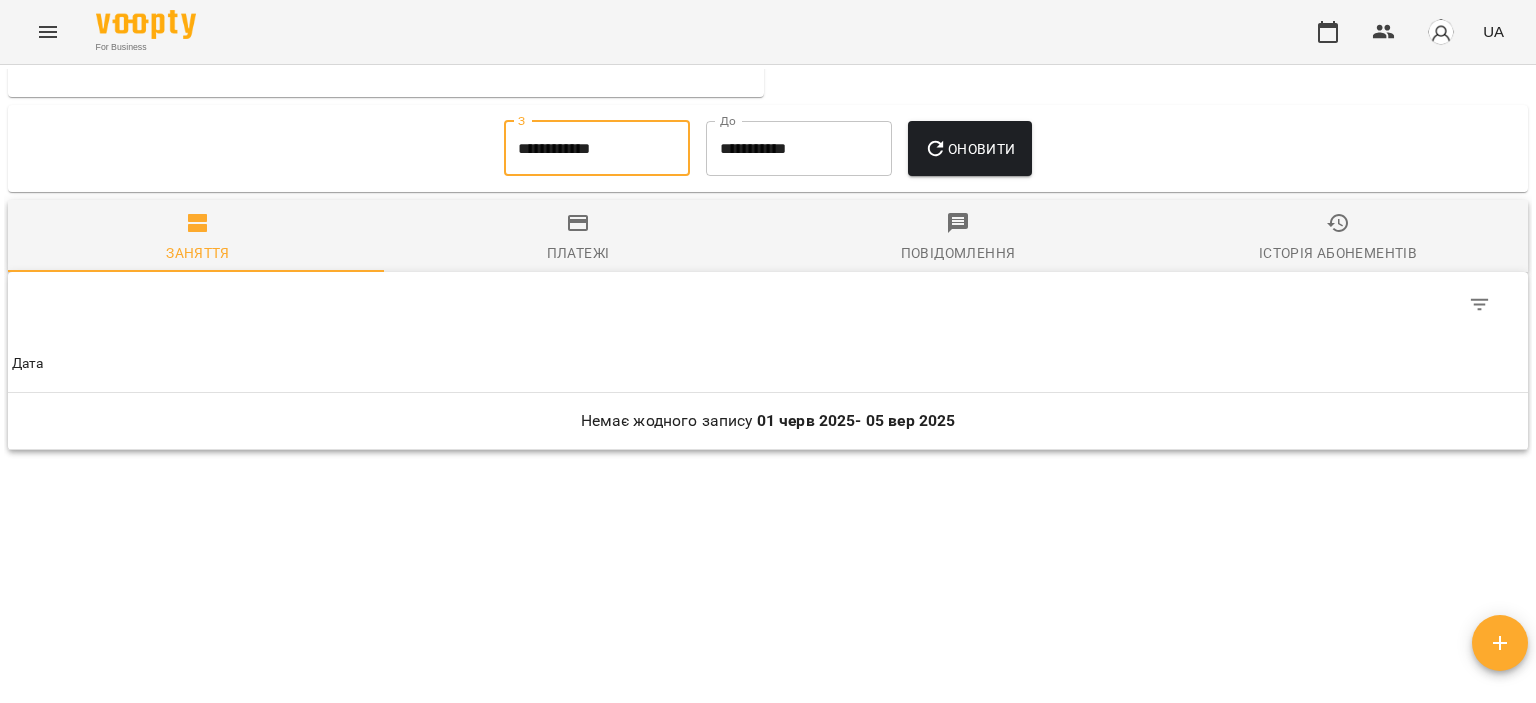 click on "Оновити" at bounding box center [969, 149] 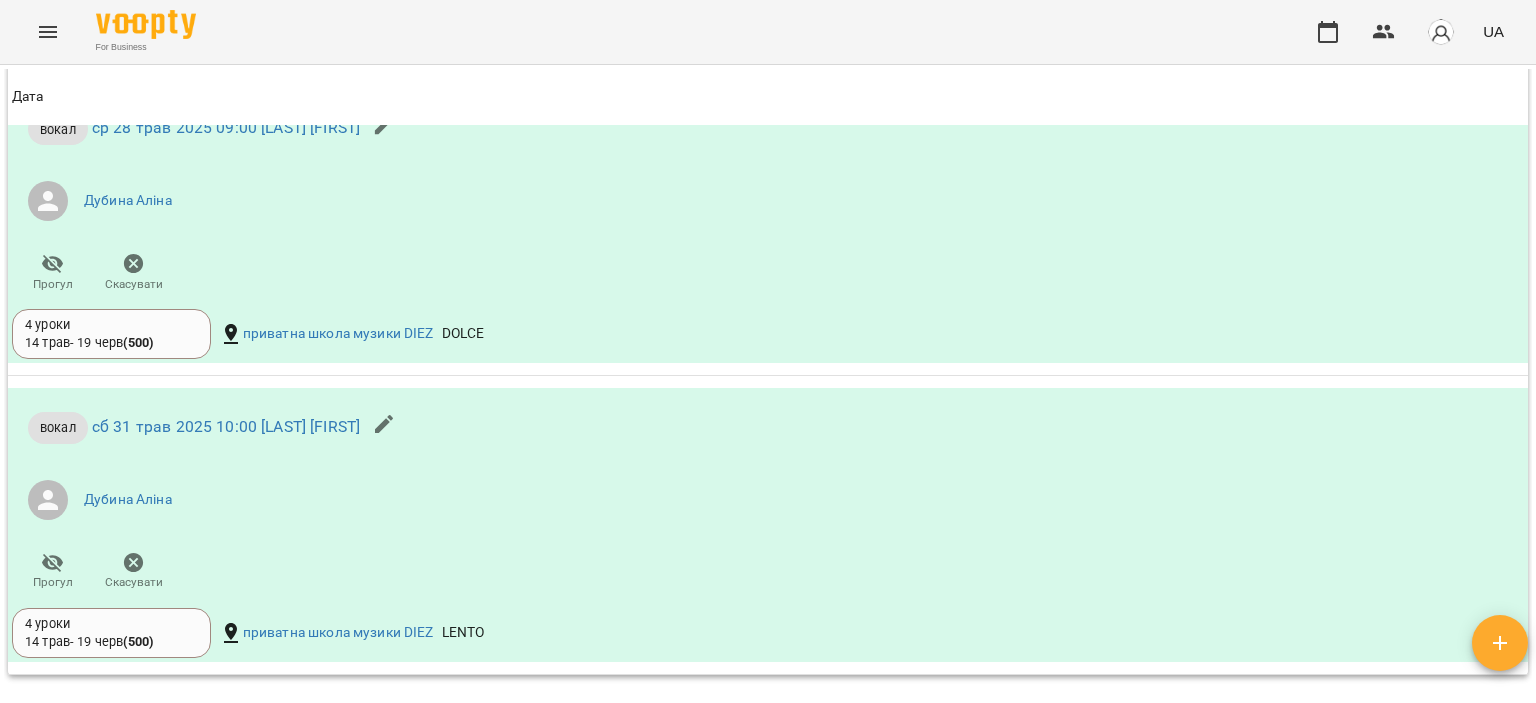 scroll, scrollTop: 2300, scrollLeft: 0, axis: vertical 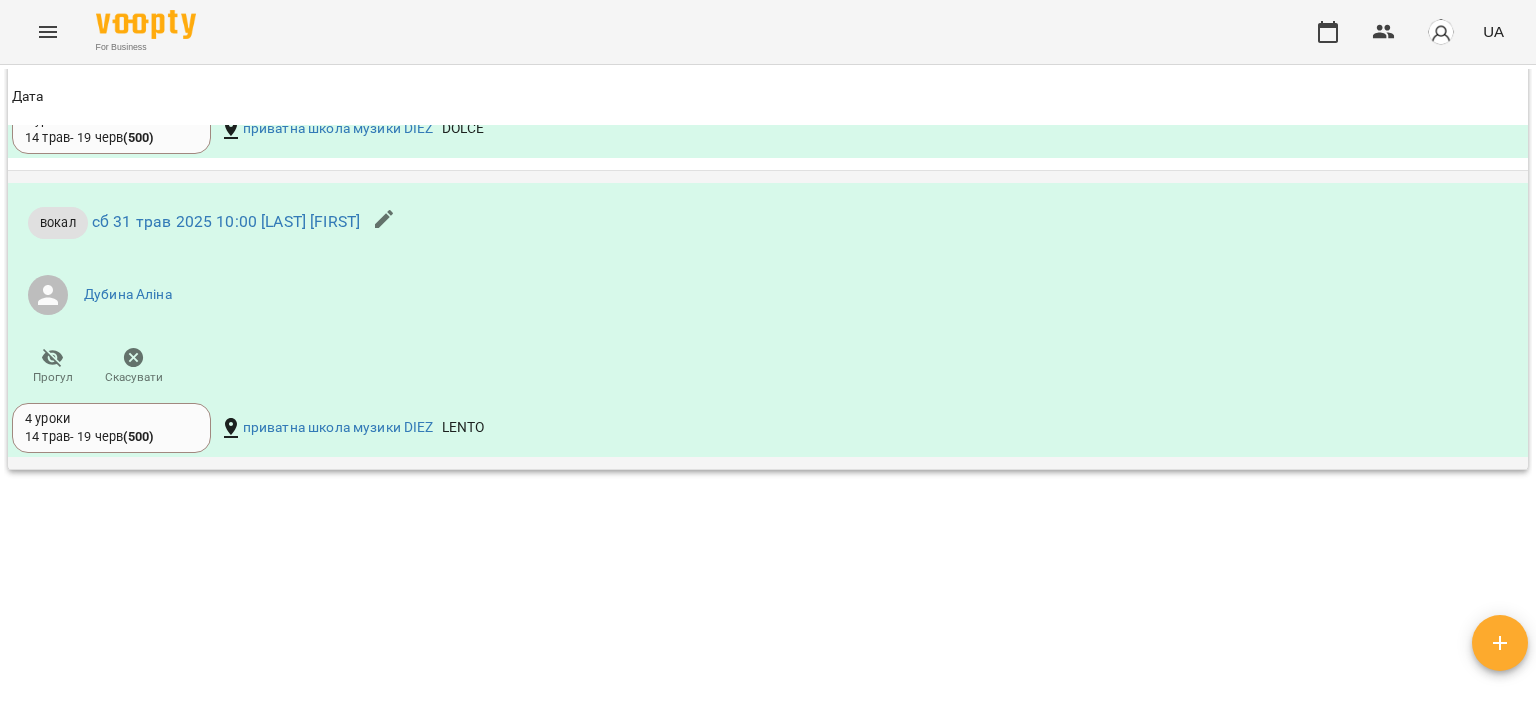 click on "4 уроки" at bounding box center (111, 419) 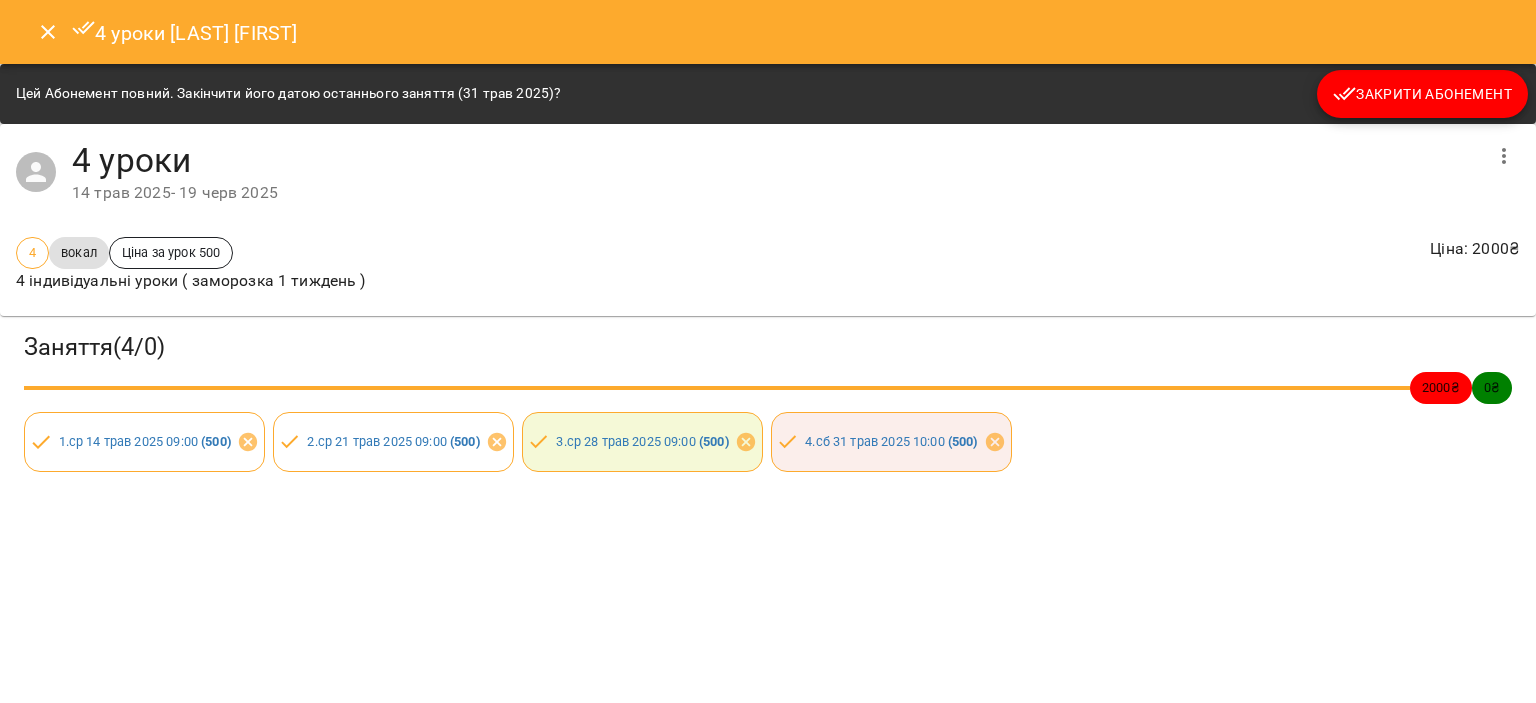 click 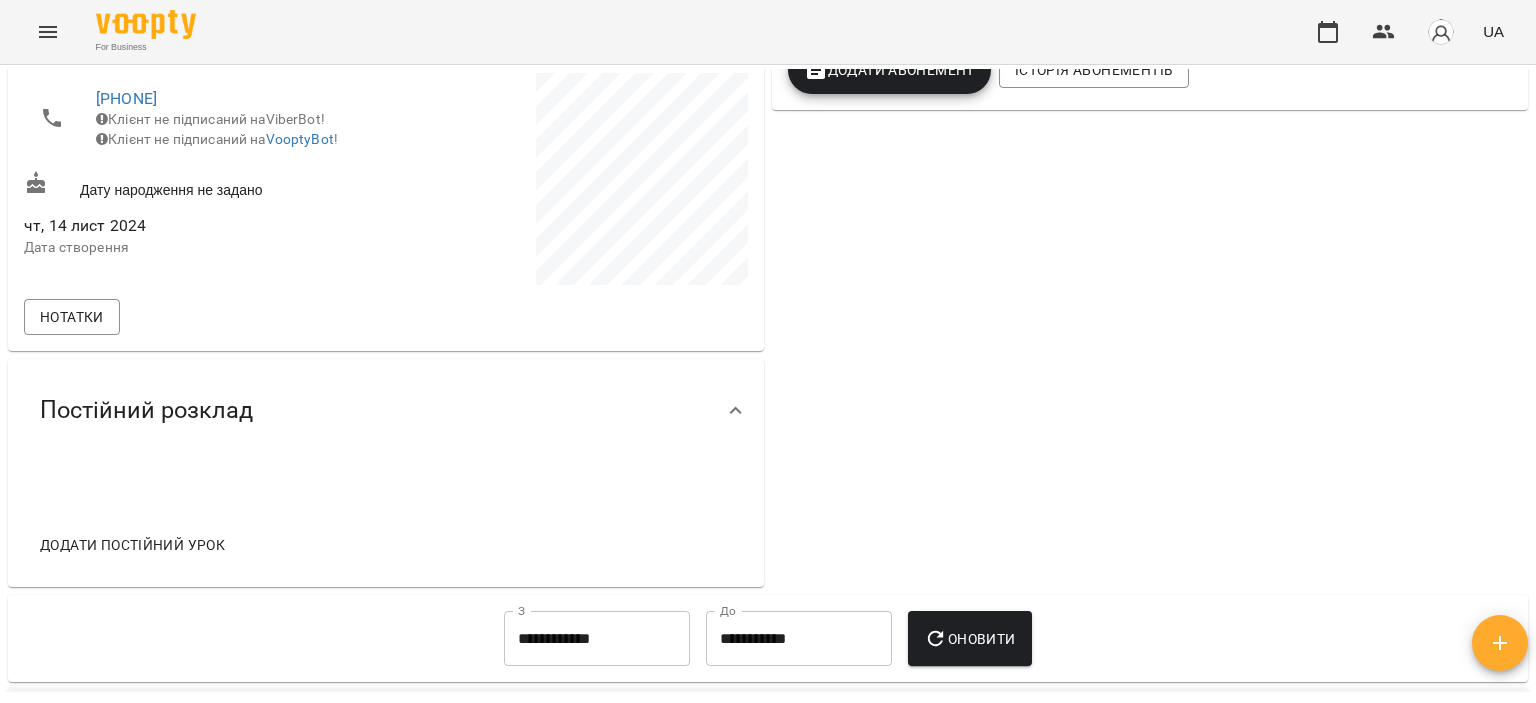 scroll, scrollTop: 0, scrollLeft: 0, axis: both 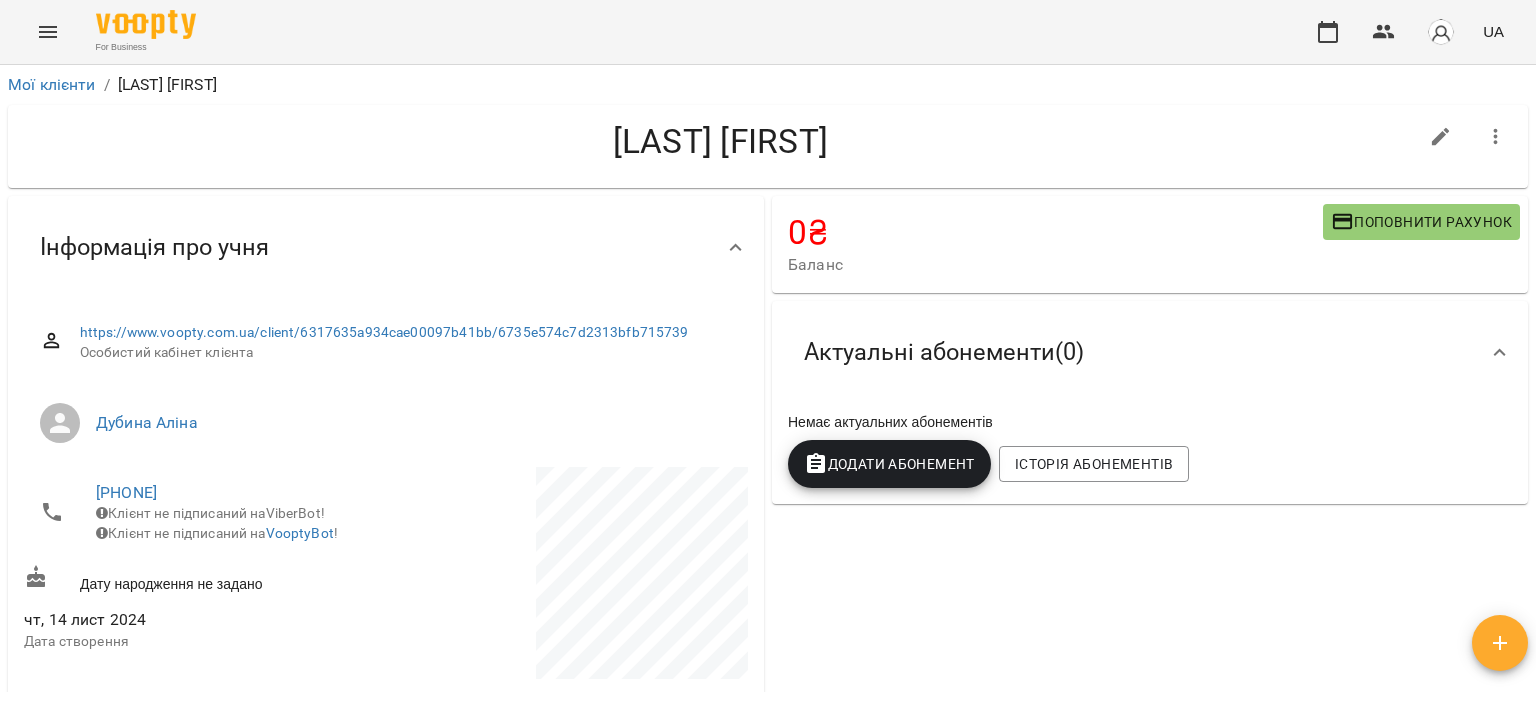 click on "Додати Абонемент" at bounding box center [889, 464] 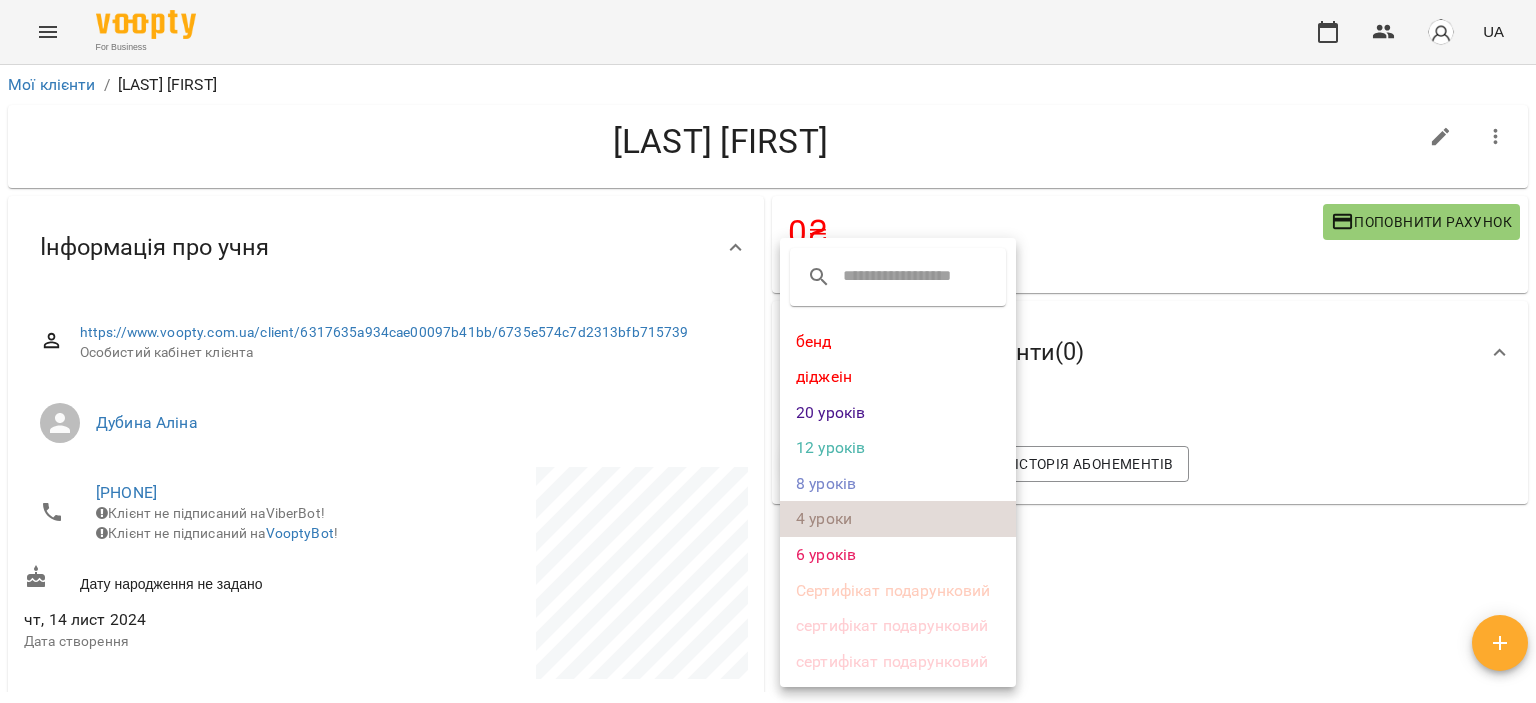 click on "4 уроки" at bounding box center (898, 519) 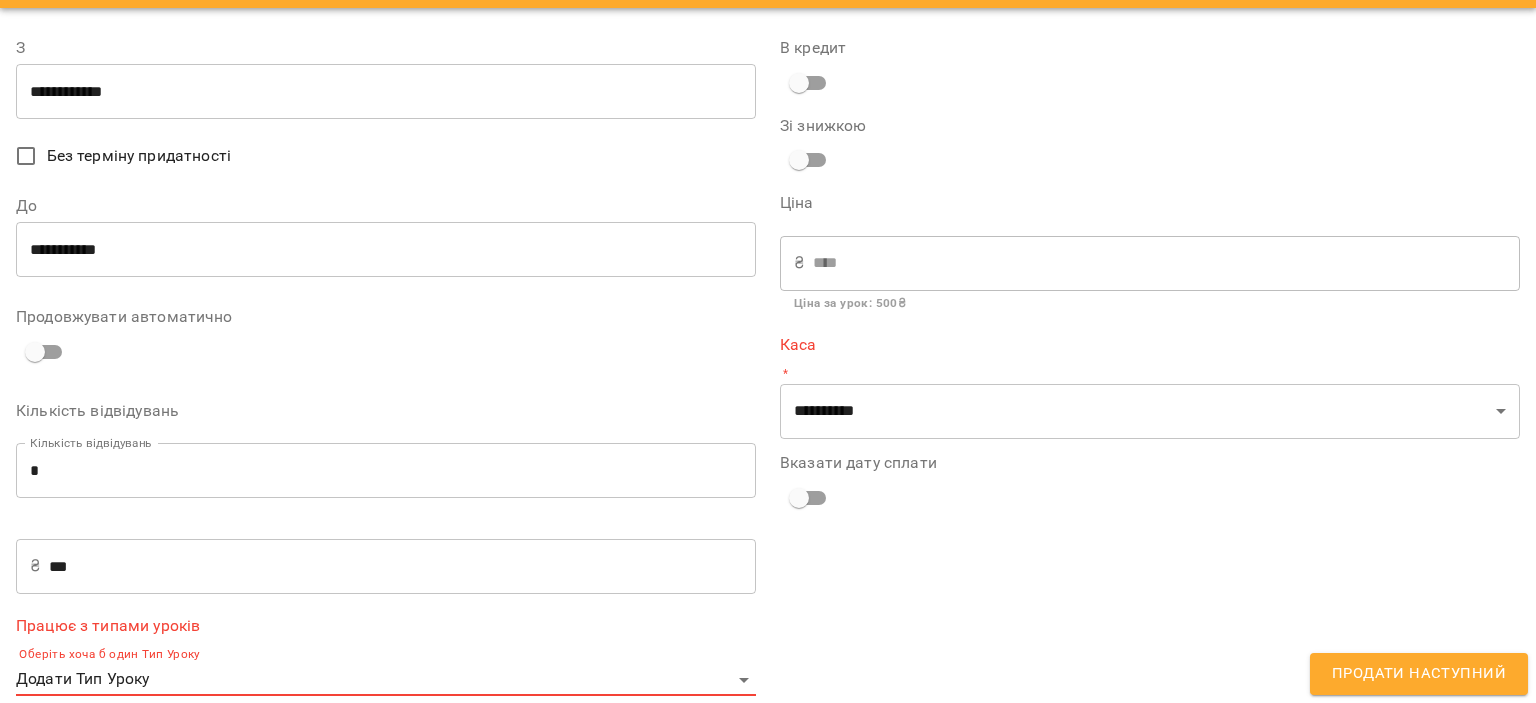scroll, scrollTop: 80, scrollLeft: 0, axis: vertical 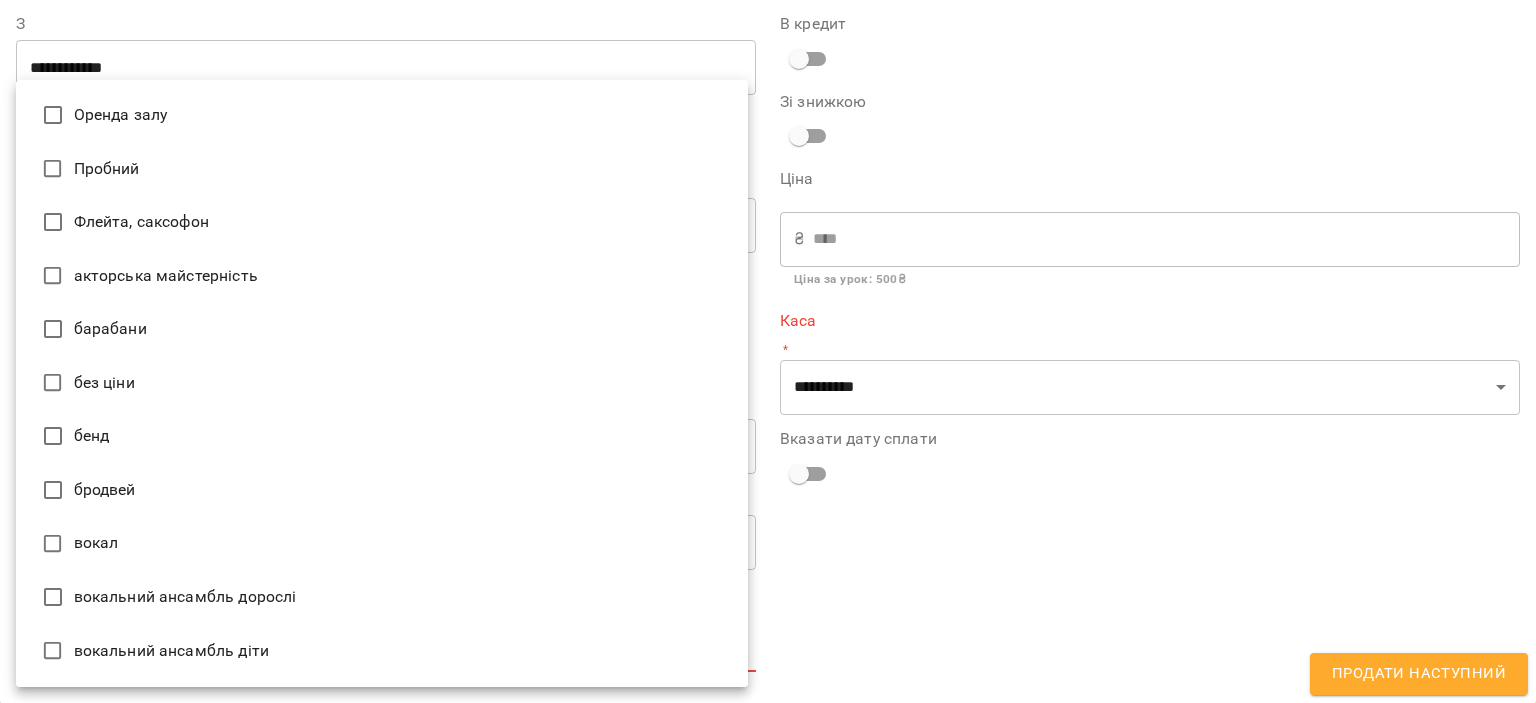click on "**********" at bounding box center (768, 384) 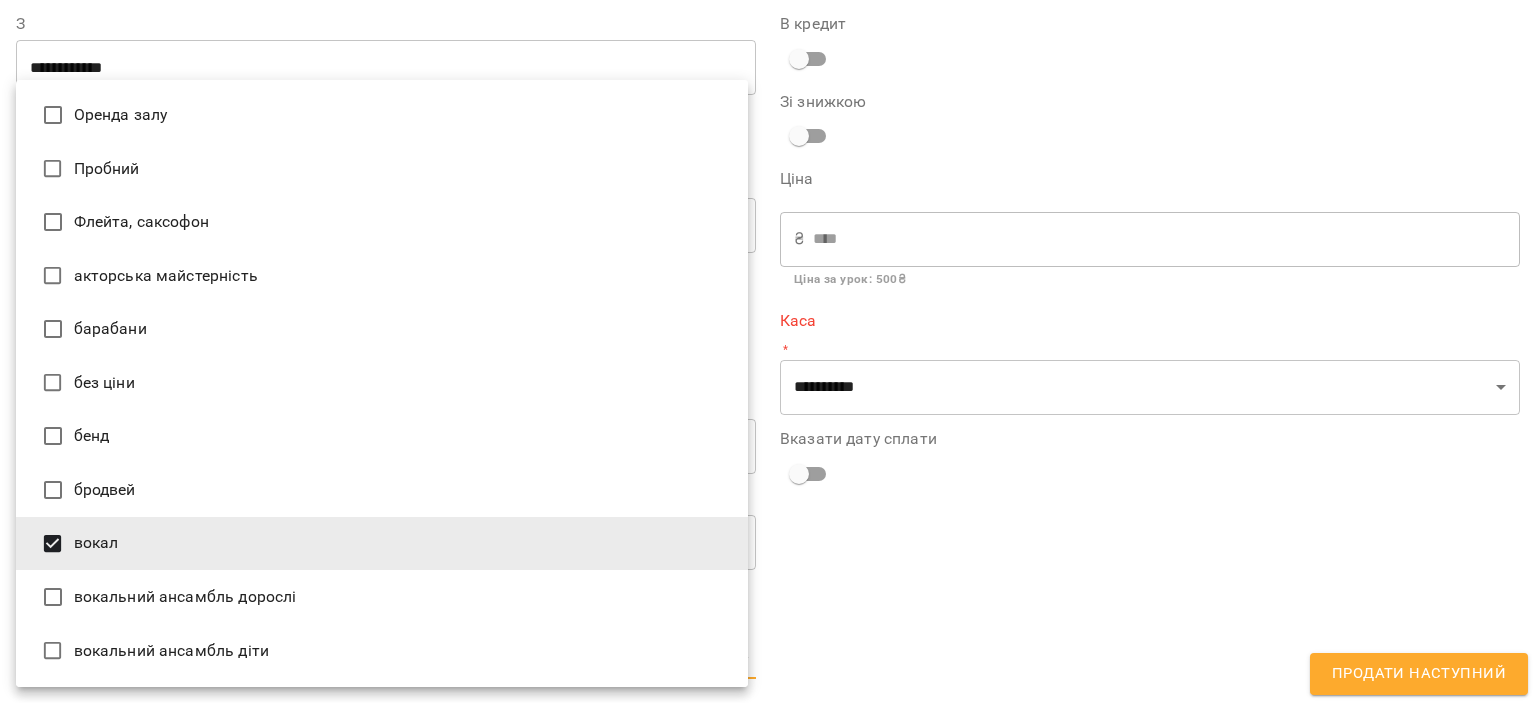 click at bounding box center [768, 351] 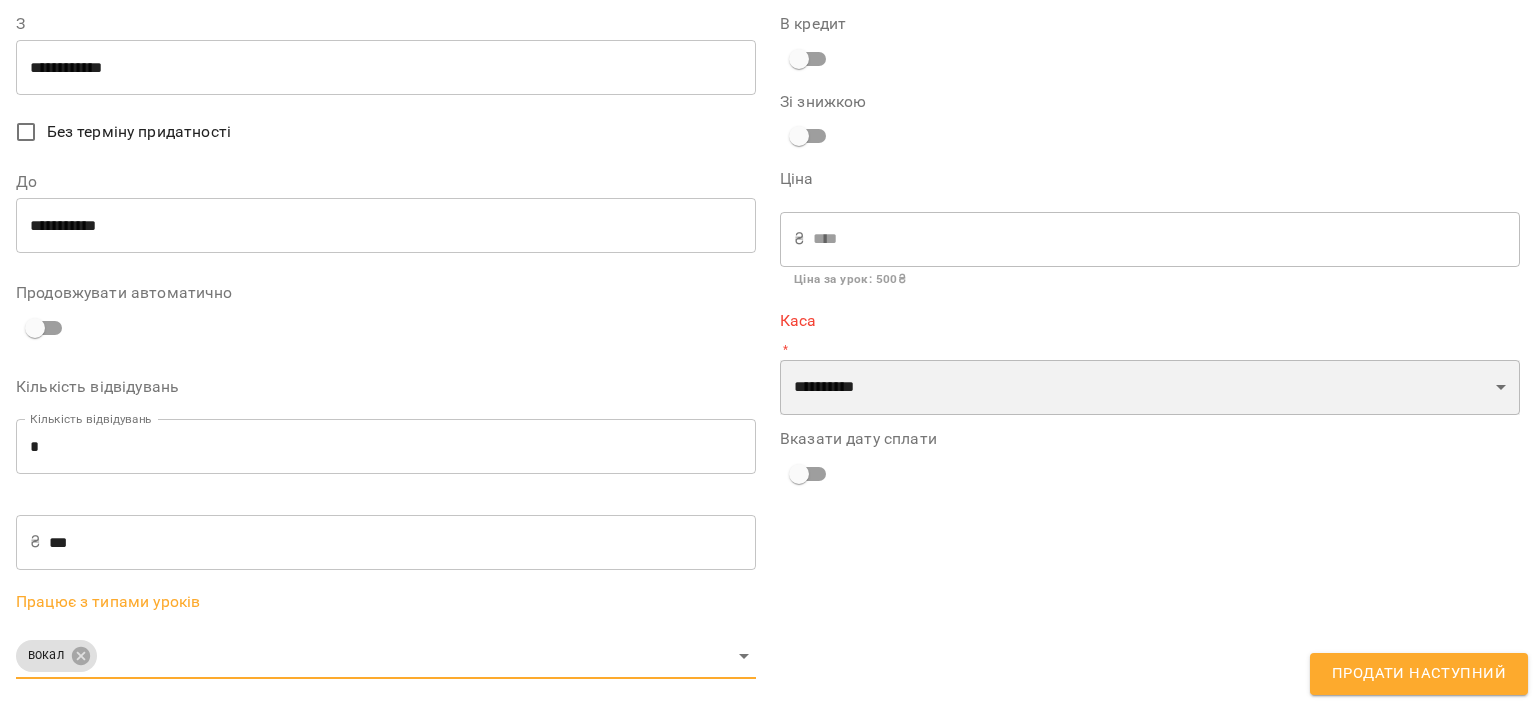 click on "**********" at bounding box center [1150, 388] 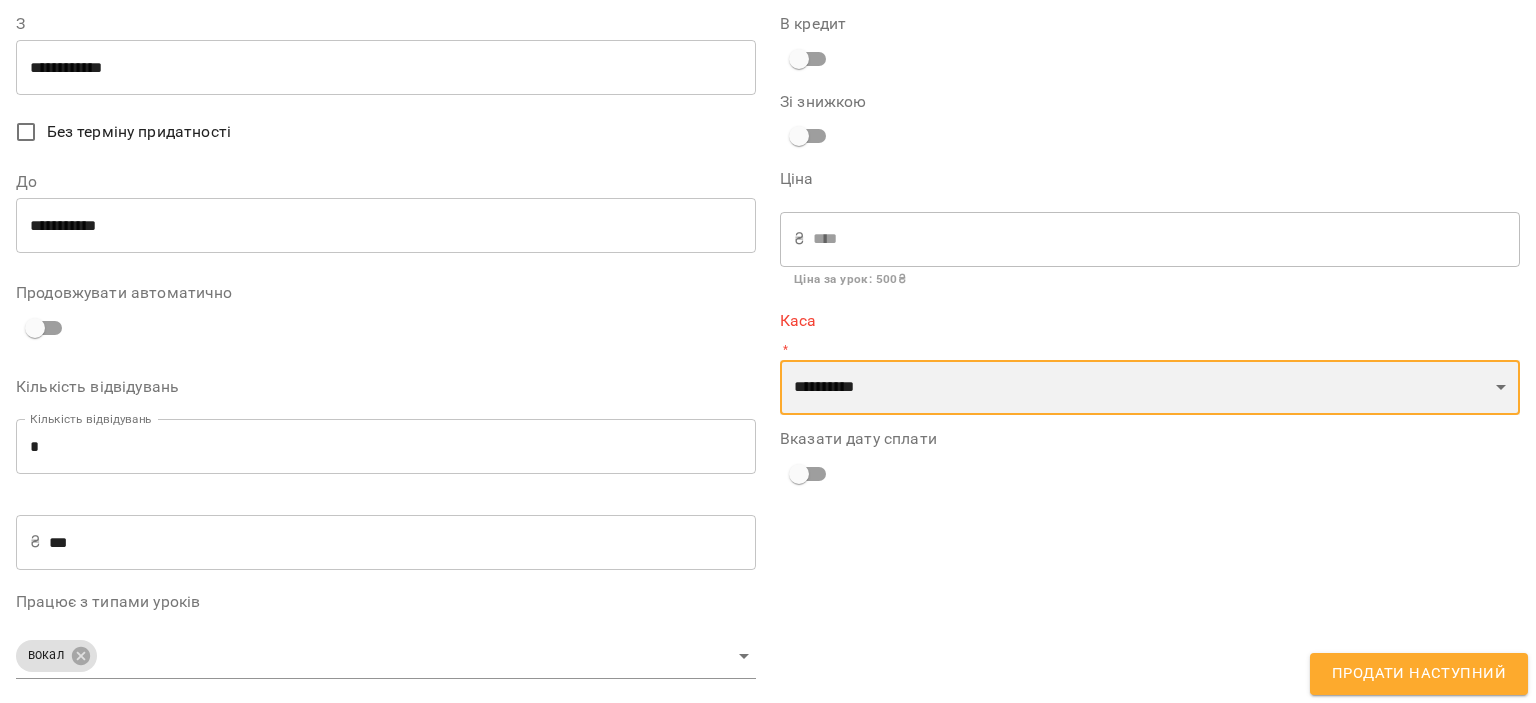 select on "****" 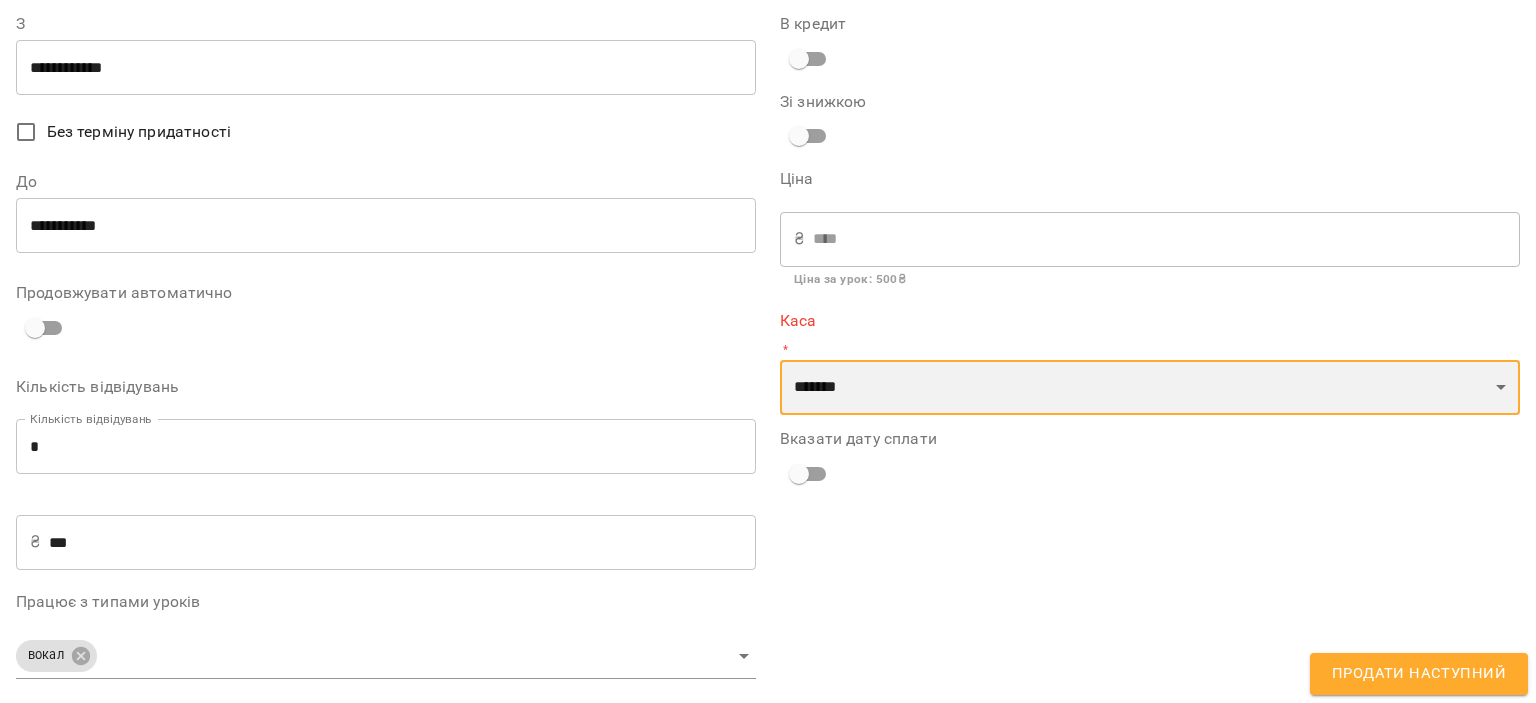 click on "**********" at bounding box center [1150, 388] 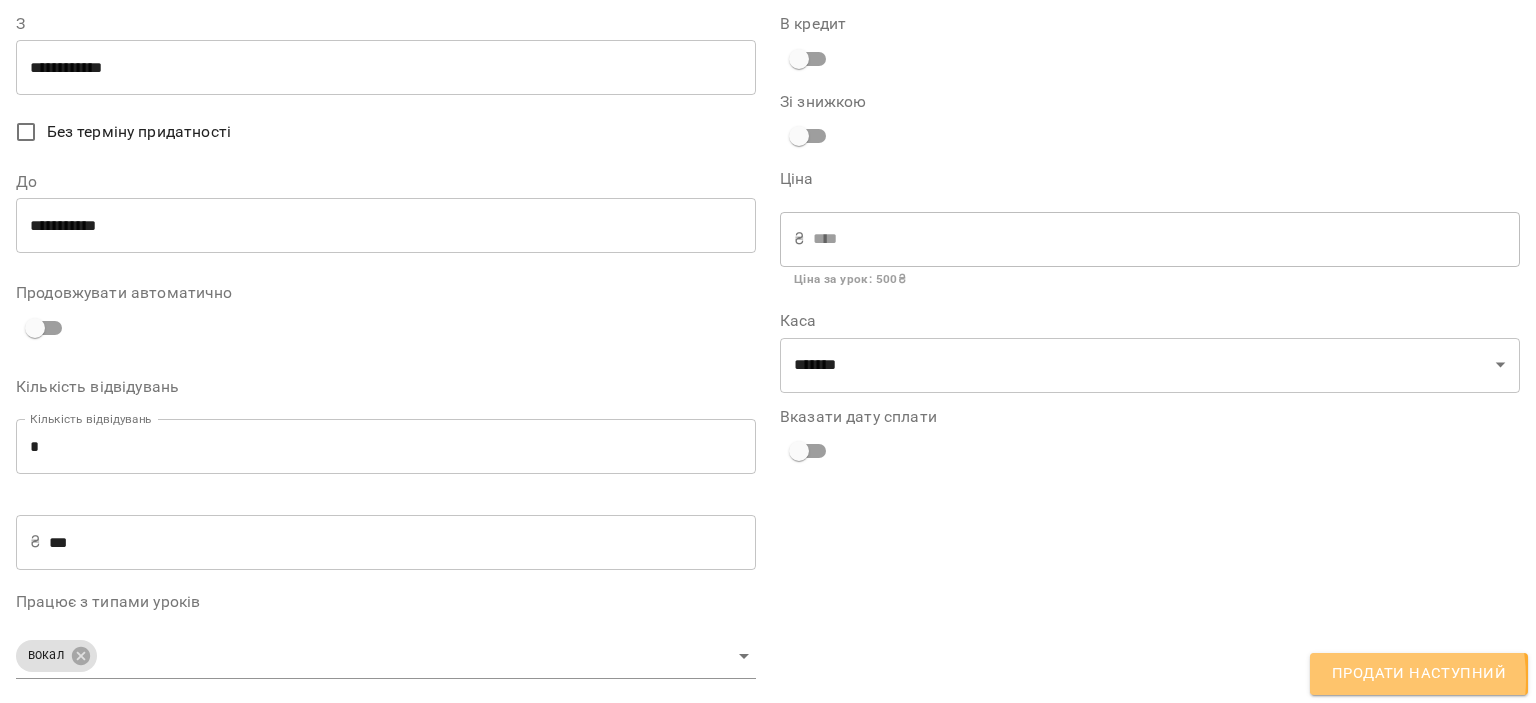 click on "Продати наступний" at bounding box center [1419, 674] 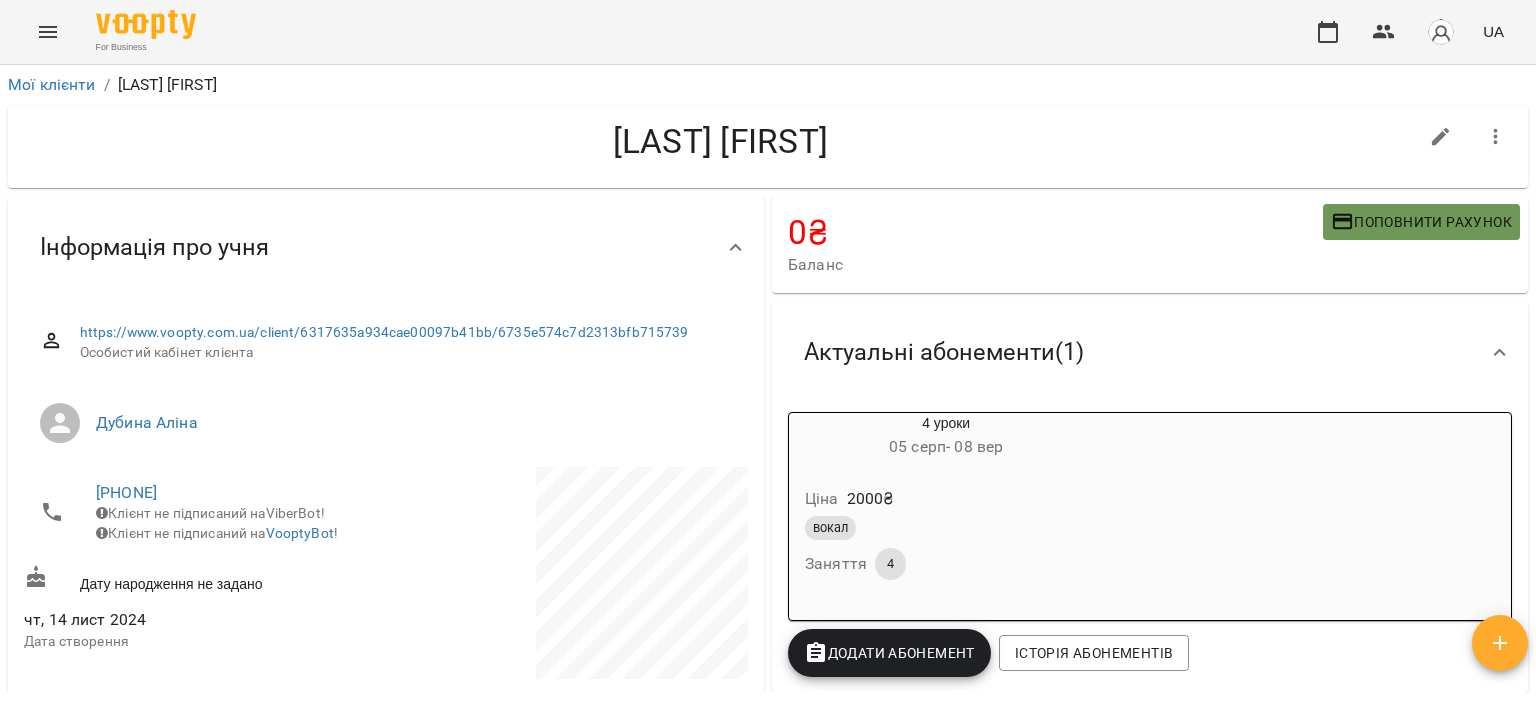 click on "Поповнити рахунок" at bounding box center [1421, 222] 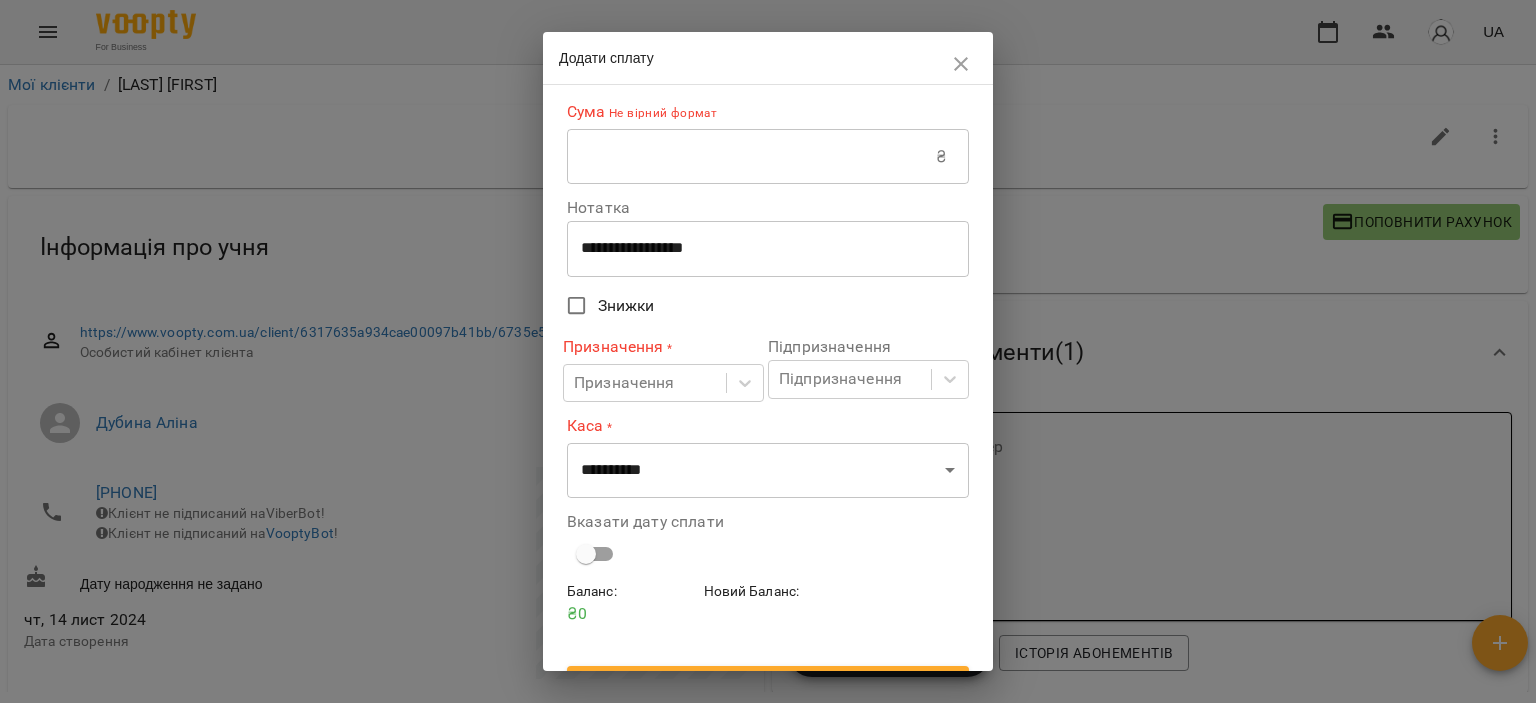click at bounding box center (751, 157) 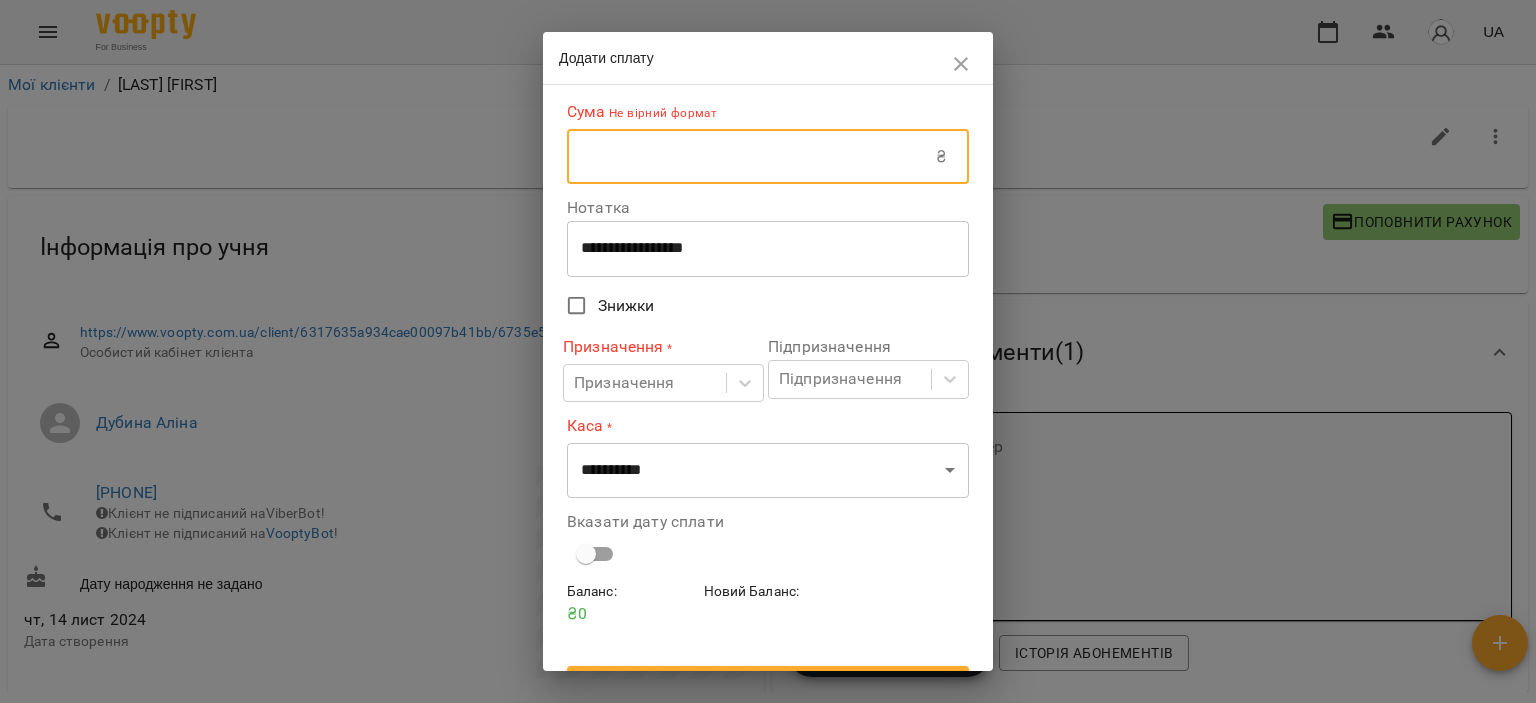 type on "***" 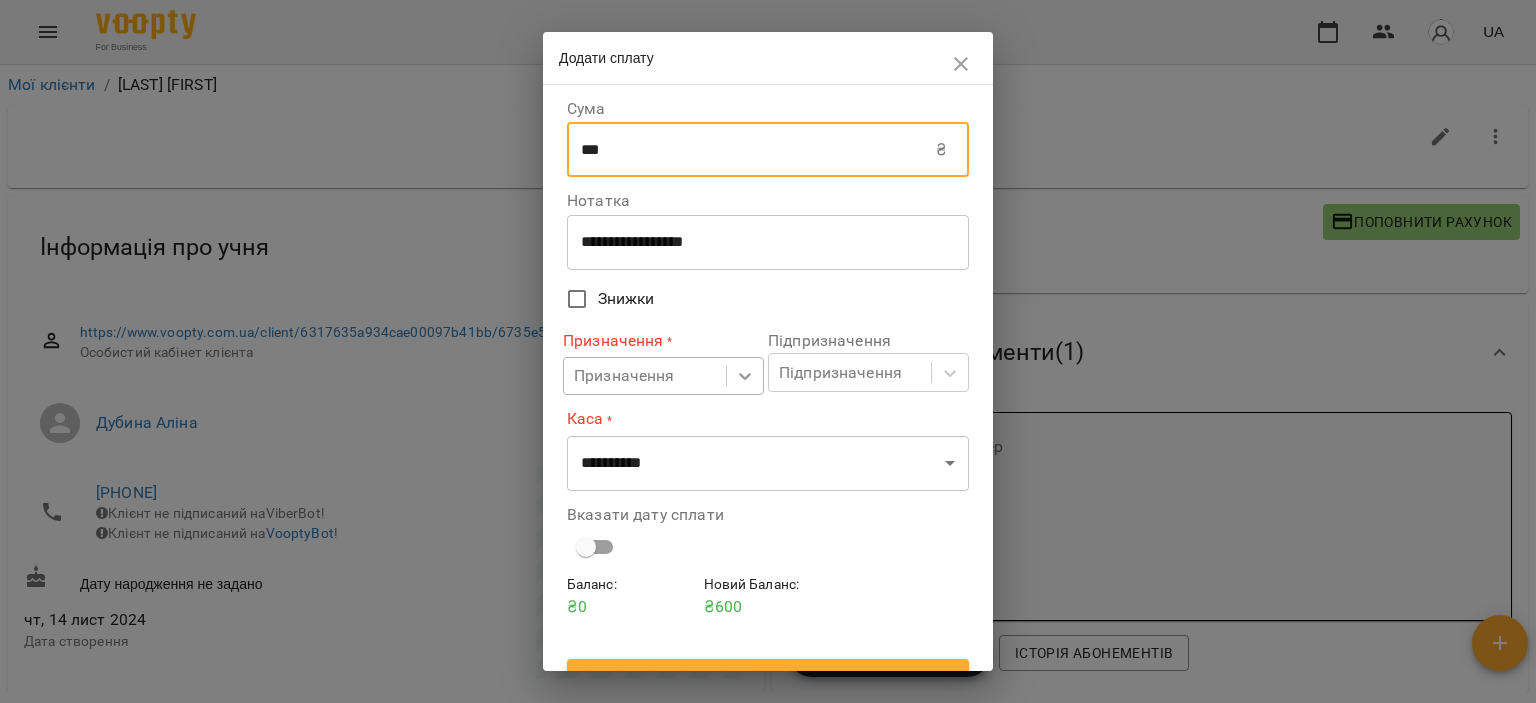 click 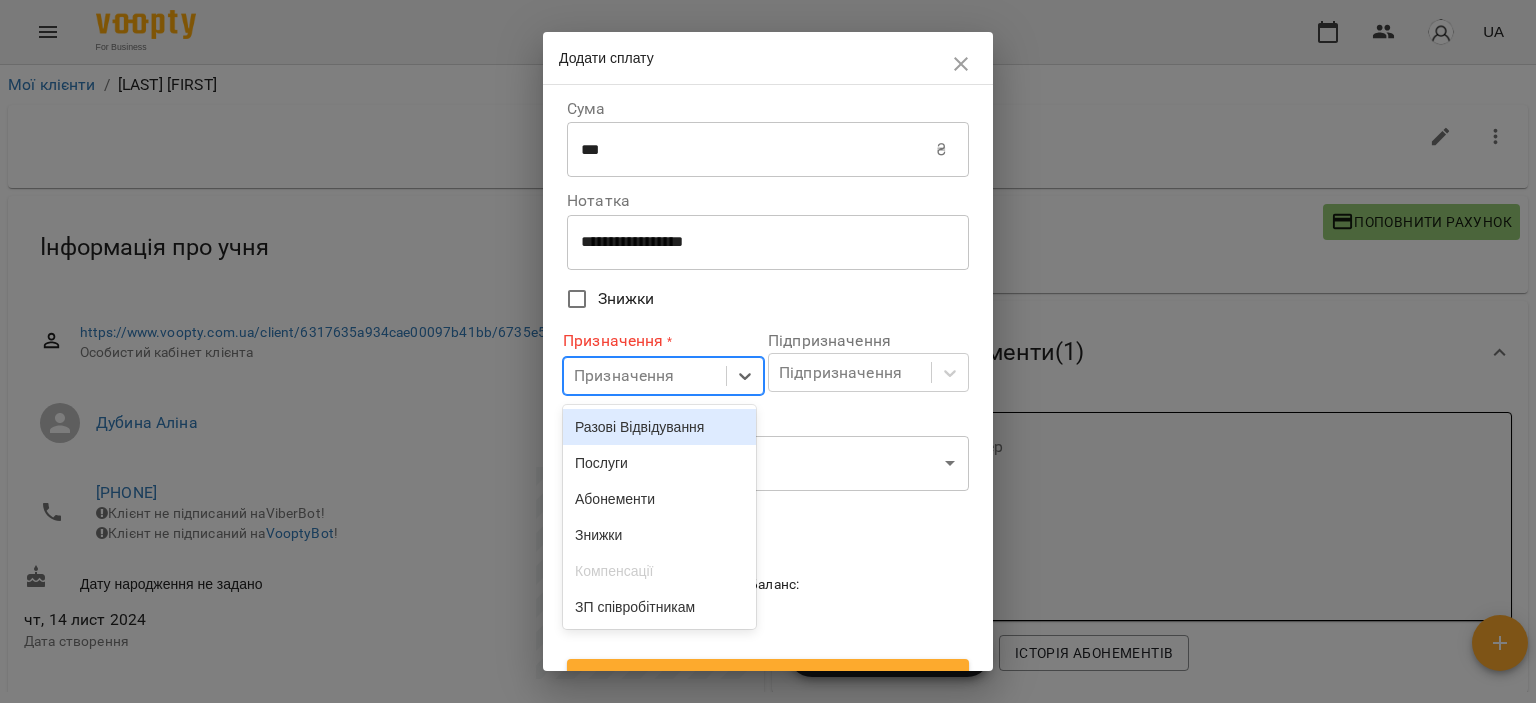 click on "Разові Відвідування" at bounding box center [659, 427] 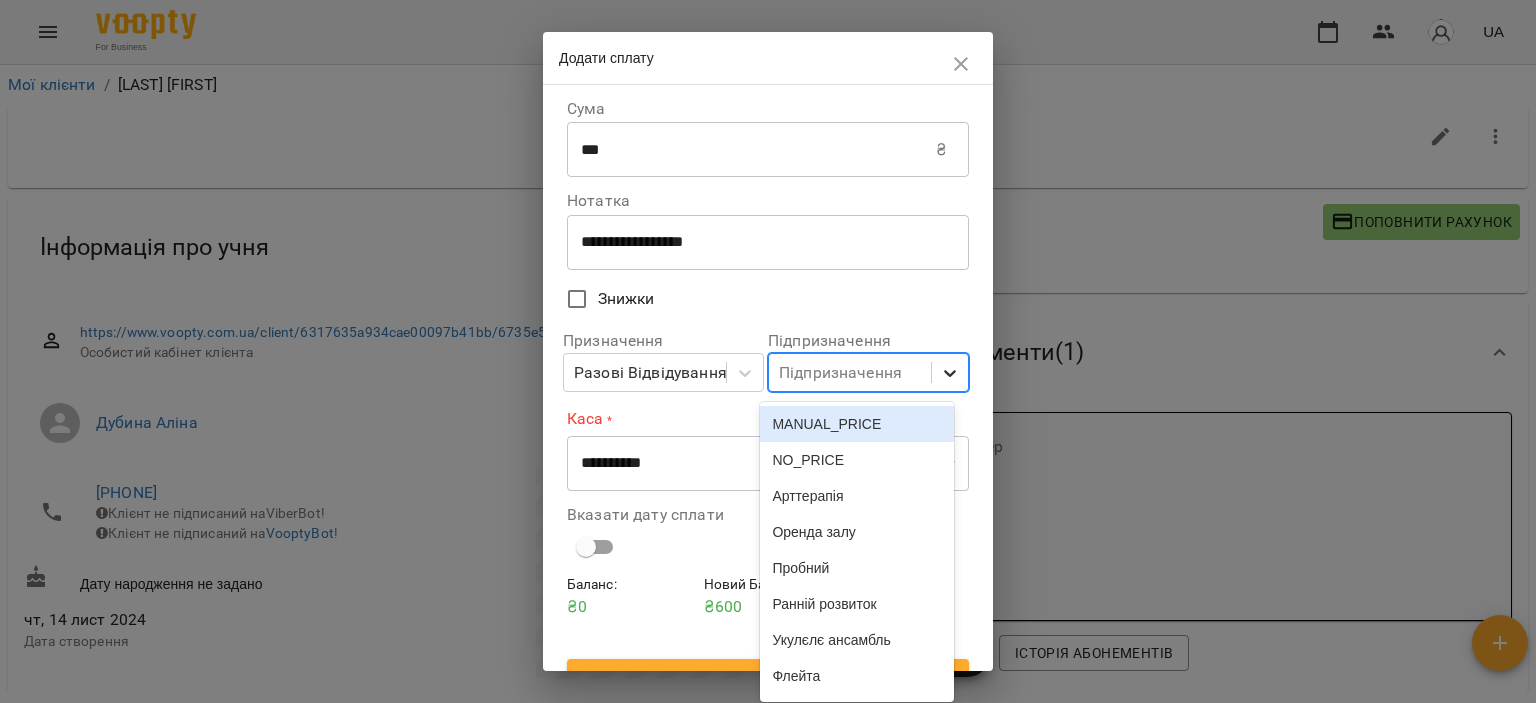 click 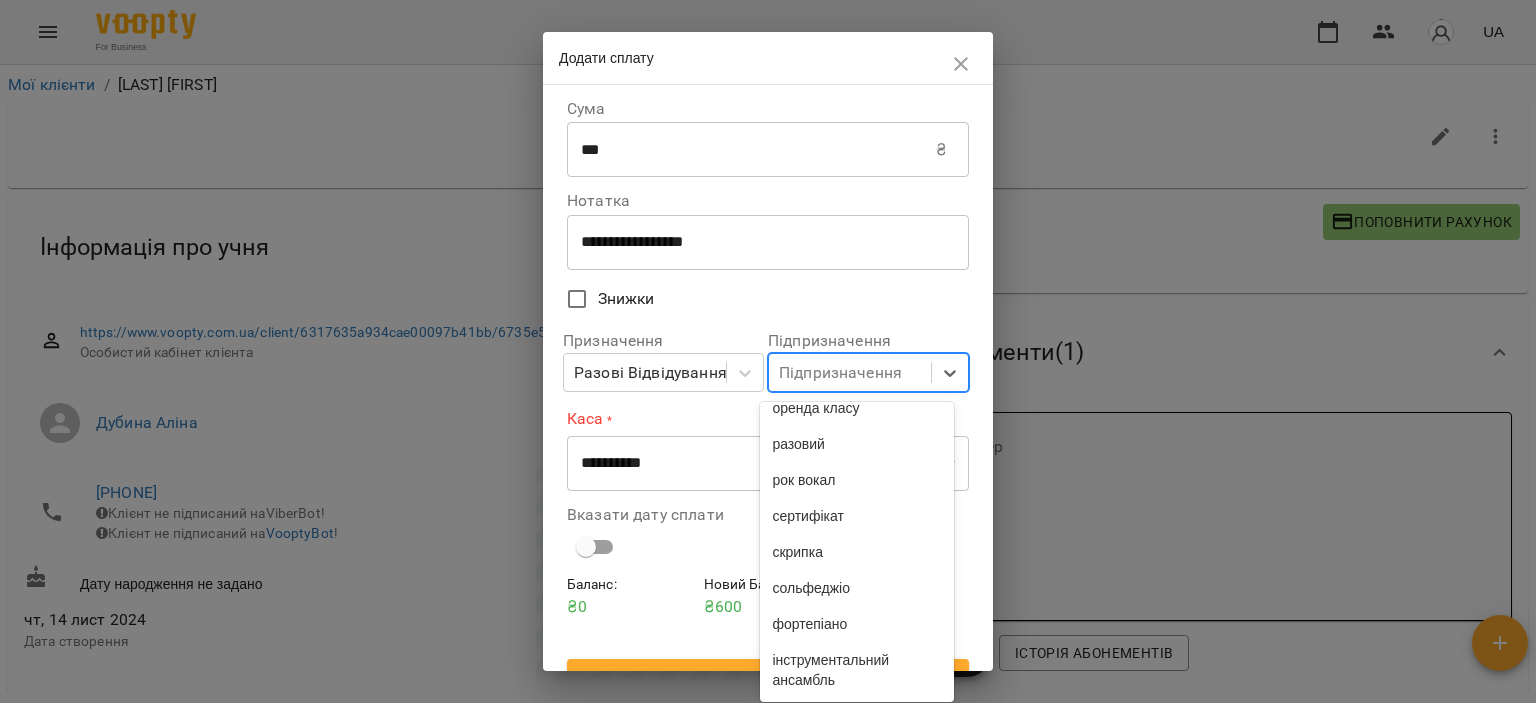 scroll, scrollTop: 900, scrollLeft: 0, axis: vertical 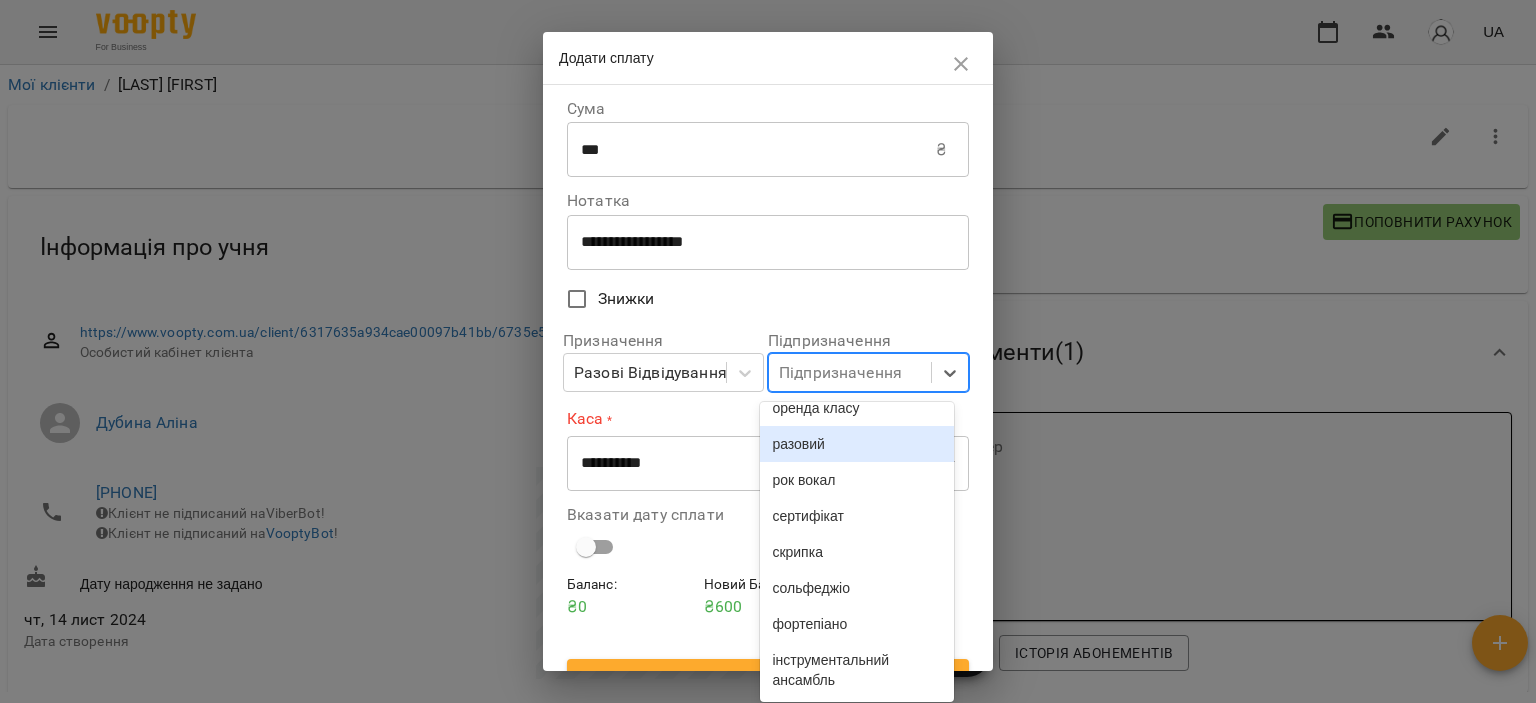 click on "разовий" at bounding box center (856, 444) 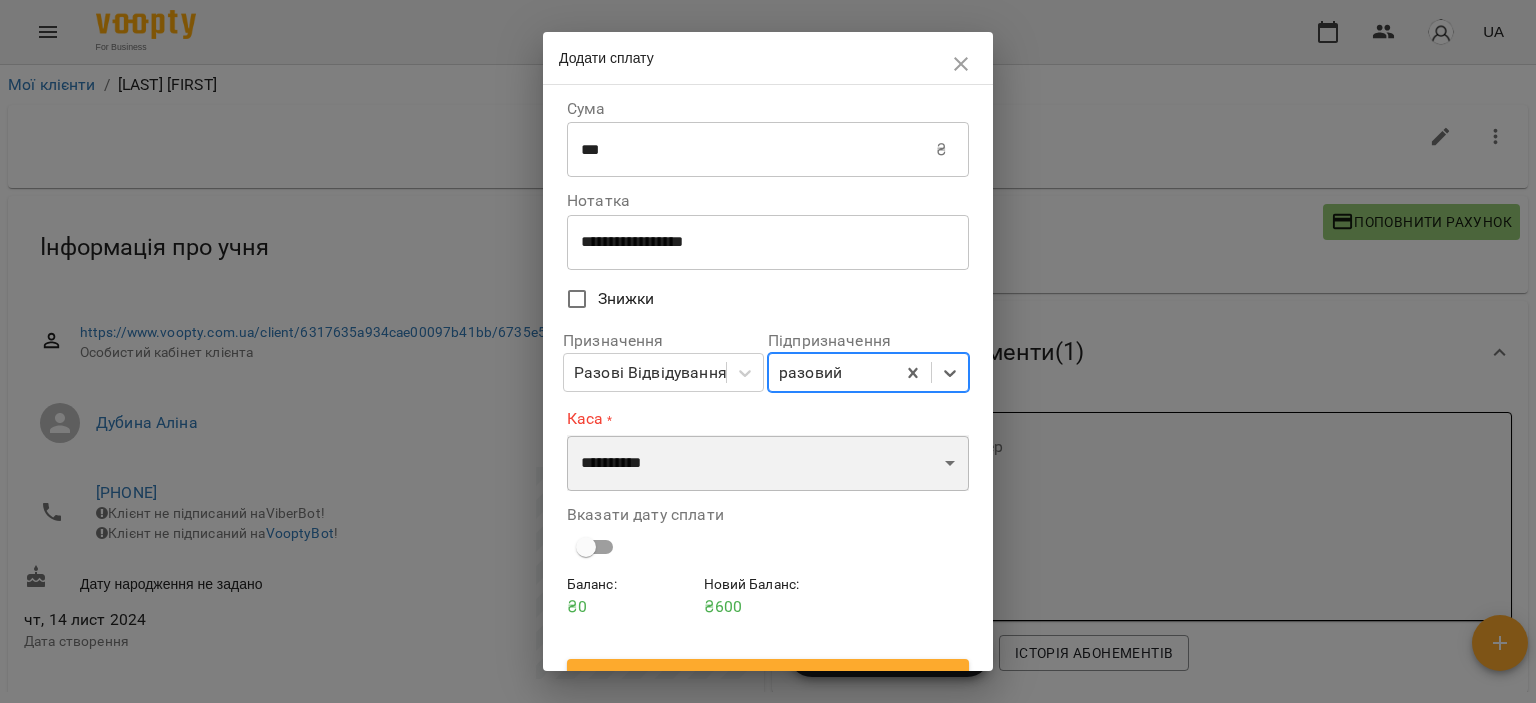 click on "**********" at bounding box center [768, 463] 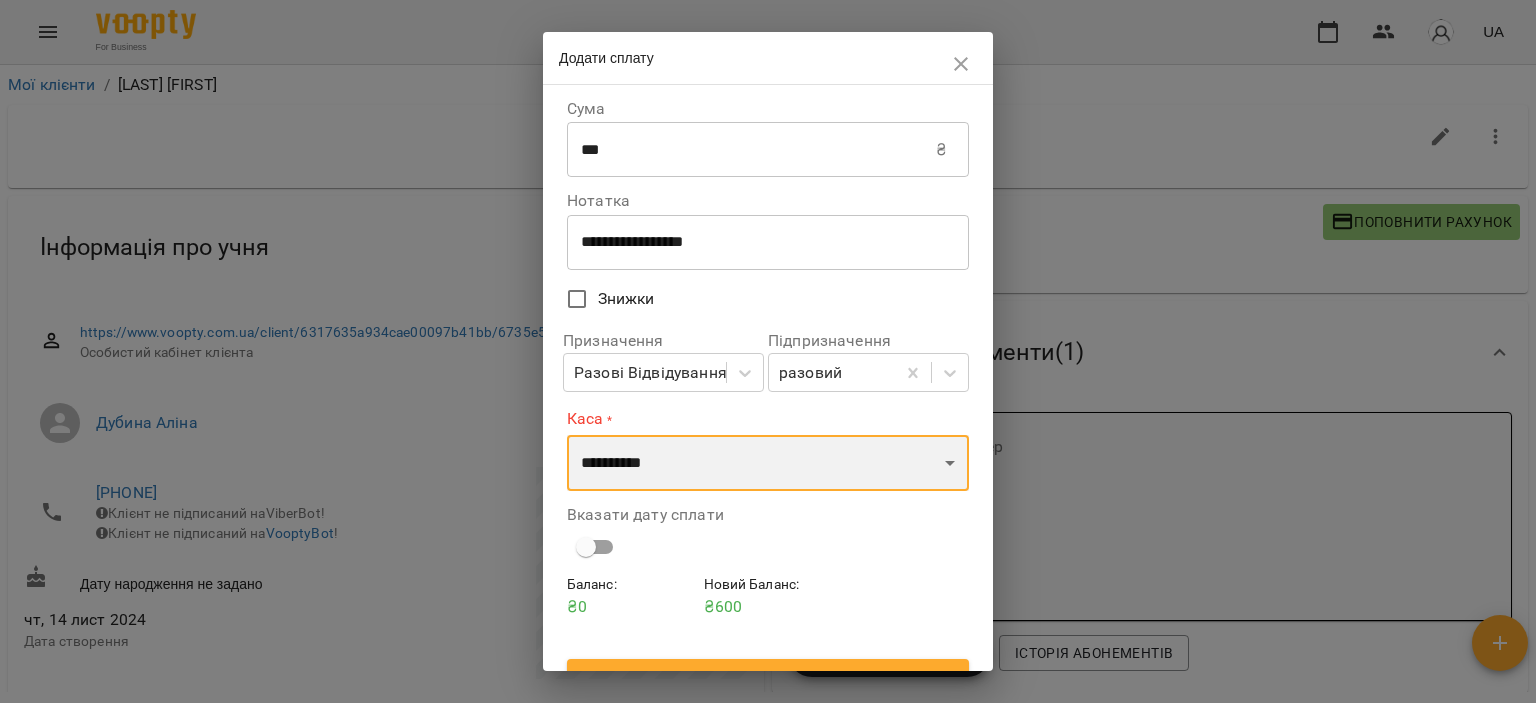select on "****" 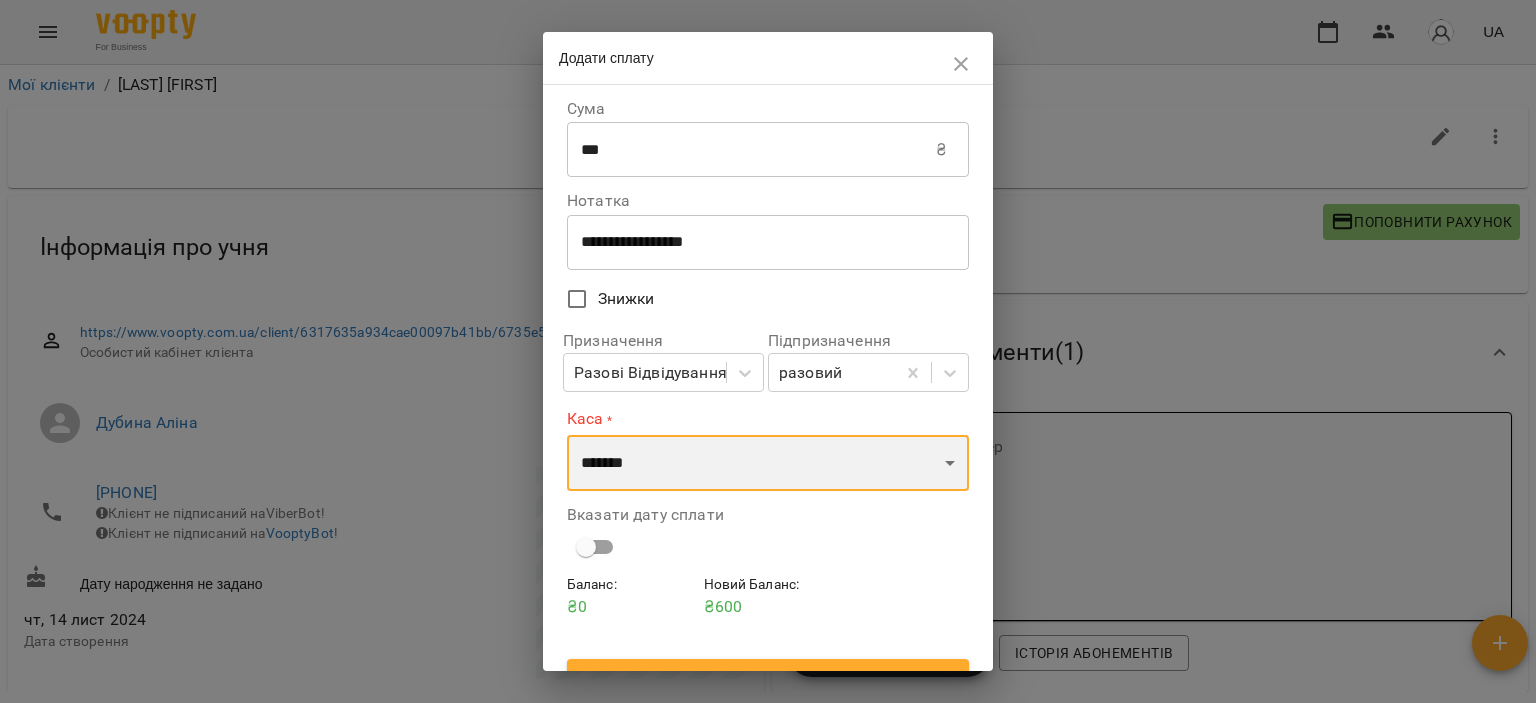 click on "**********" at bounding box center [768, 463] 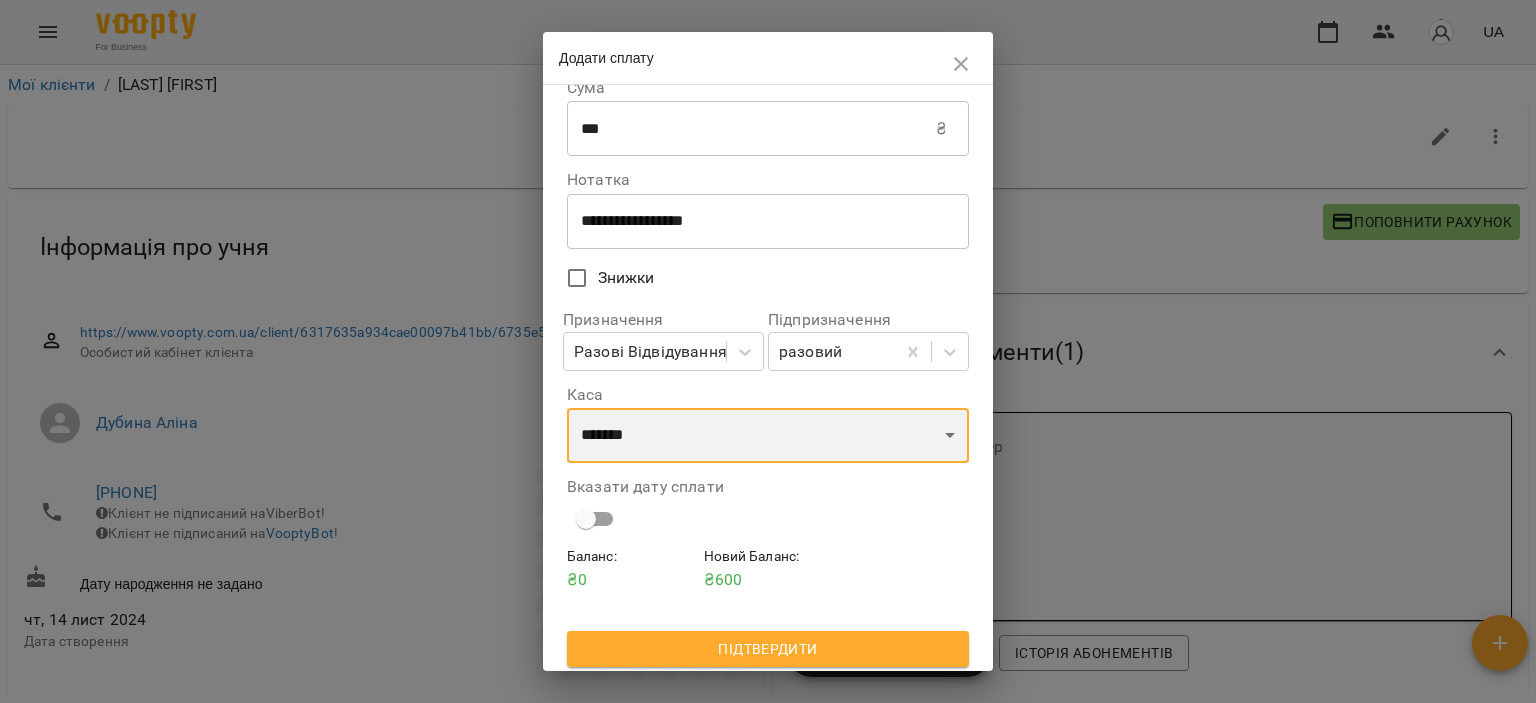 scroll, scrollTop: 27, scrollLeft: 0, axis: vertical 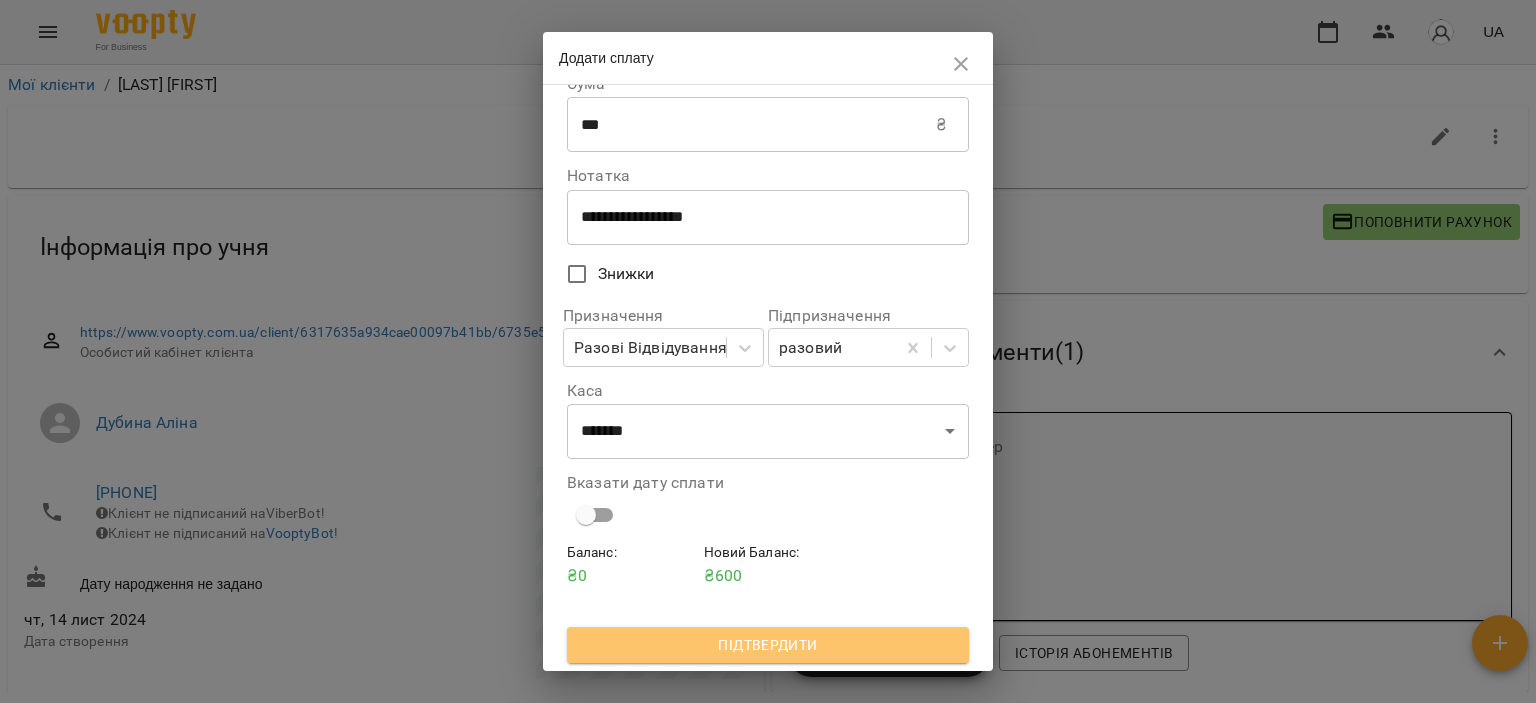 click on "Підтвердити" at bounding box center [768, 645] 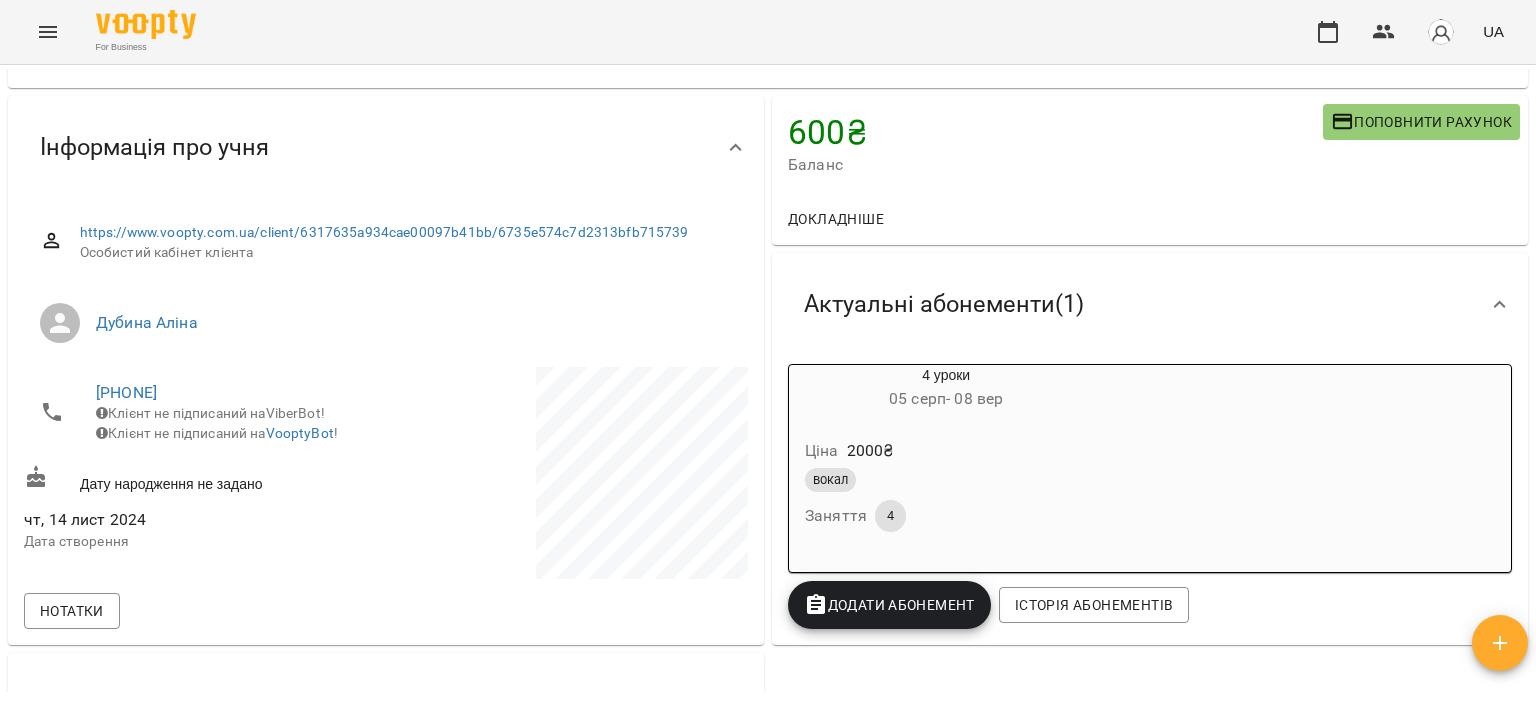 scroll, scrollTop: 0, scrollLeft: 0, axis: both 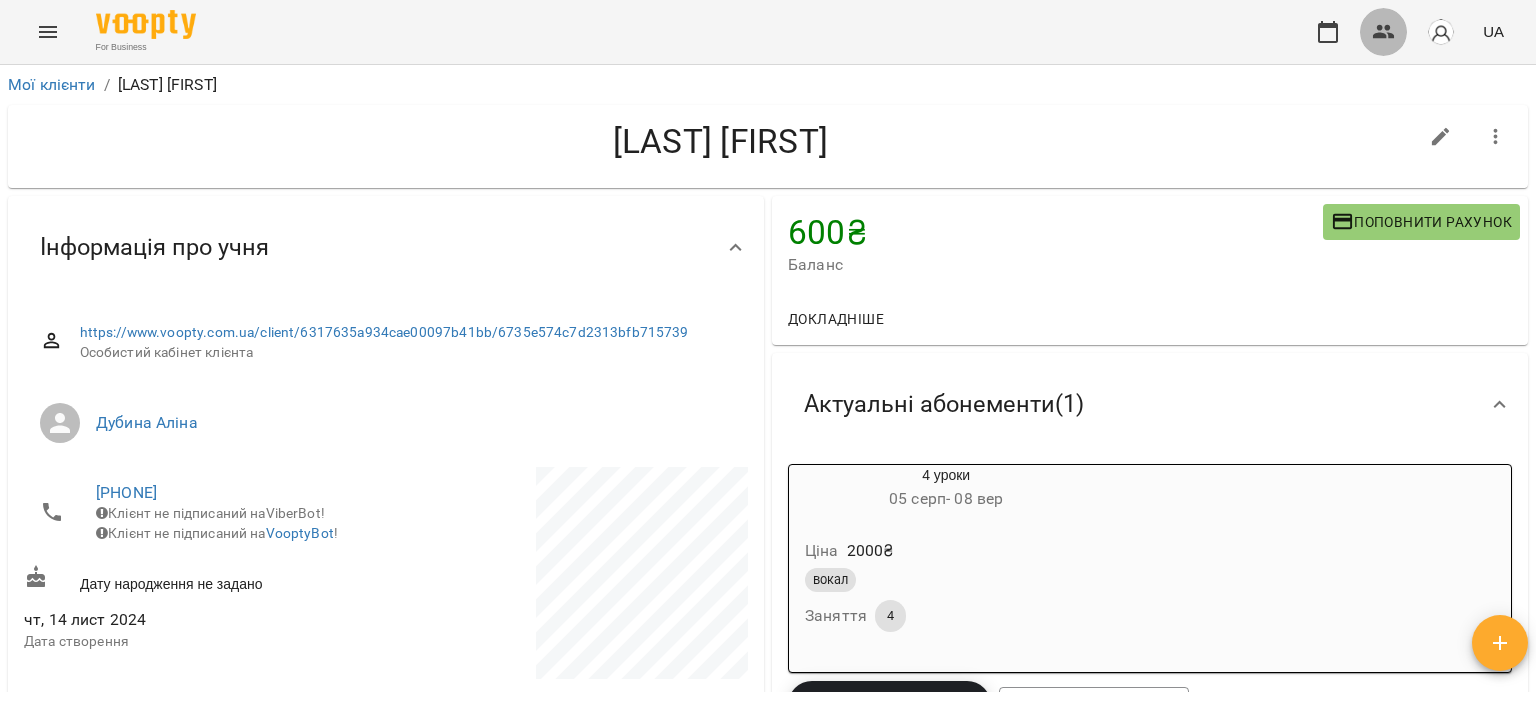 click 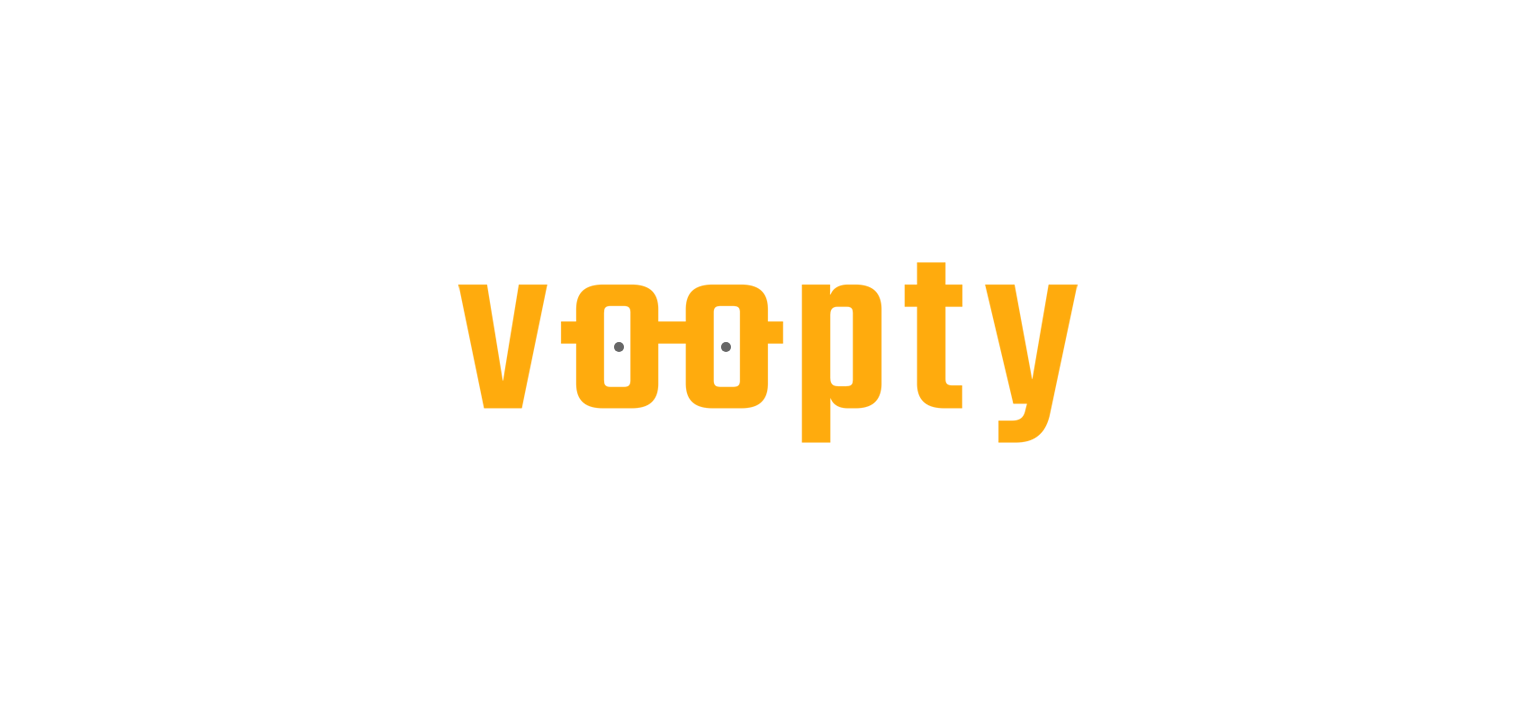 scroll, scrollTop: 0, scrollLeft: 0, axis: both 